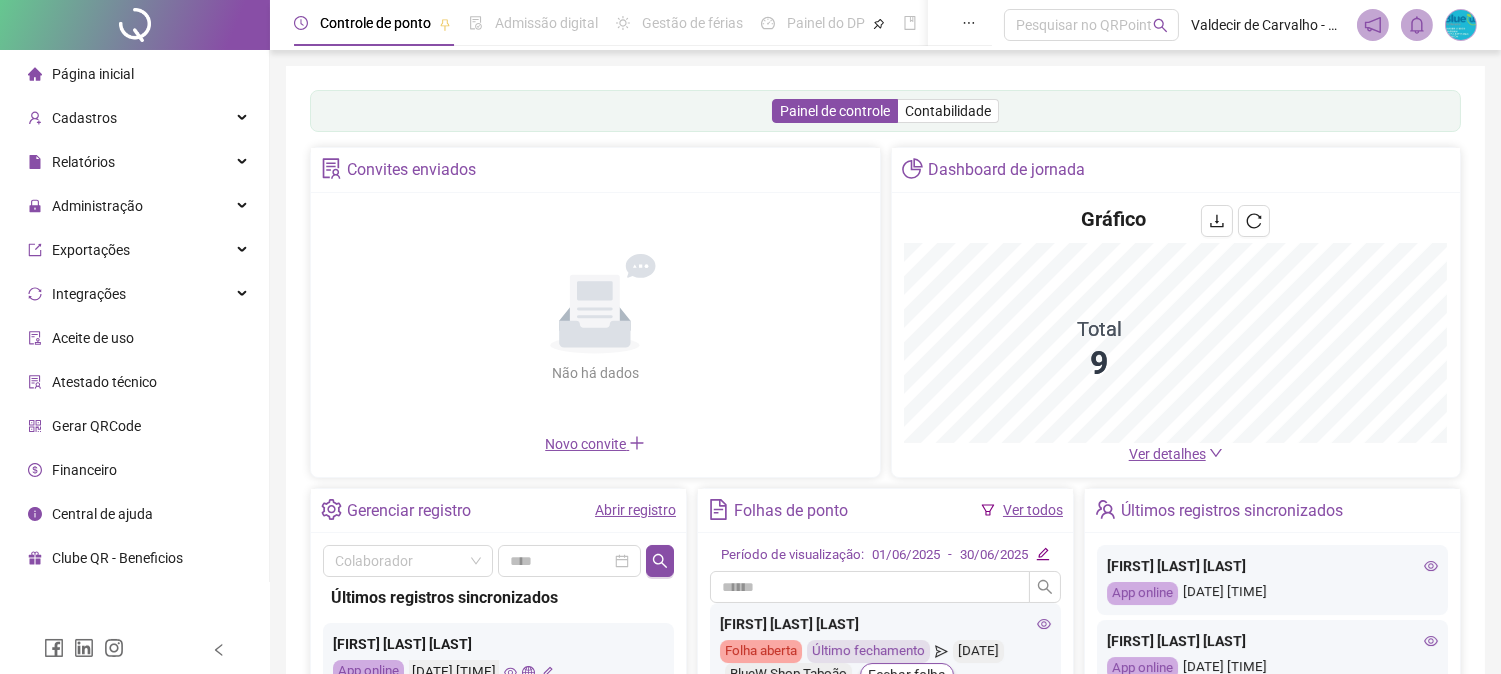 scroll, scrollTop: 290, scrollLeft: 0, axis: vertical 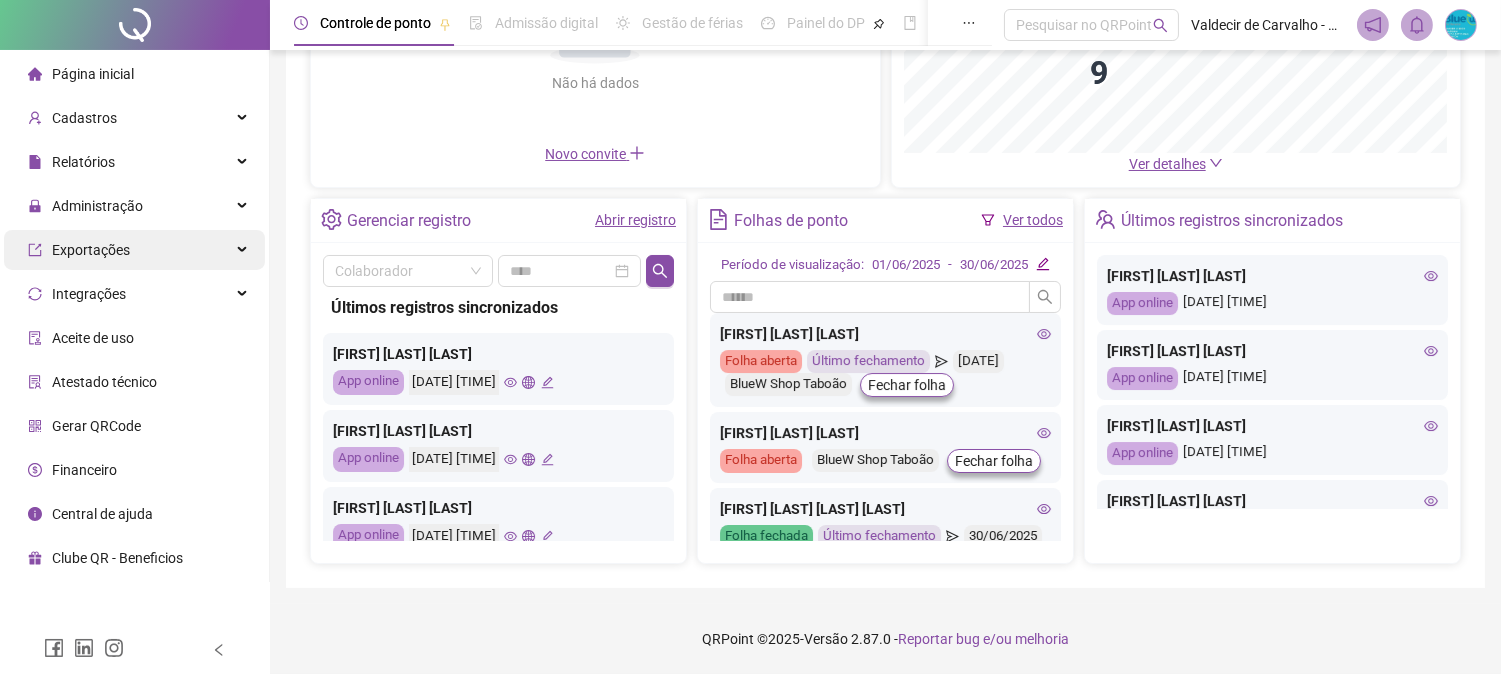 drag, startPoint x: 84, startPoint y: 224, endPoint x: 86, endPoint y: 245, distance: 21.095022 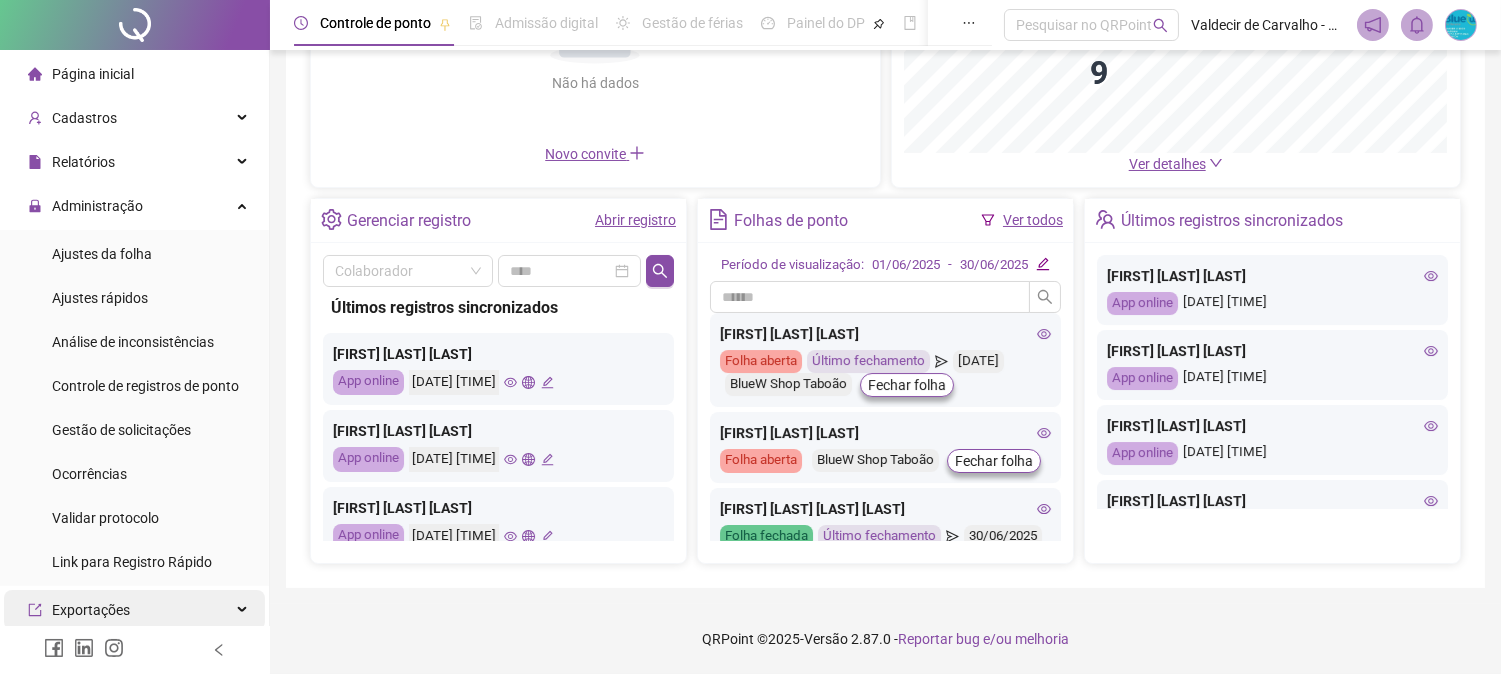 click on "Ajustes da folha" at bounding box center [102, 254] 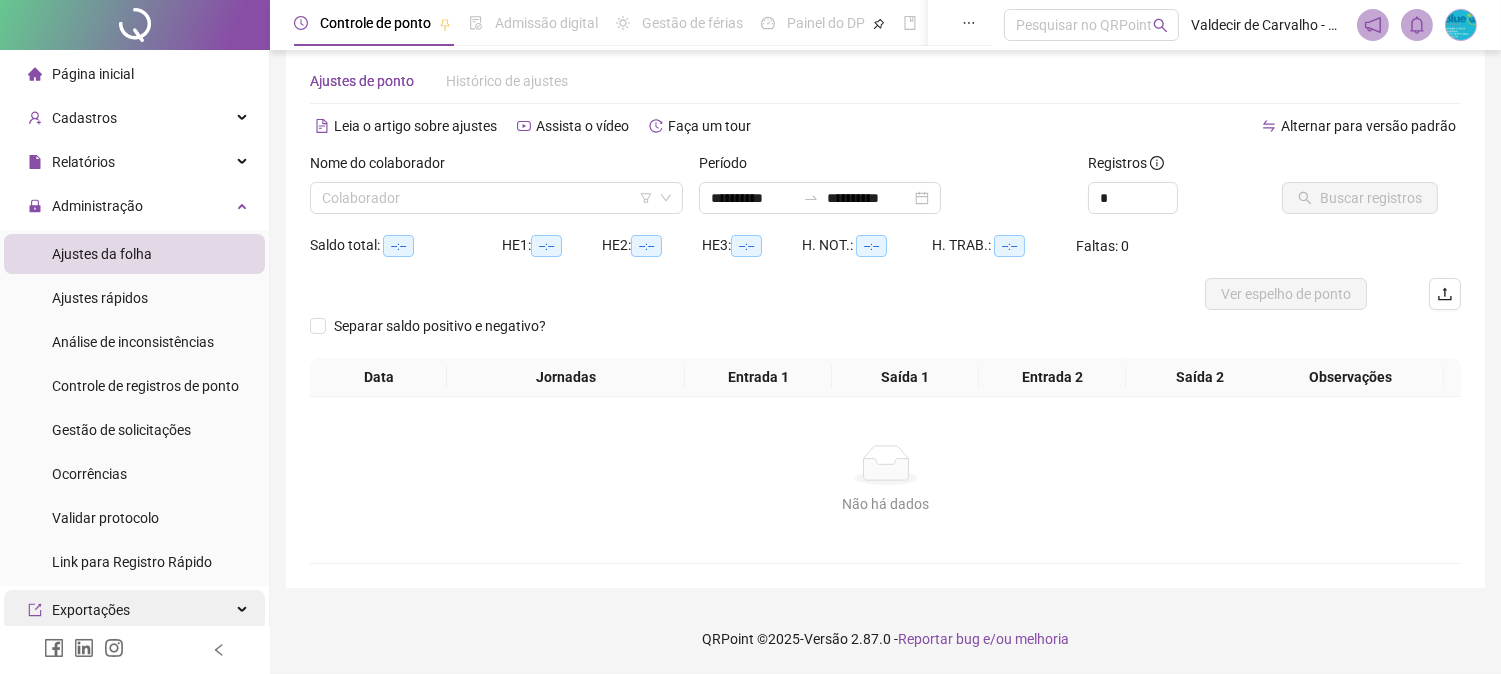 scroll, scrollTop: 31, scrollLeft: 0, axis: vertical 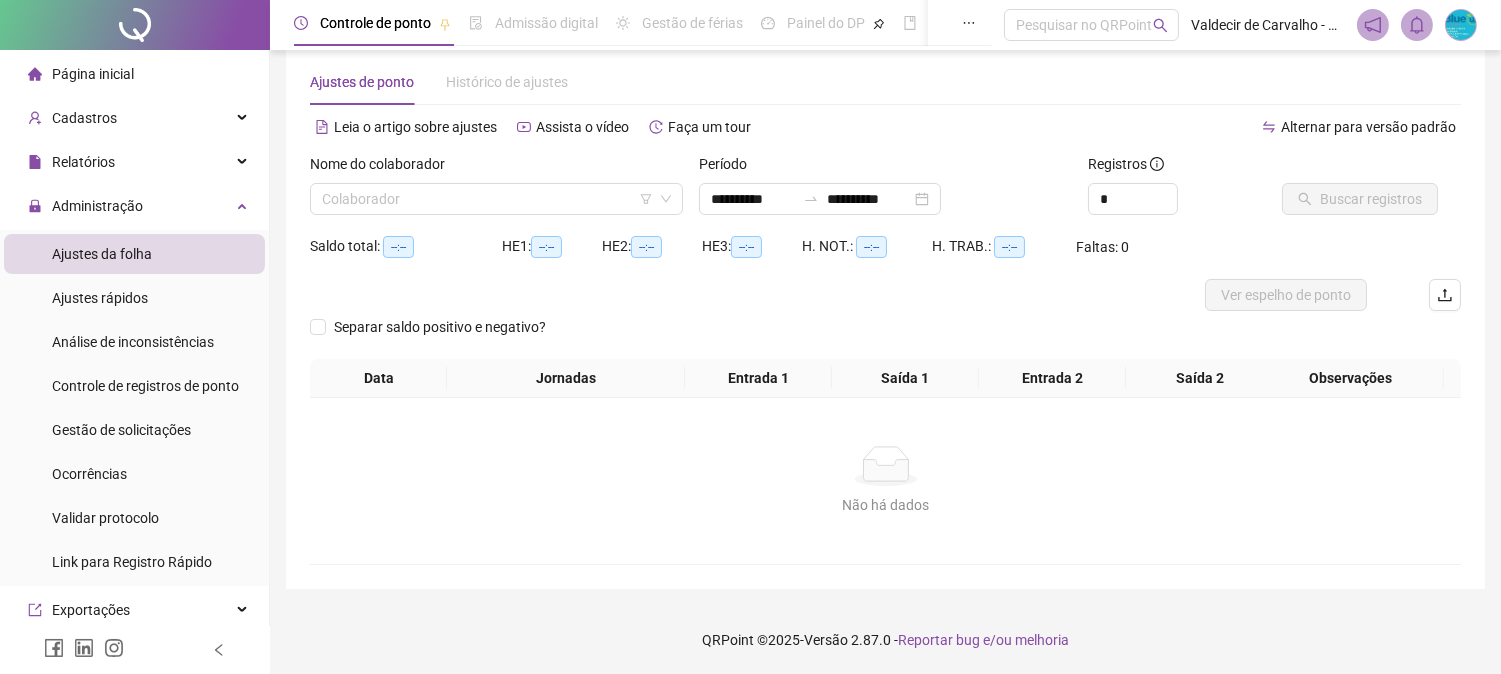 click on "Nome do colaborador" at bounding box center [496, 168] 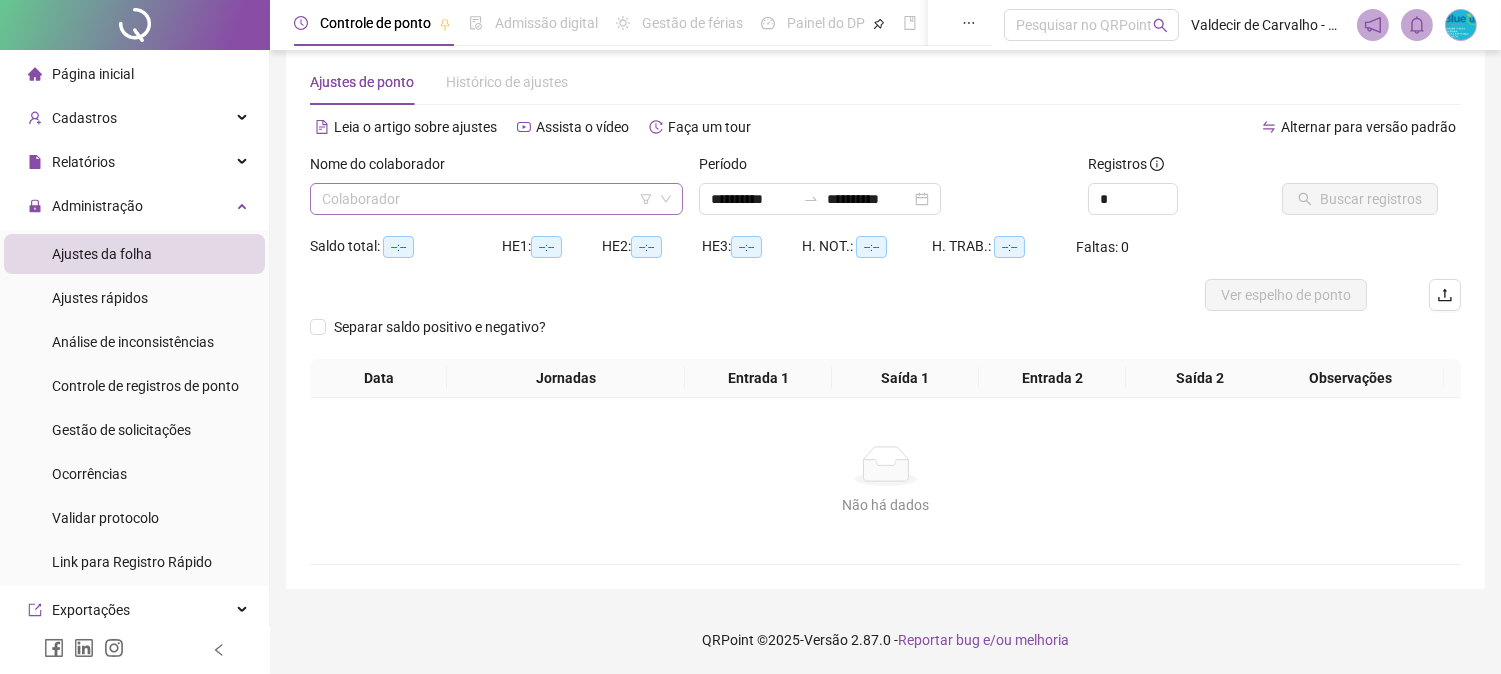 click at bounding box center [490, 199] 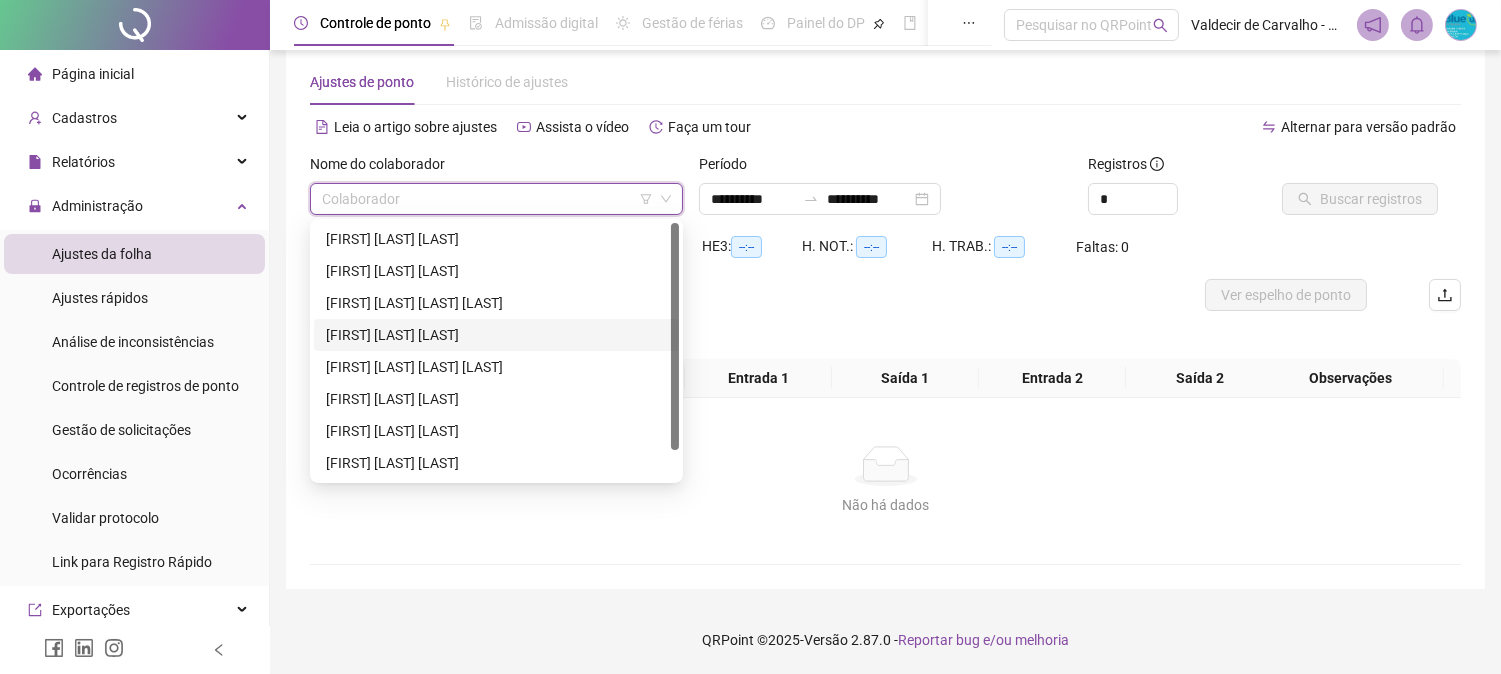 click on "[FIRST] [LAST] [LAST]" at bounding box center (496, 335) 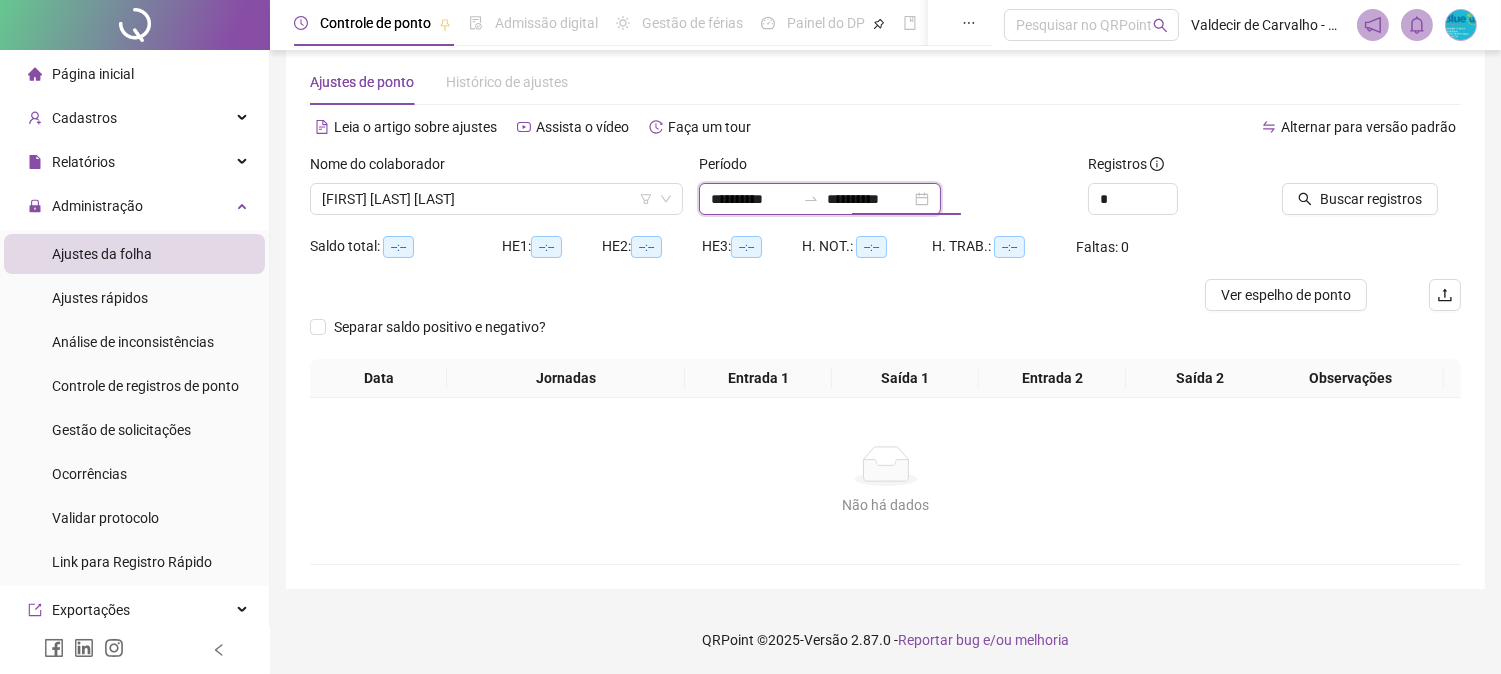 click on "**********" at bounding box center [869, 199] 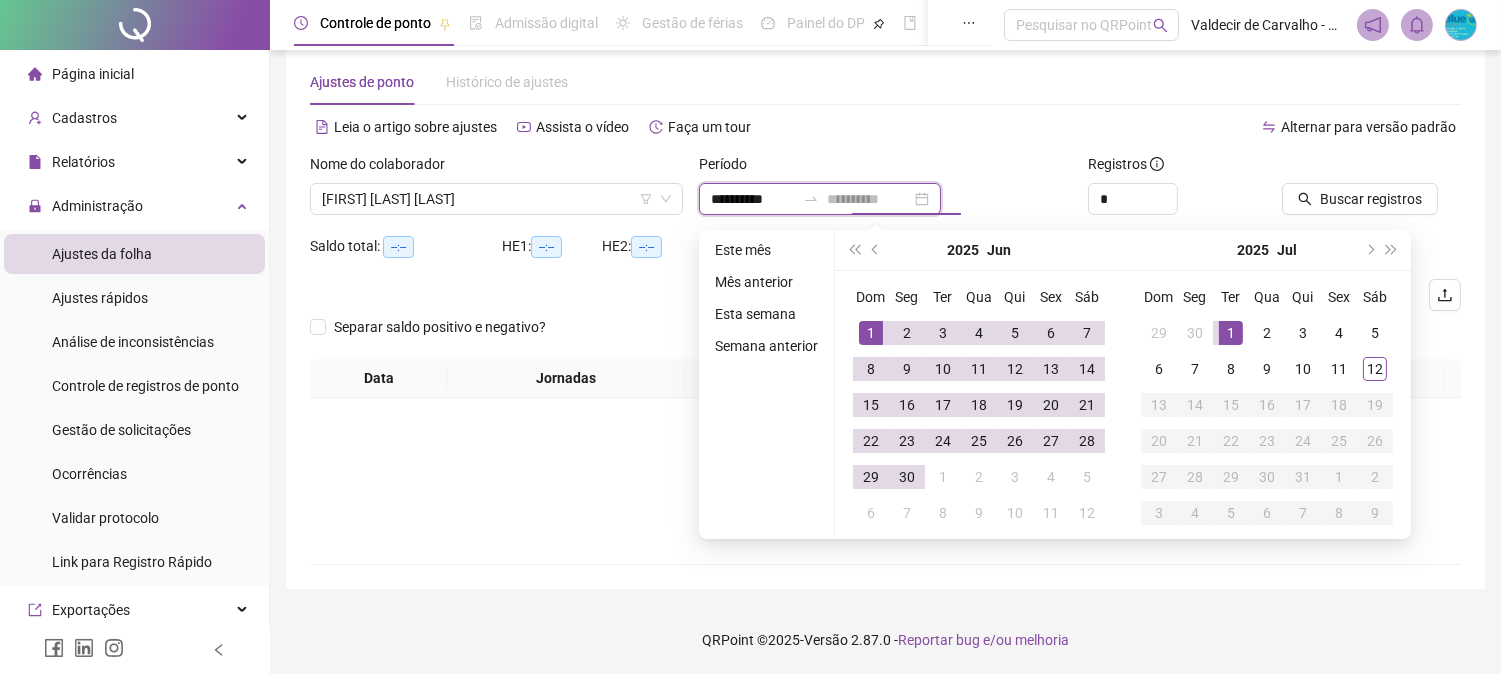 type on "**********" 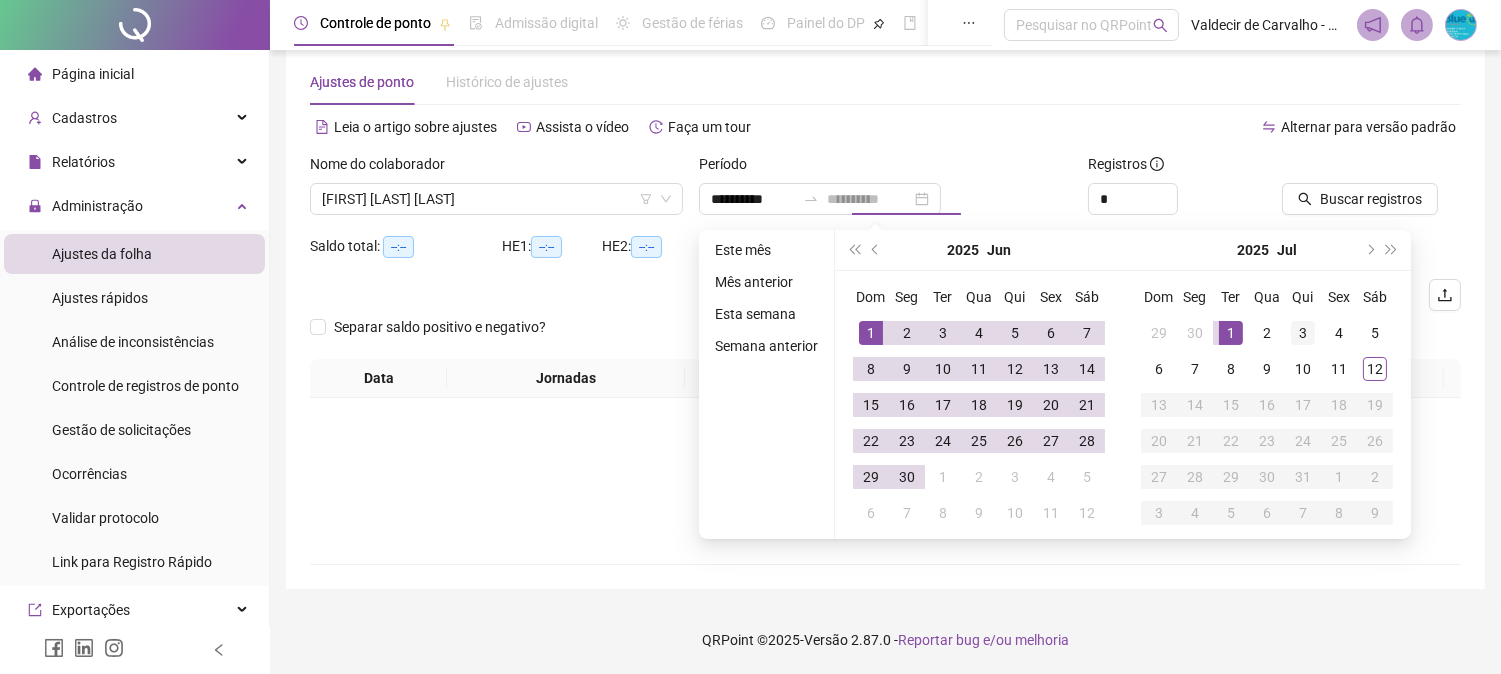 click on "1" at bounding box center (1231, 333) 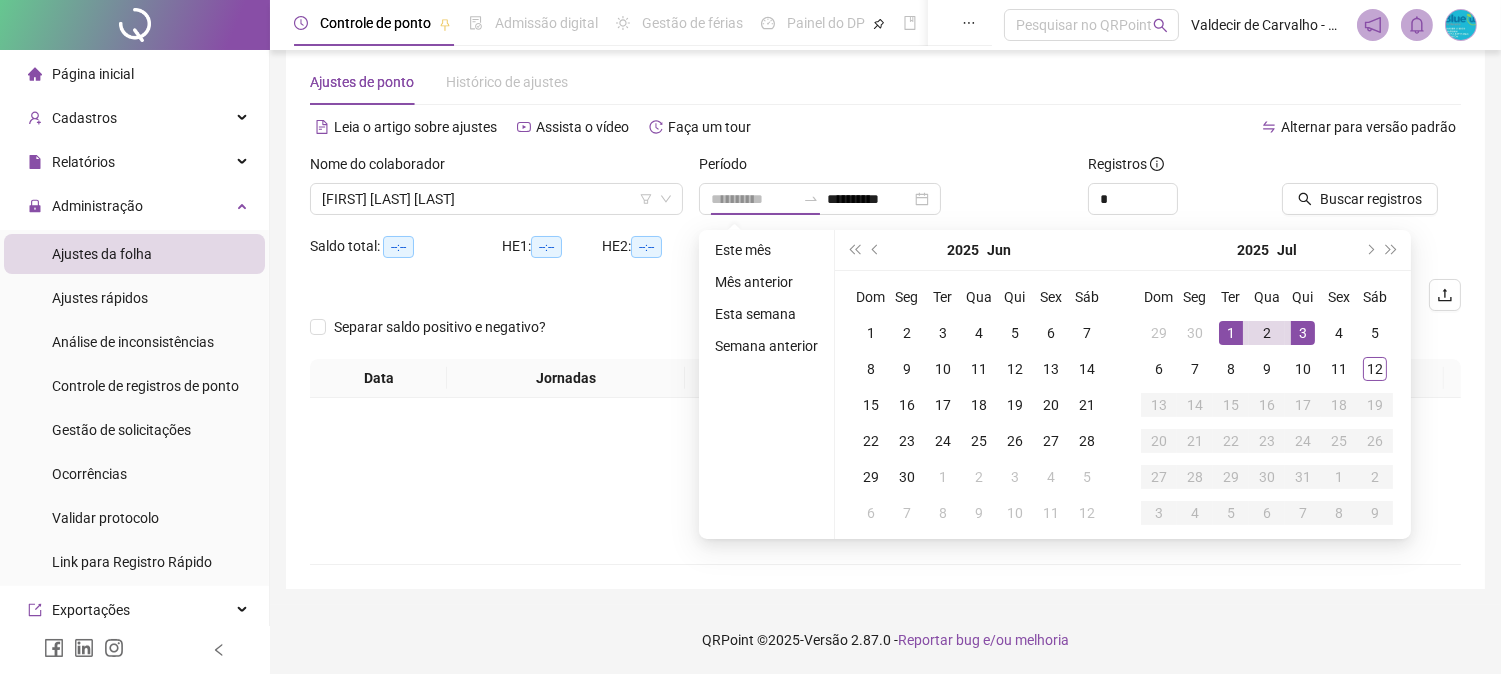 drag, startPoint x: 1292, startPoint y: 332, endPoint x: 1298, endPoint y: 342, distance: 11.661903 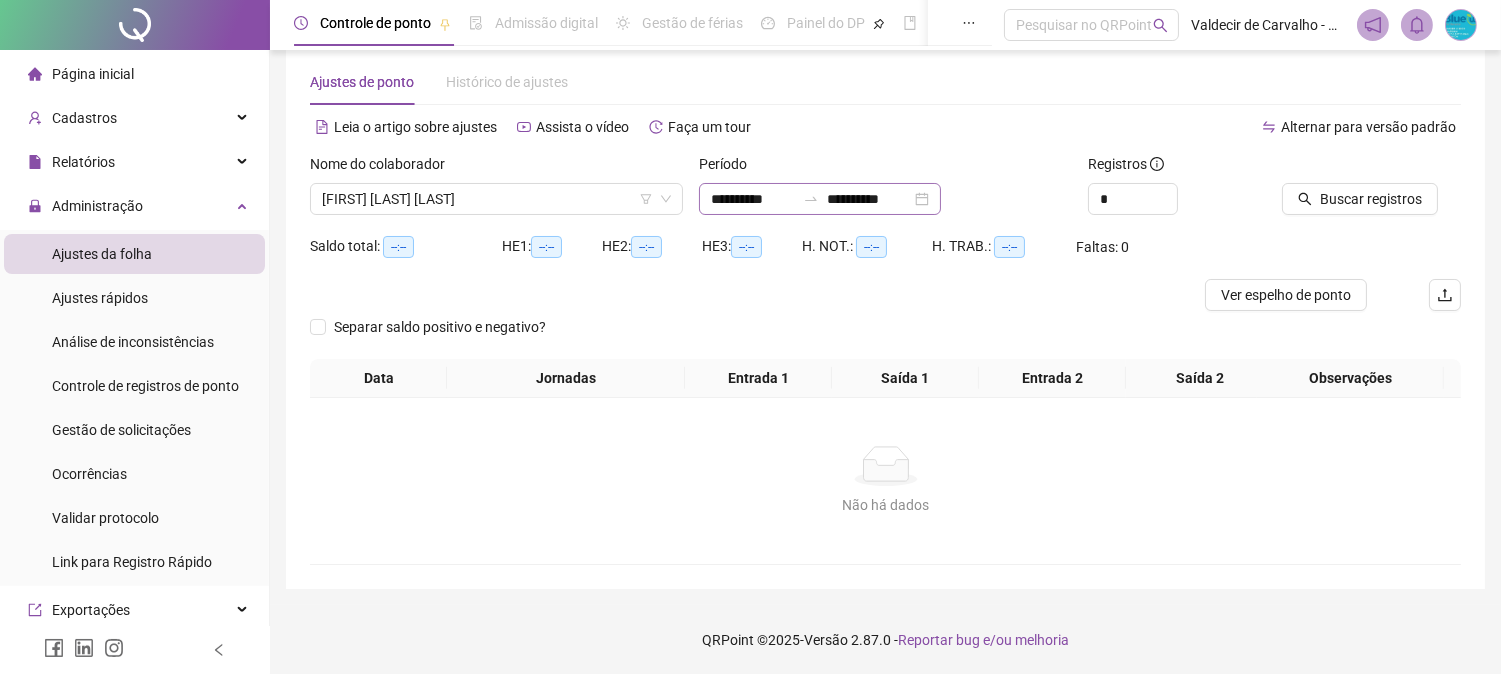 click on "**********" at bounding box center (820, 199) 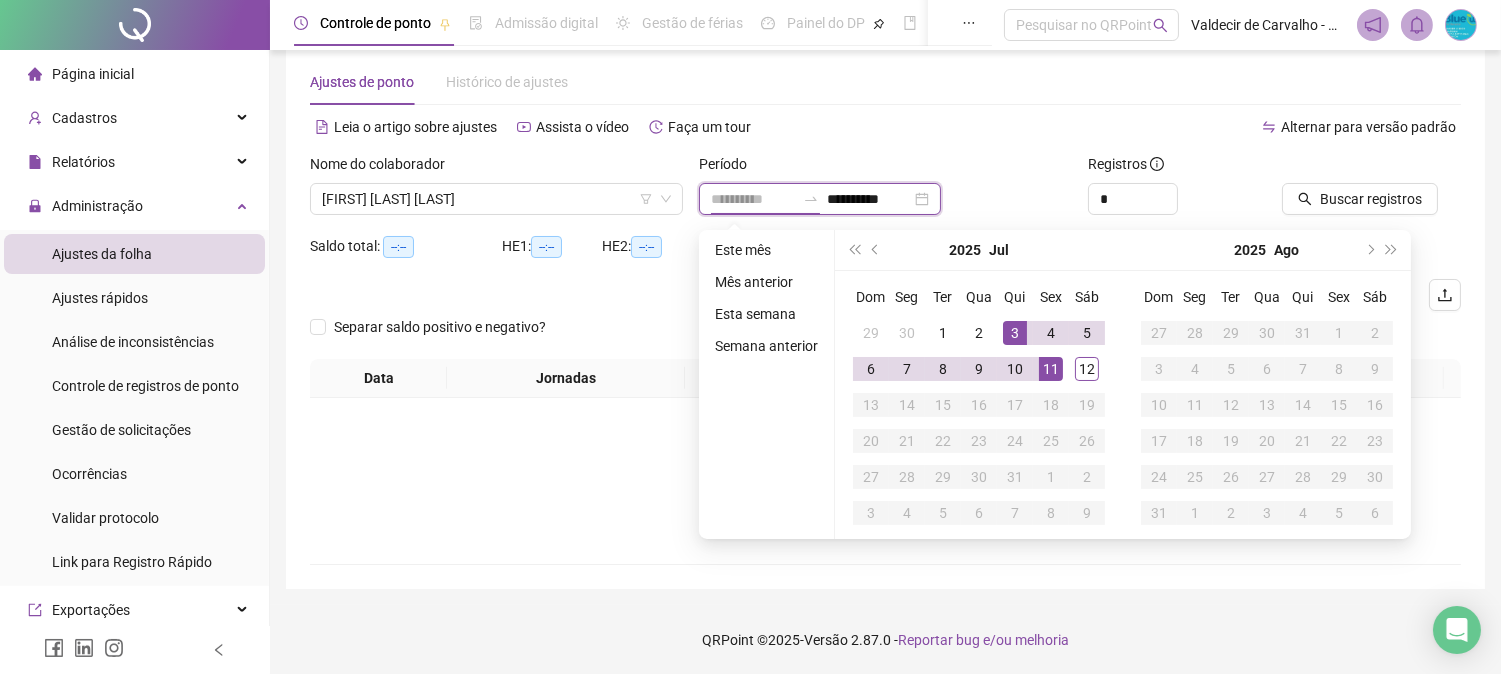 type on "**********" 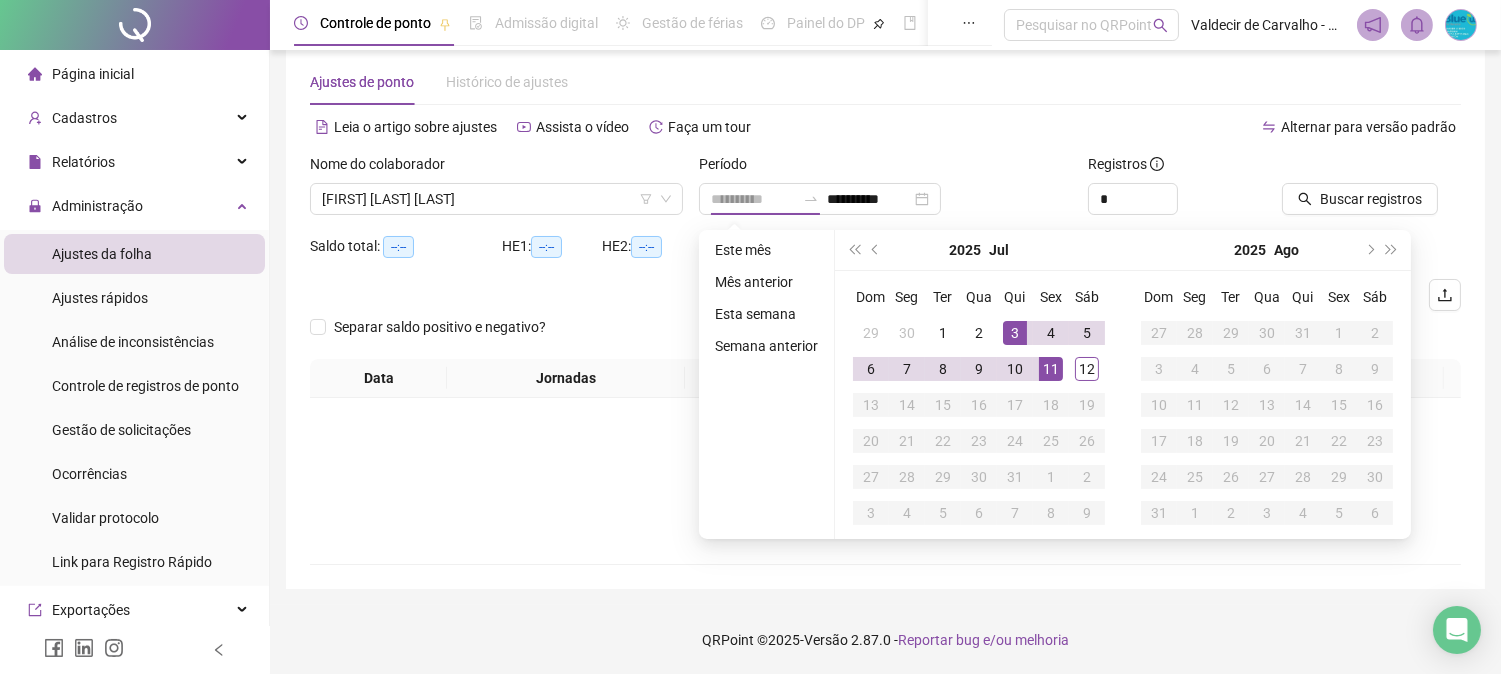 click on "11" at bounding box center (1051, 369) 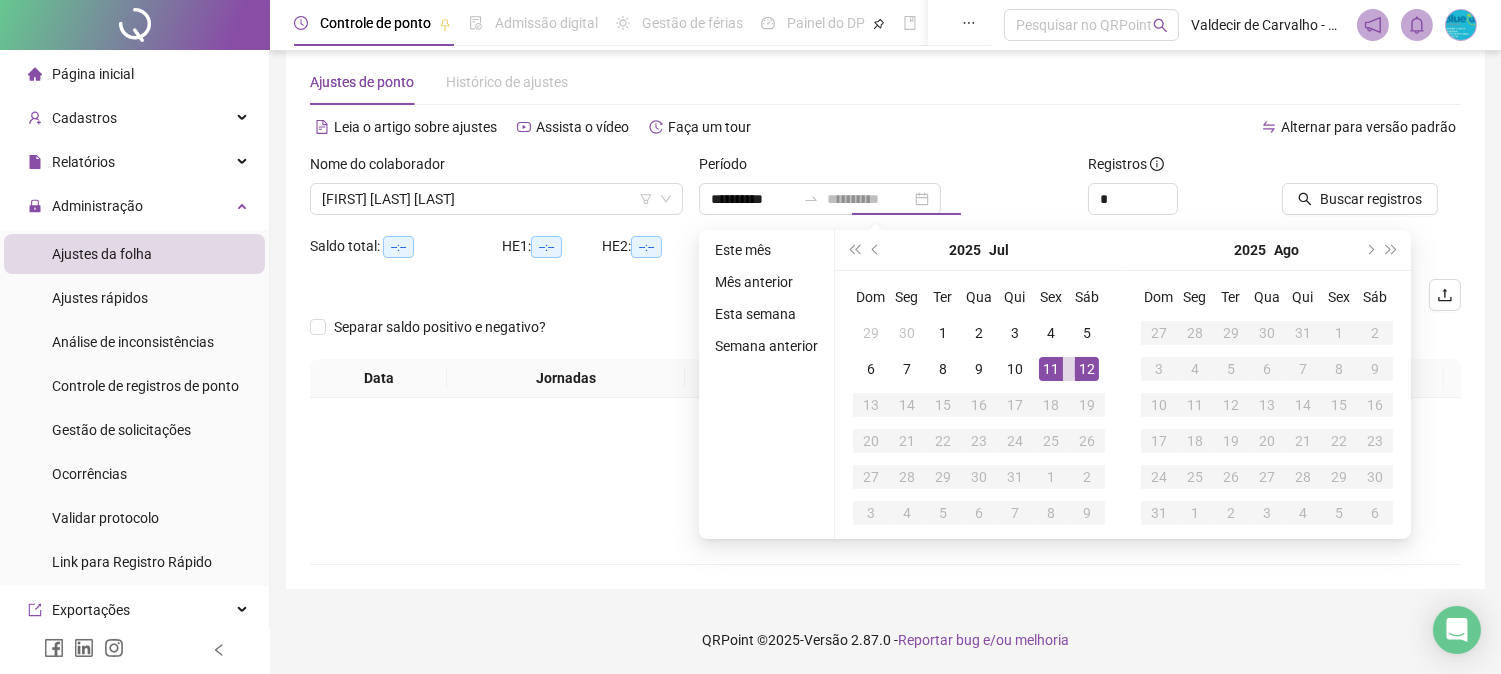 click on "12" at bounding box center [1087, 369] 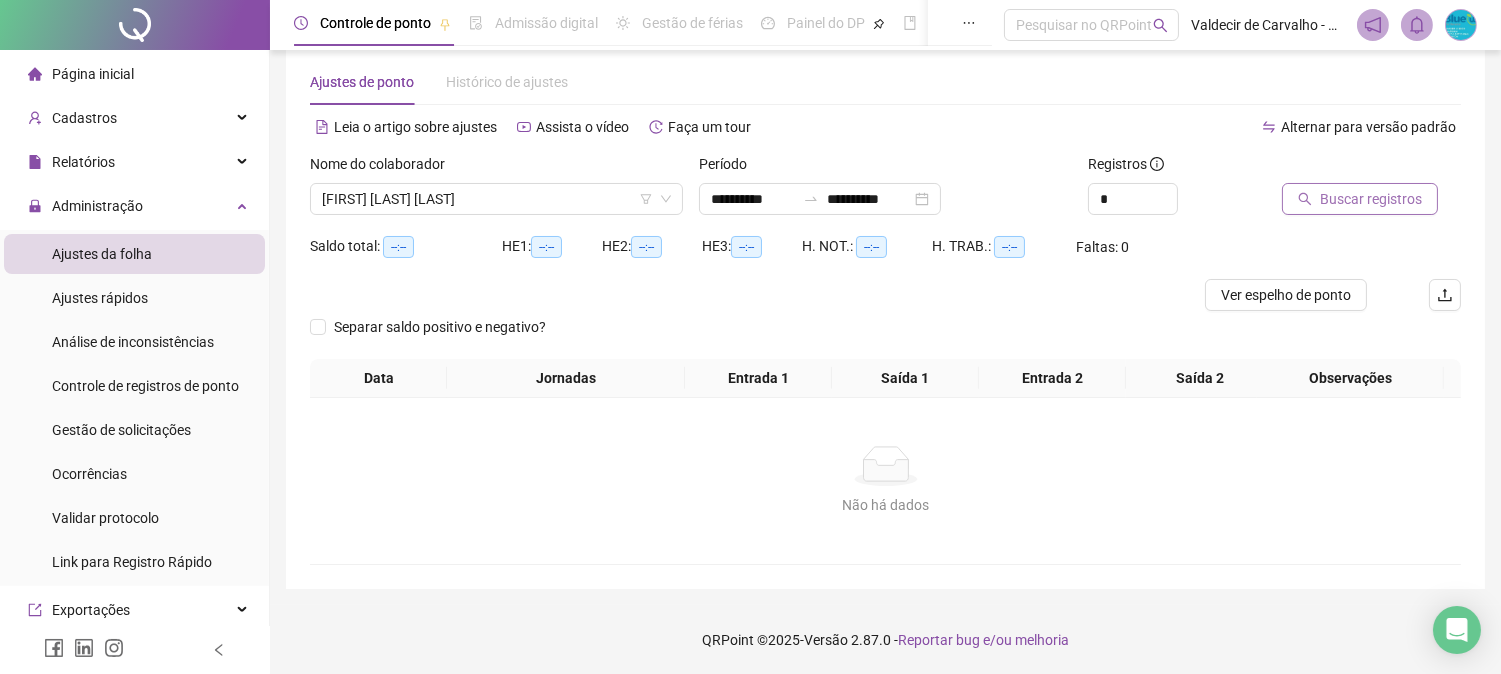 click on "Buscar registros" at bounding box center (1360, 199) 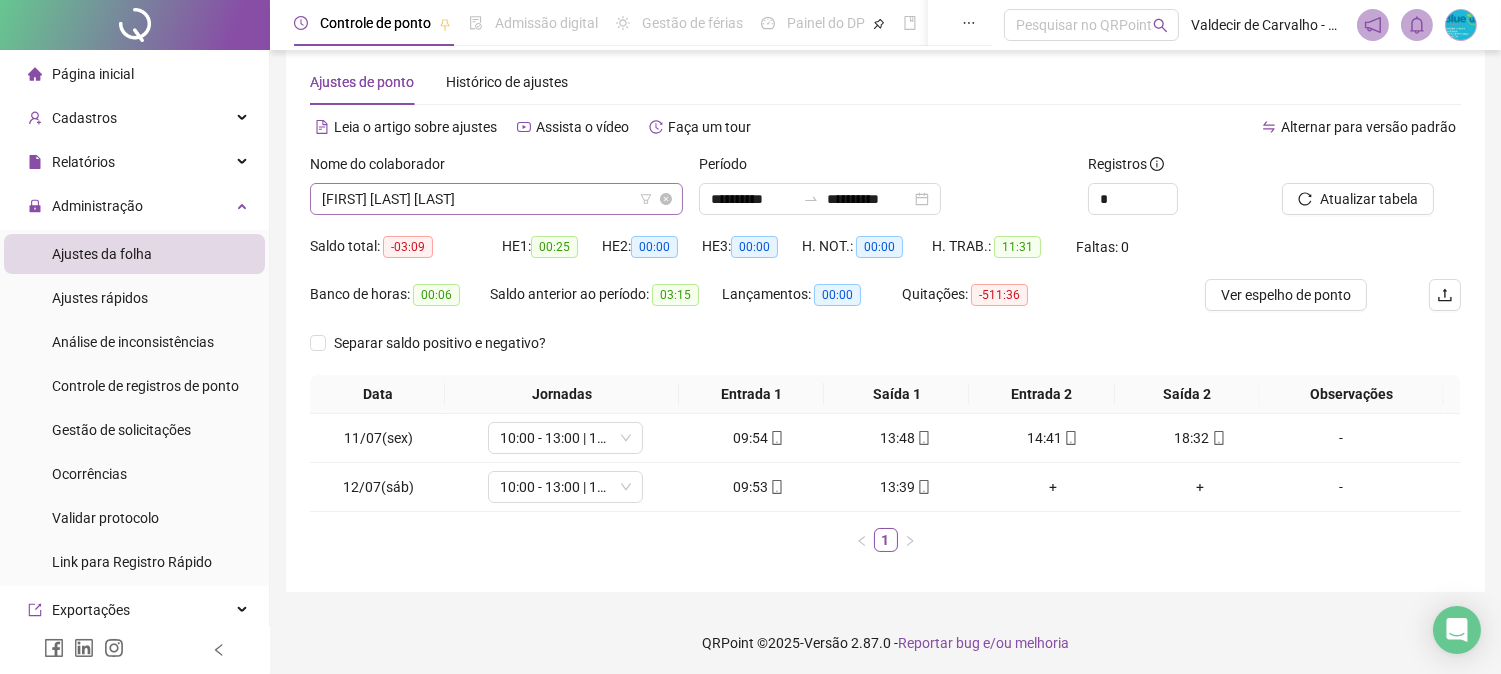 click on "[FIRST] [LAST] [LAST]" at bounding box center (496, 199) 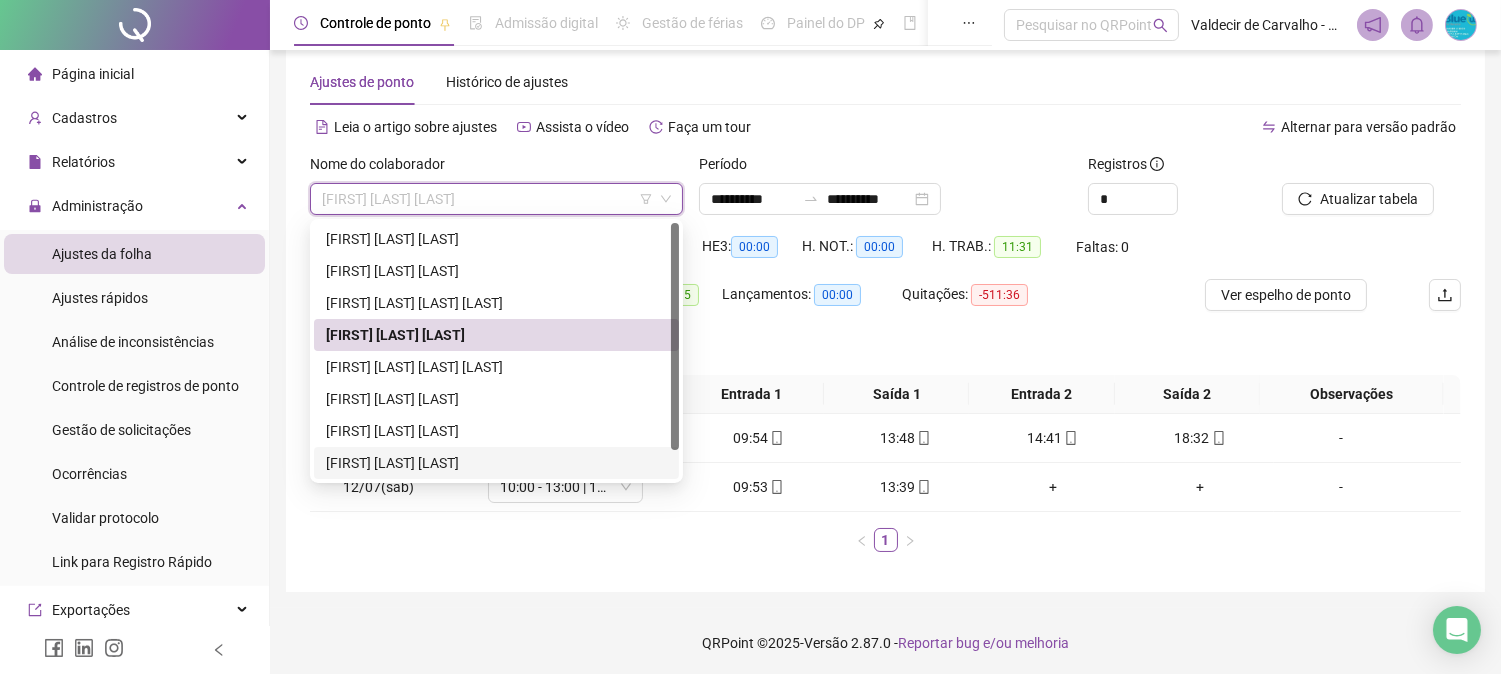 click on "1" at bounding box center (885, 540) 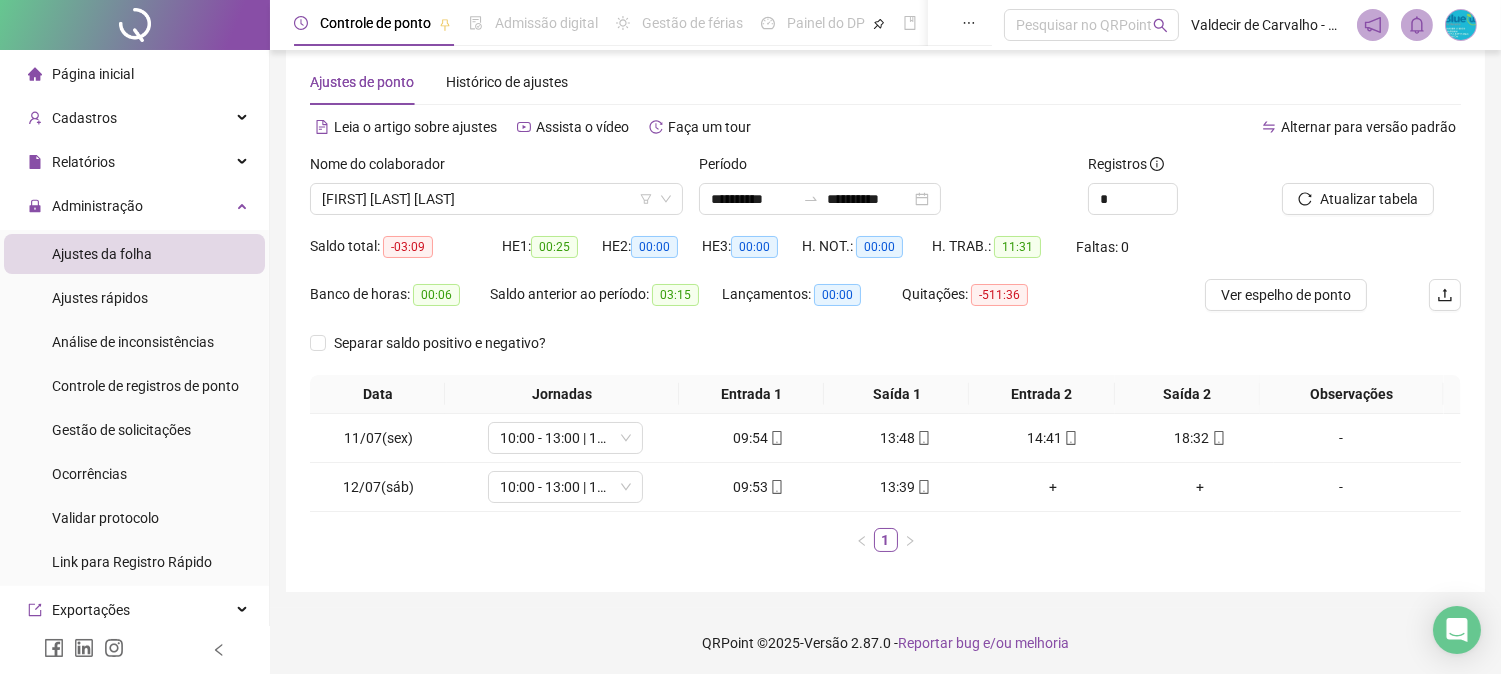 click on "-03:09" at bounding box center [408, 247] 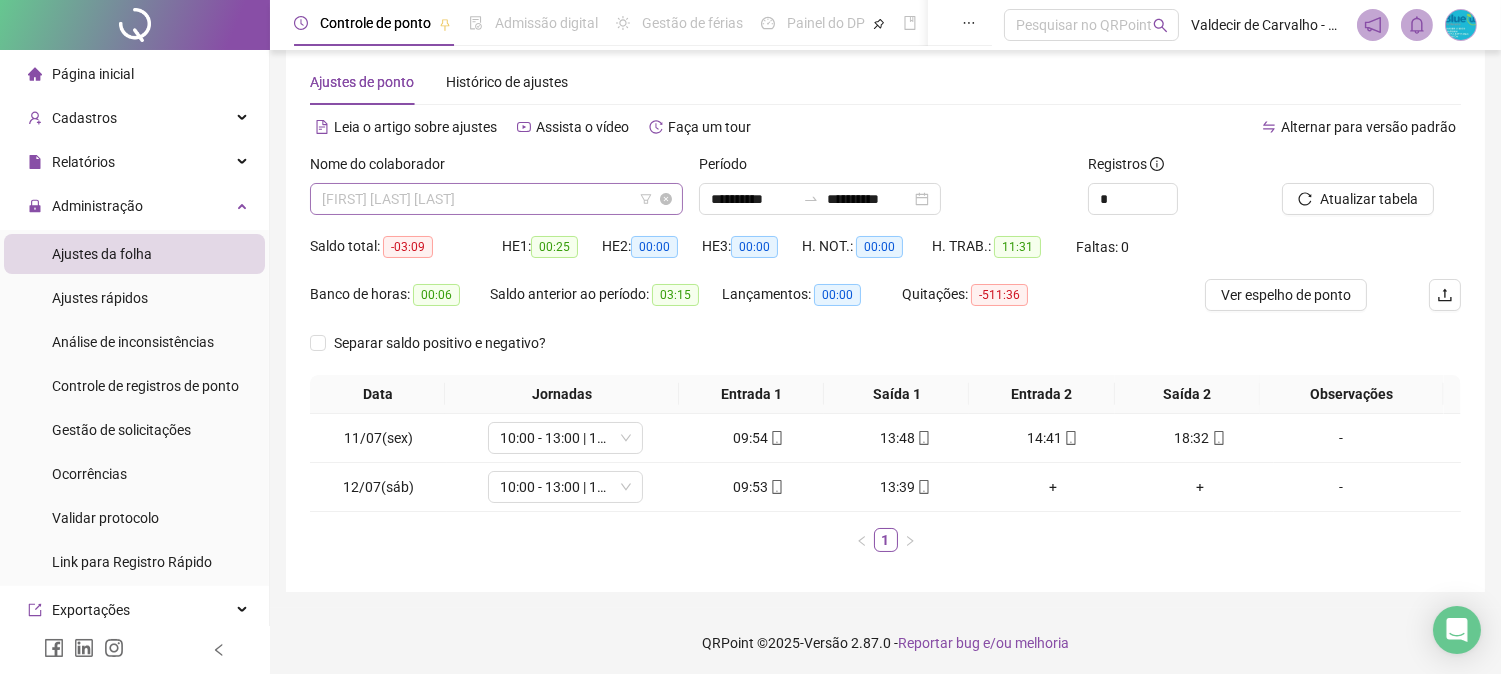 click on "[FIRST] [LAST] [LAST]" at bounding box center [496, 199] 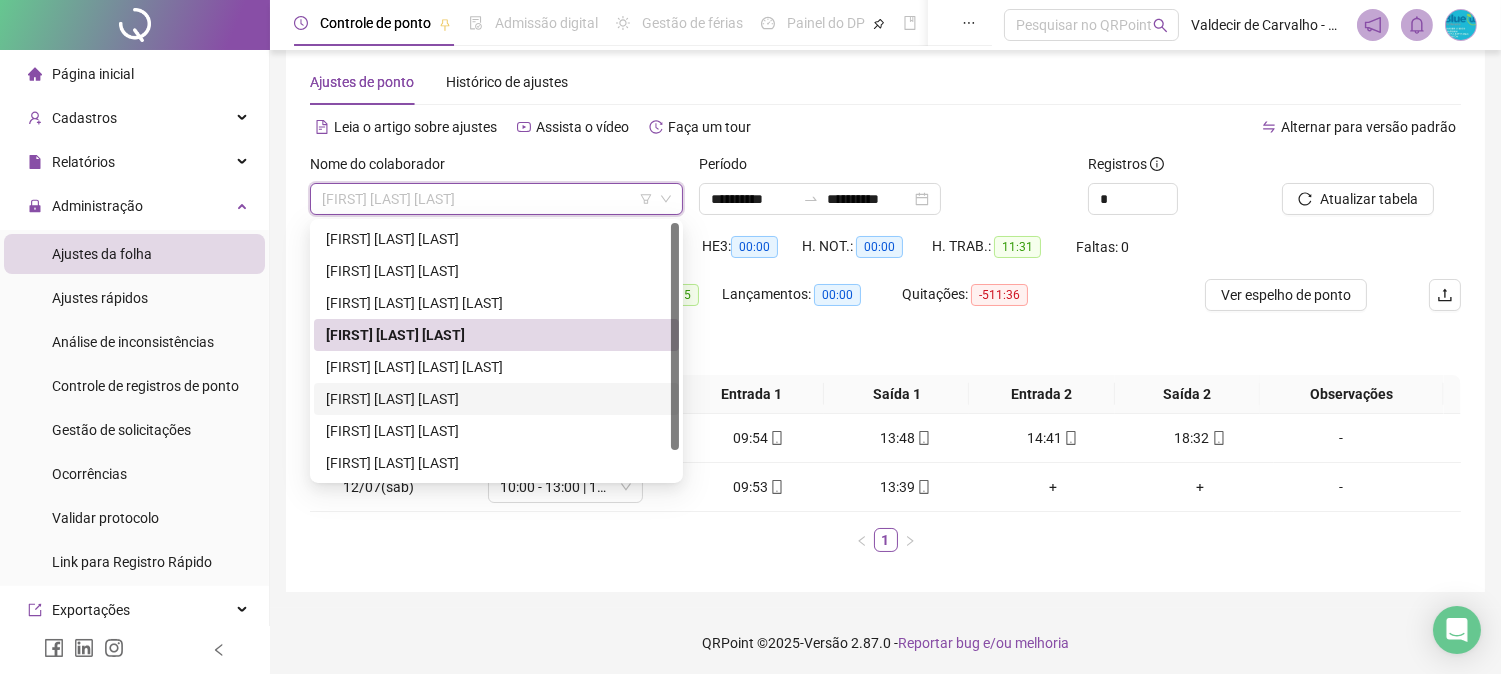 click on "[FIRST] [LAST] [LAST]" at bounding box center [496, 399] 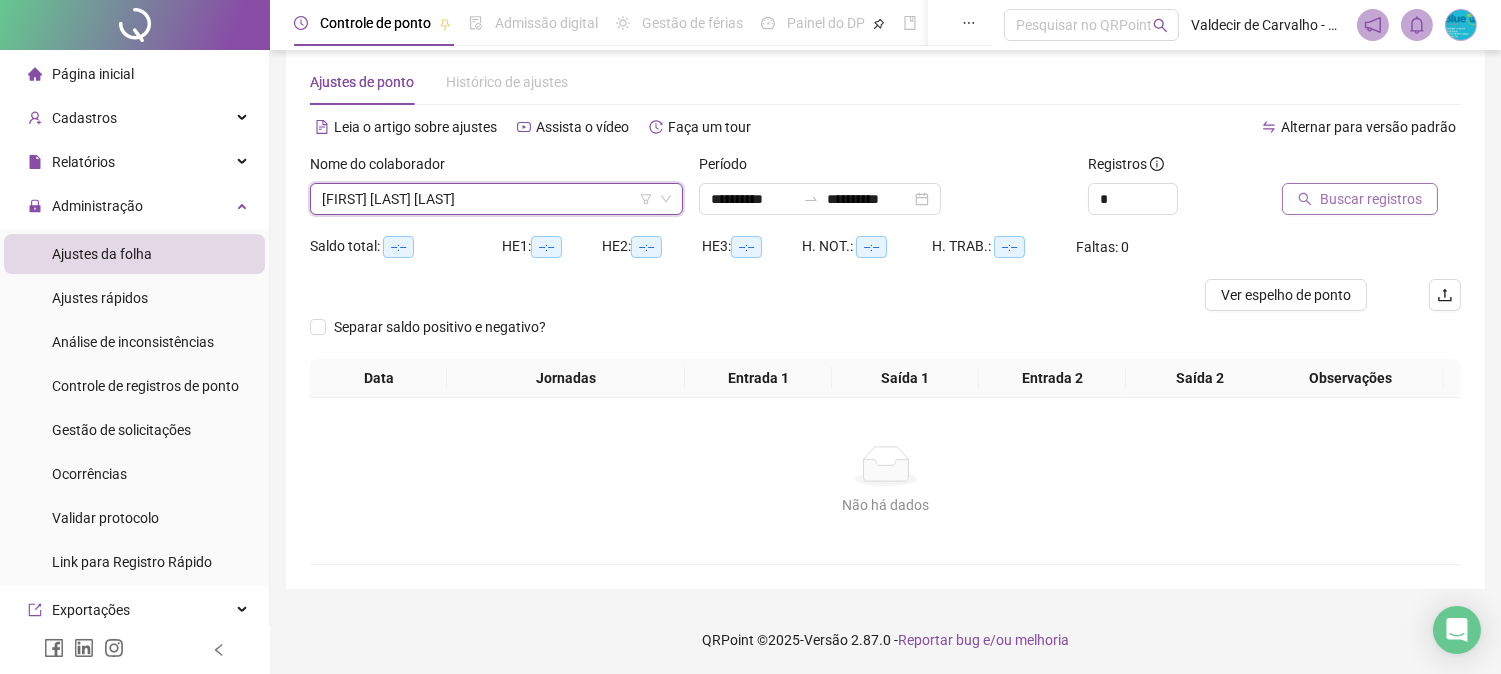 click 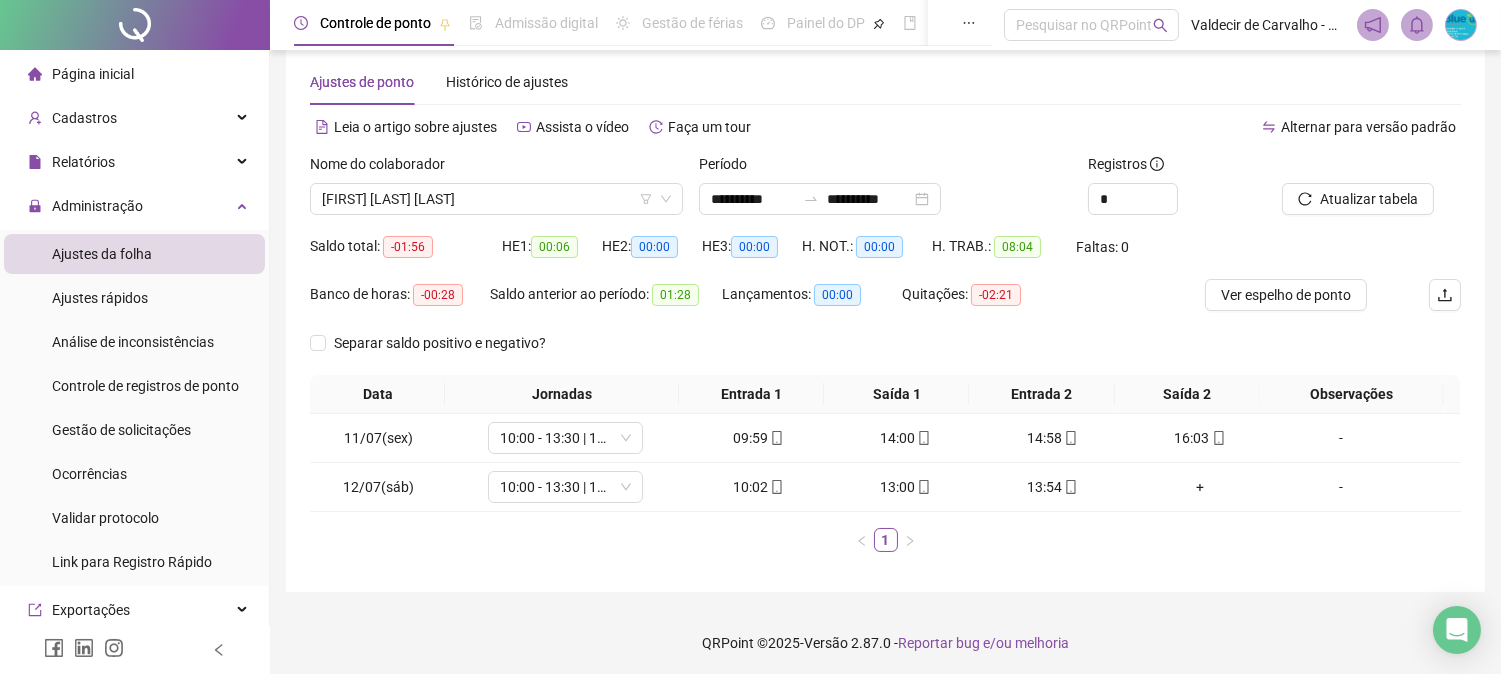 drag, startPoint x: 981, startPoint y: 195, endPoint x: 978, endPoint y: 246, distance: 51.088158 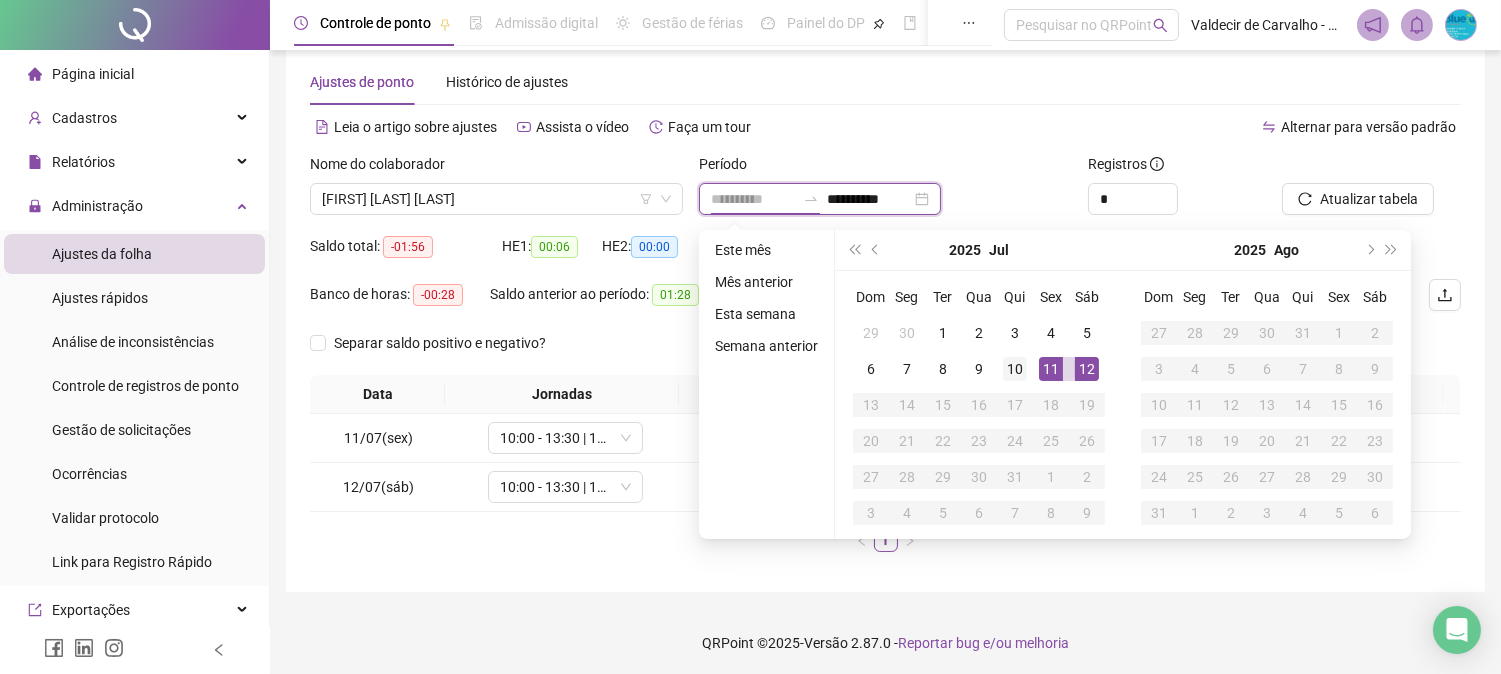 type on "**********" 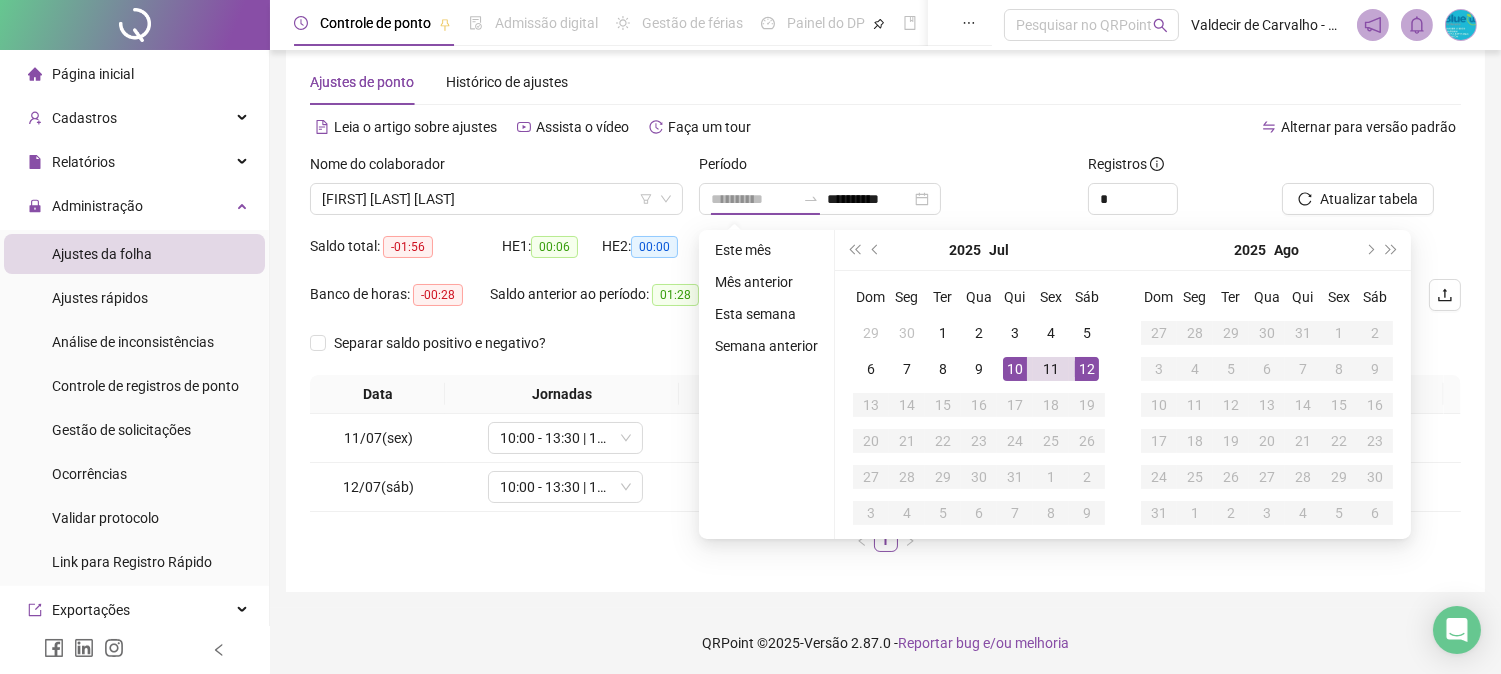 click on "10" at bounding box center (1015, 369) 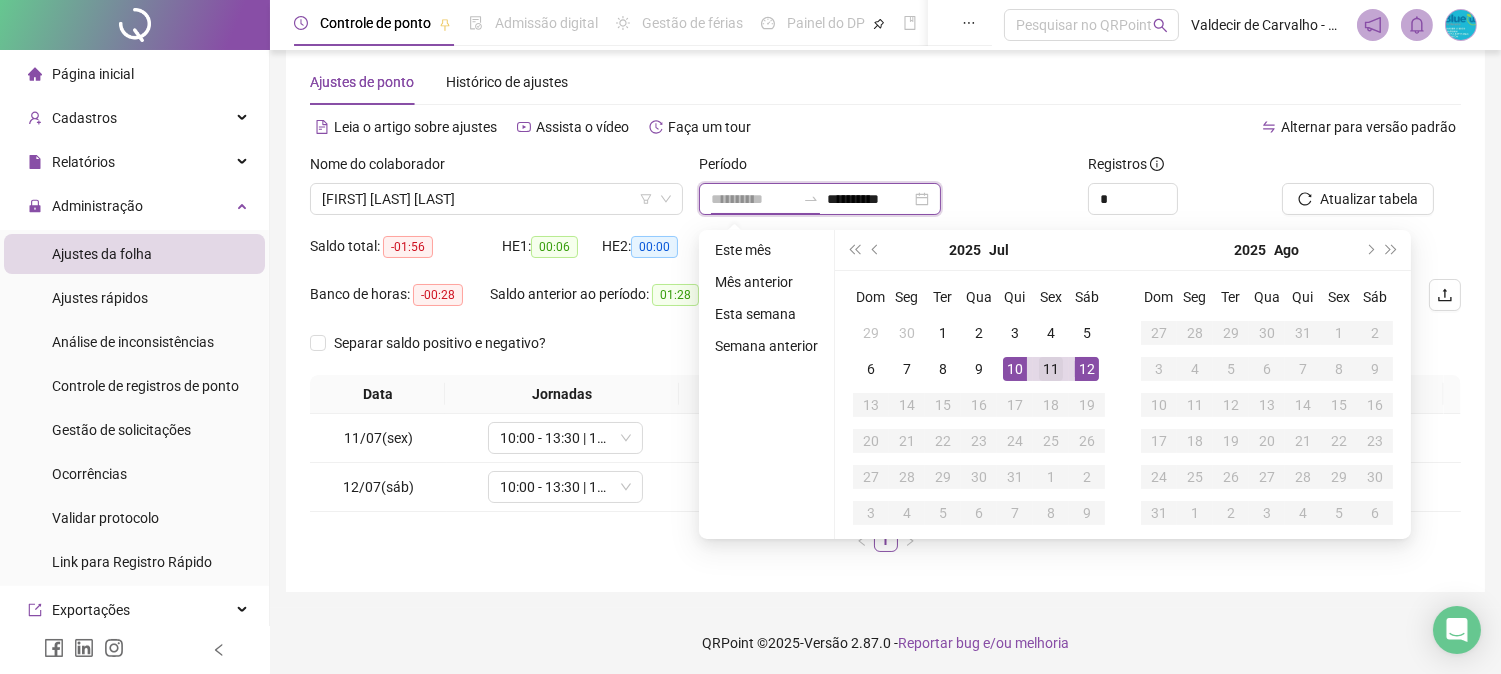 type on "**********" 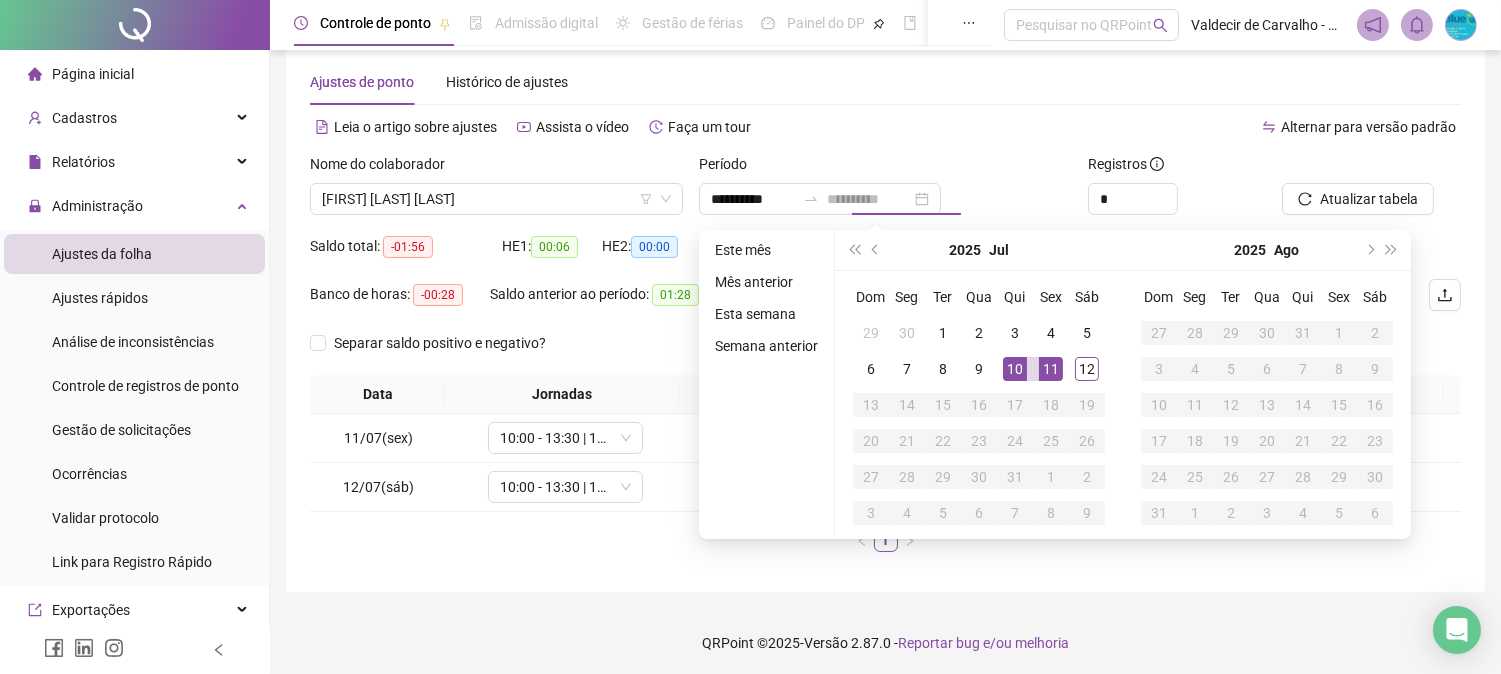 click on "11" at bounding box center (1051, 369) 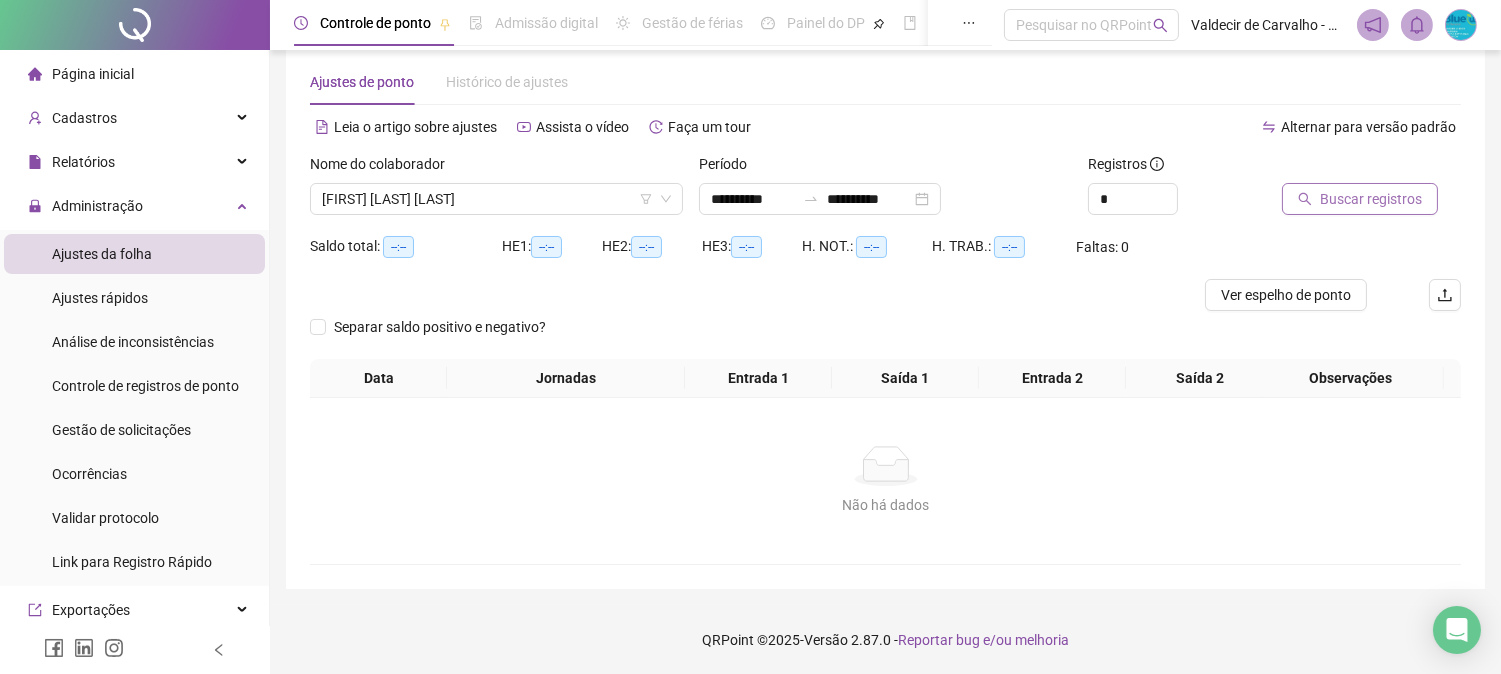 click on "Buscar registros" at bounding box center [1360, 199] 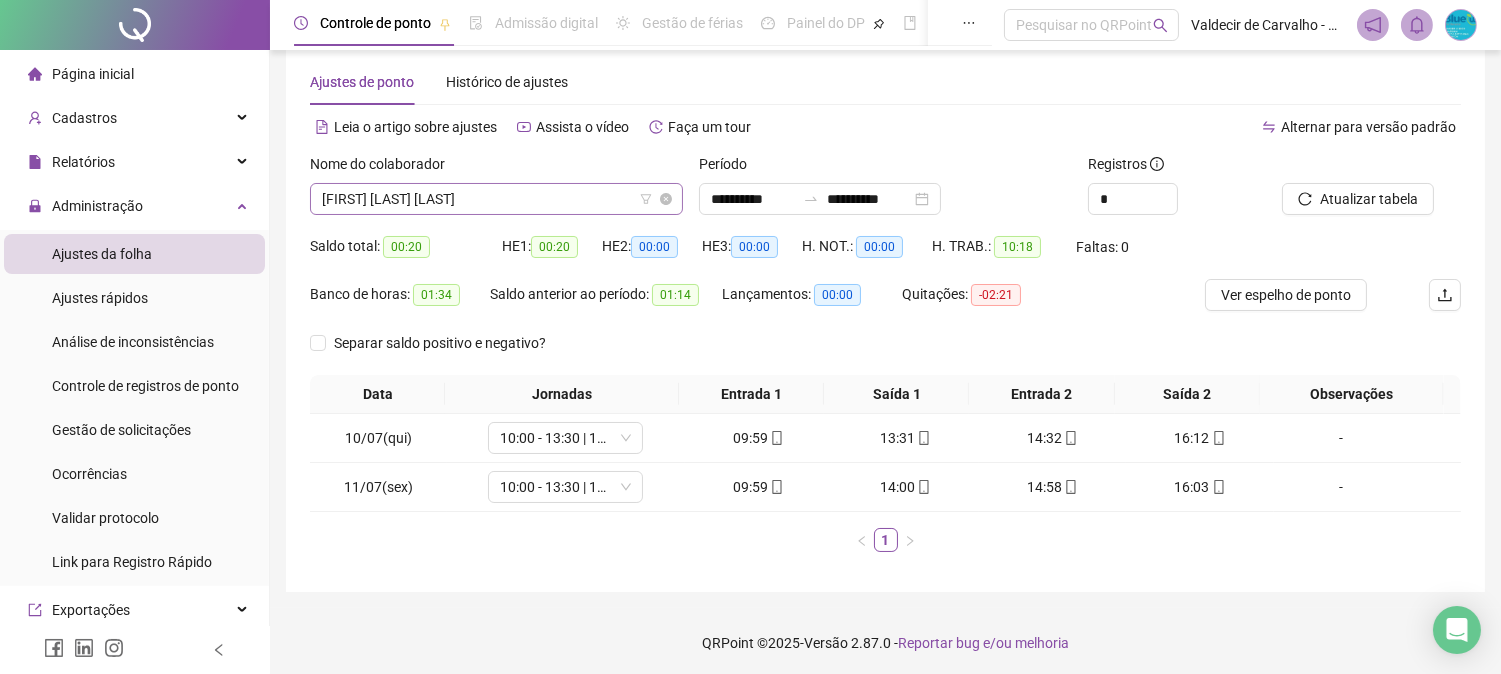 click on "[FIRST] [LAST] [LAST]" at bounding box center (496, 199) 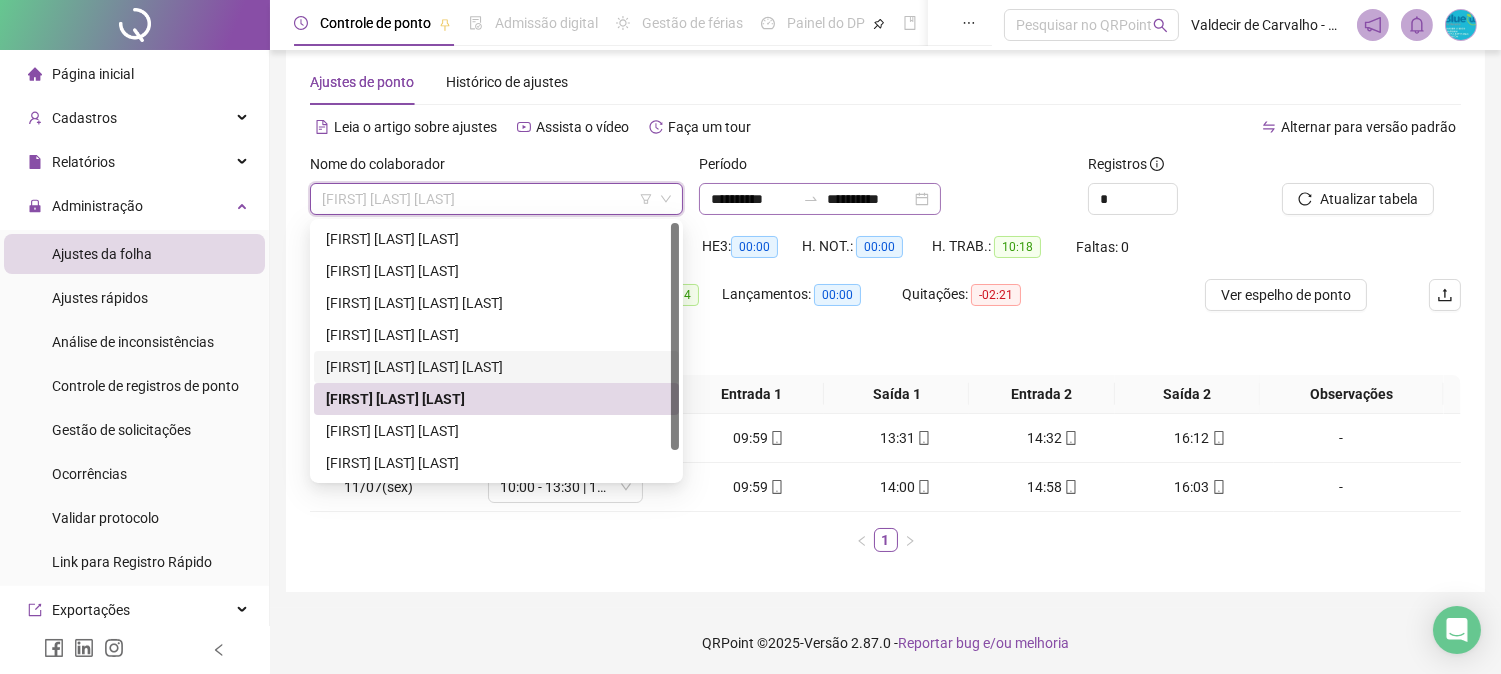 click on "**********" at bounding box center (820, 199) 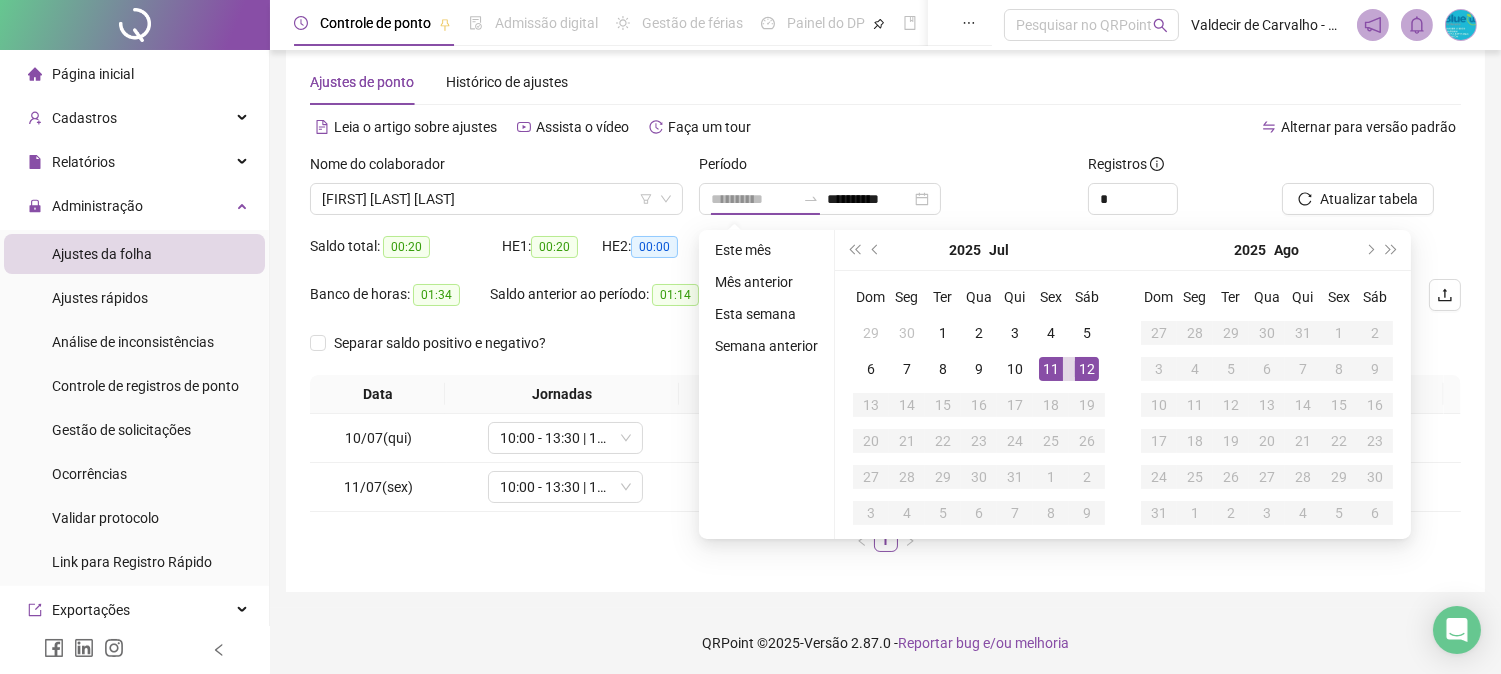 click on "12" at bounding box center (1087, 369) 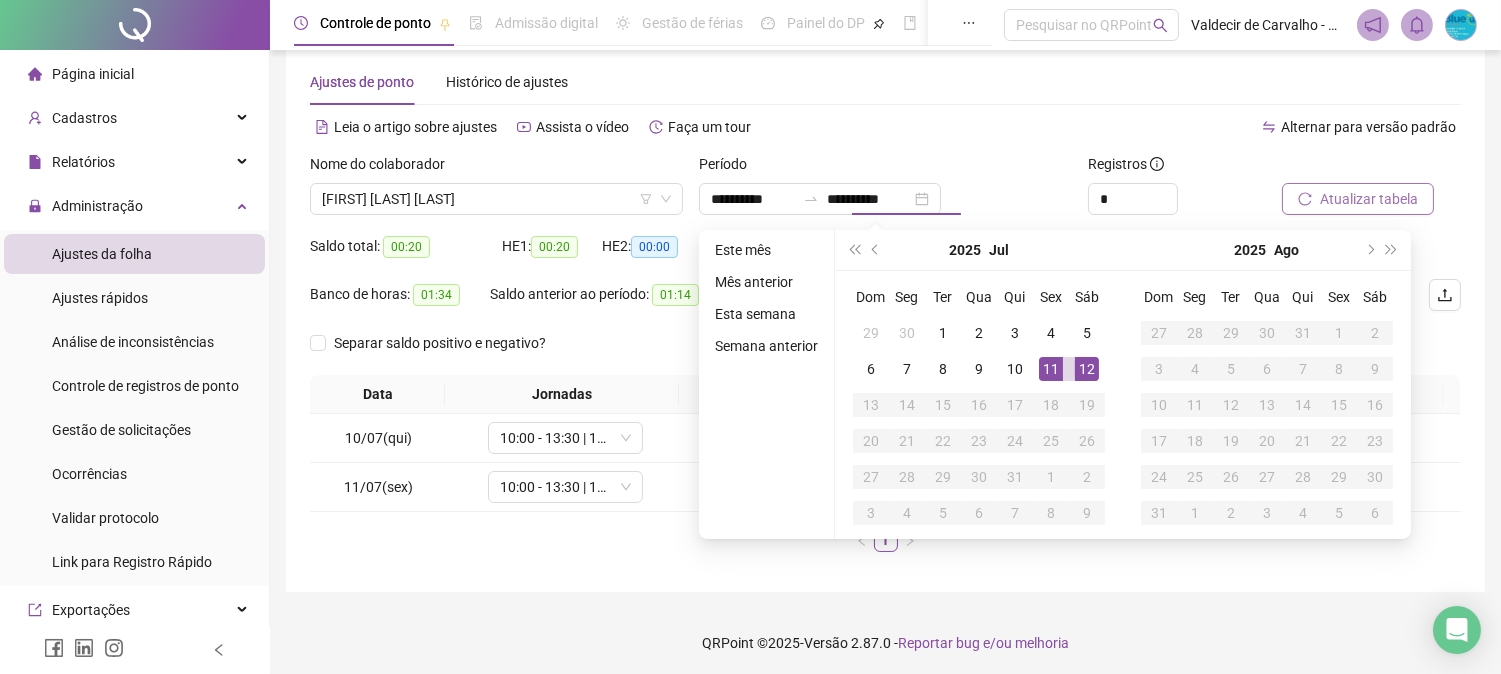 click on "Atualizar tabela" at bounding box center [1369, 199] 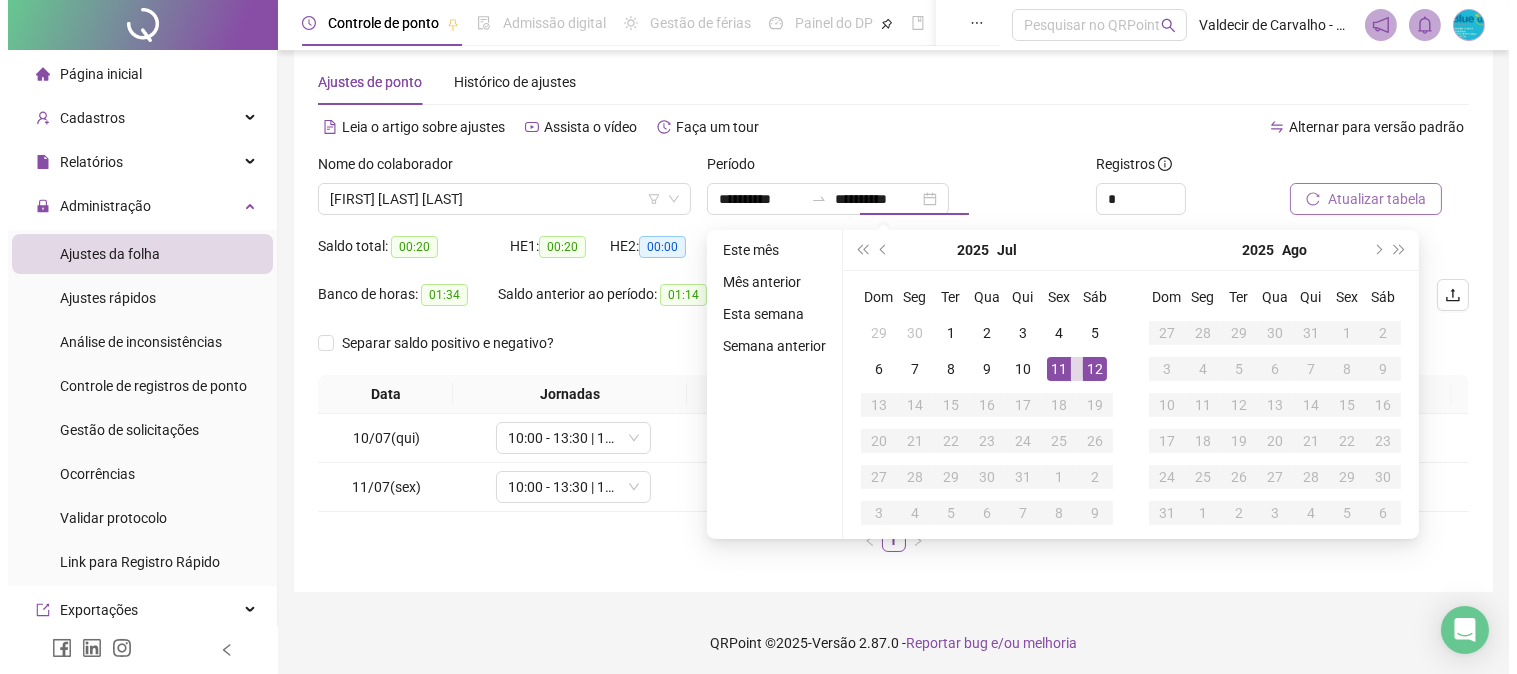 type on "**********" 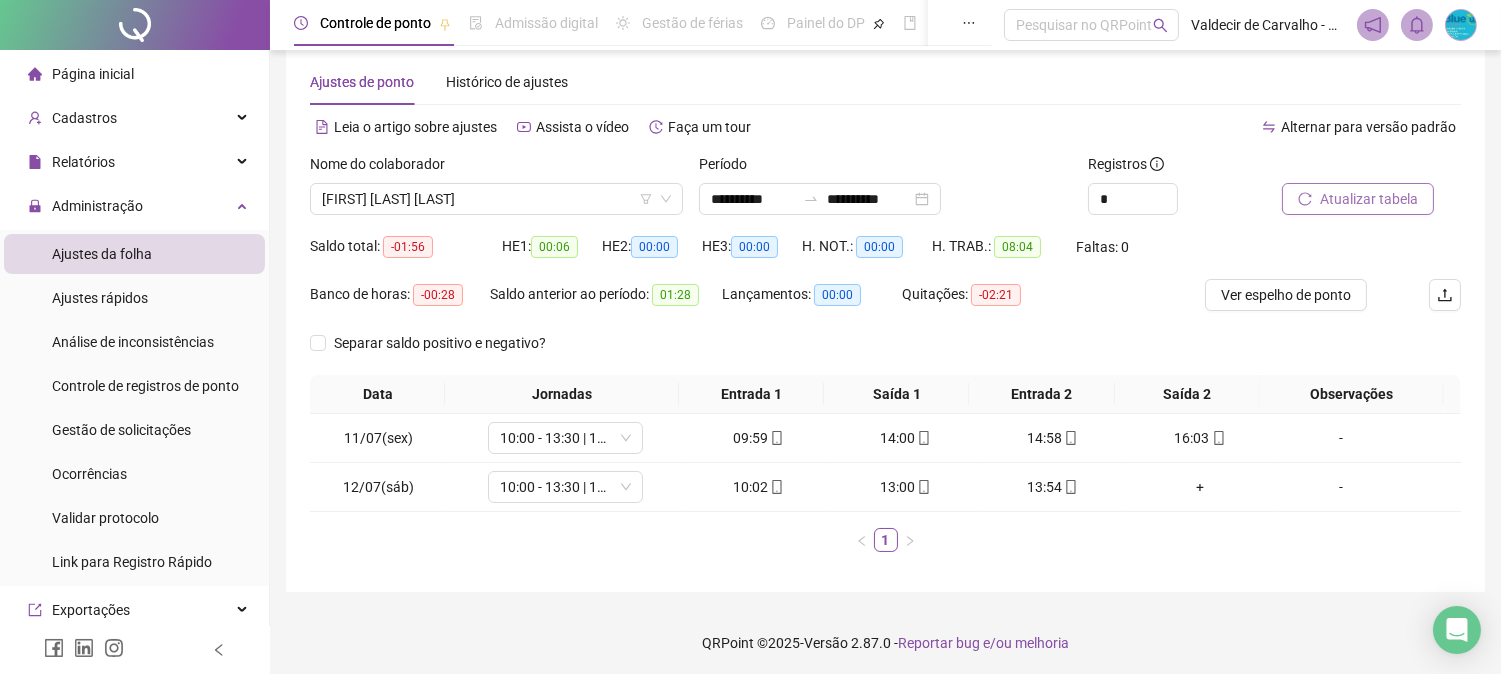 click on "Atualizar tabela" at bounding box center (1369, 199) 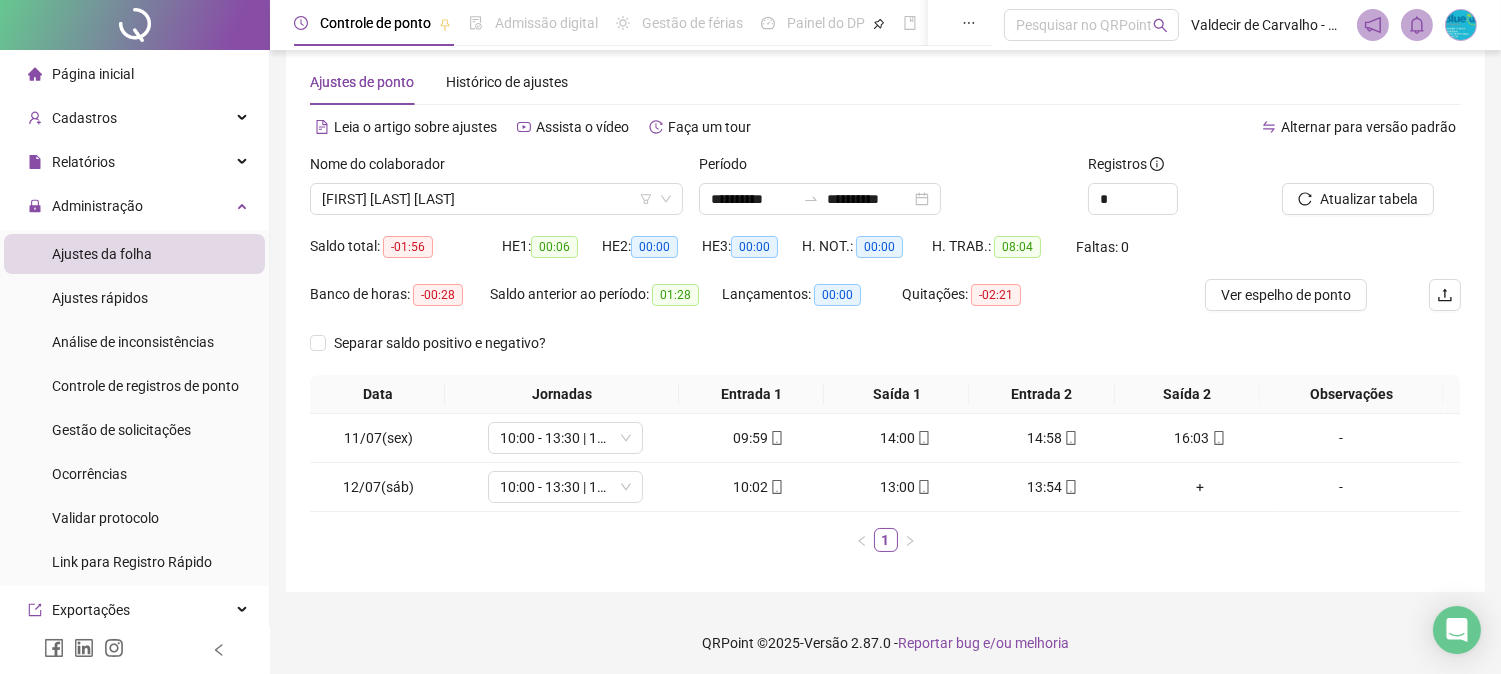 click on "H. TRAB.:   08:04" at bounding box center (1004, 247) 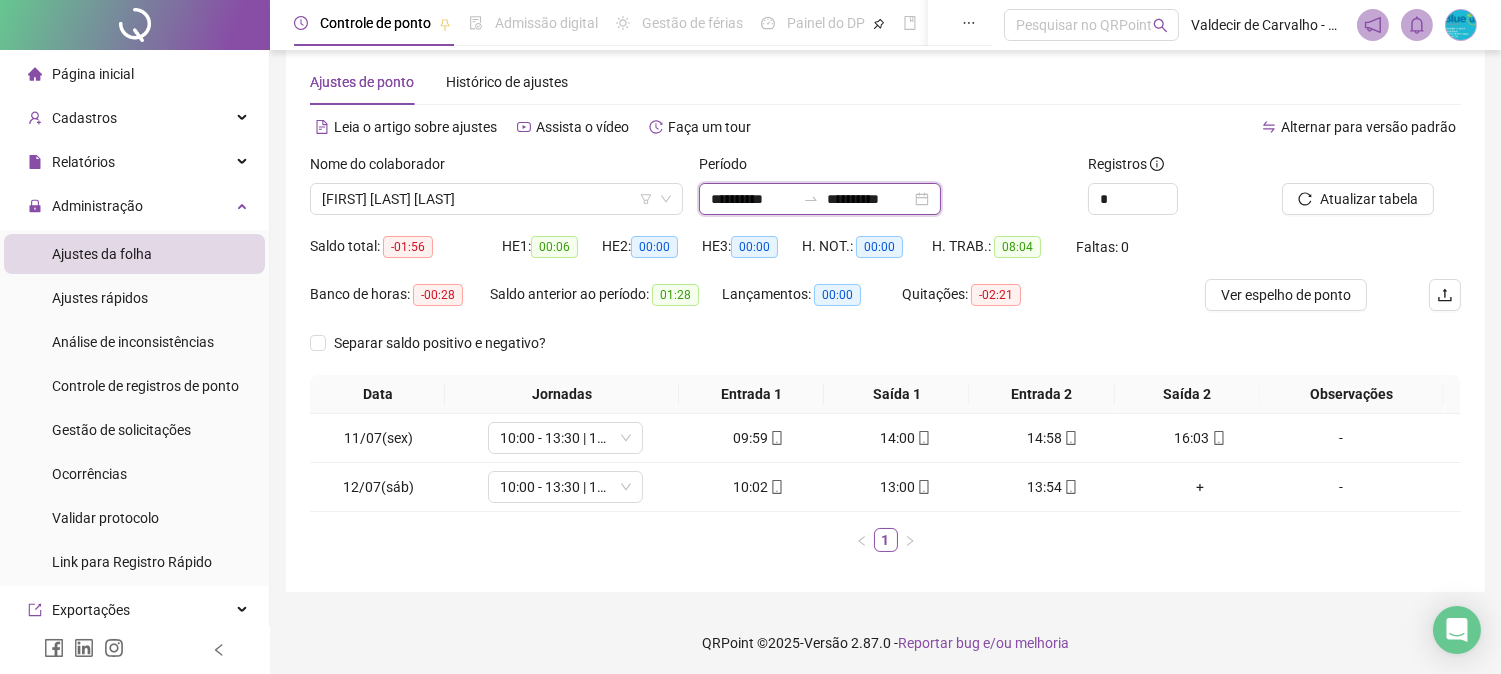 click on "**********" at bounding box center [869, 199] 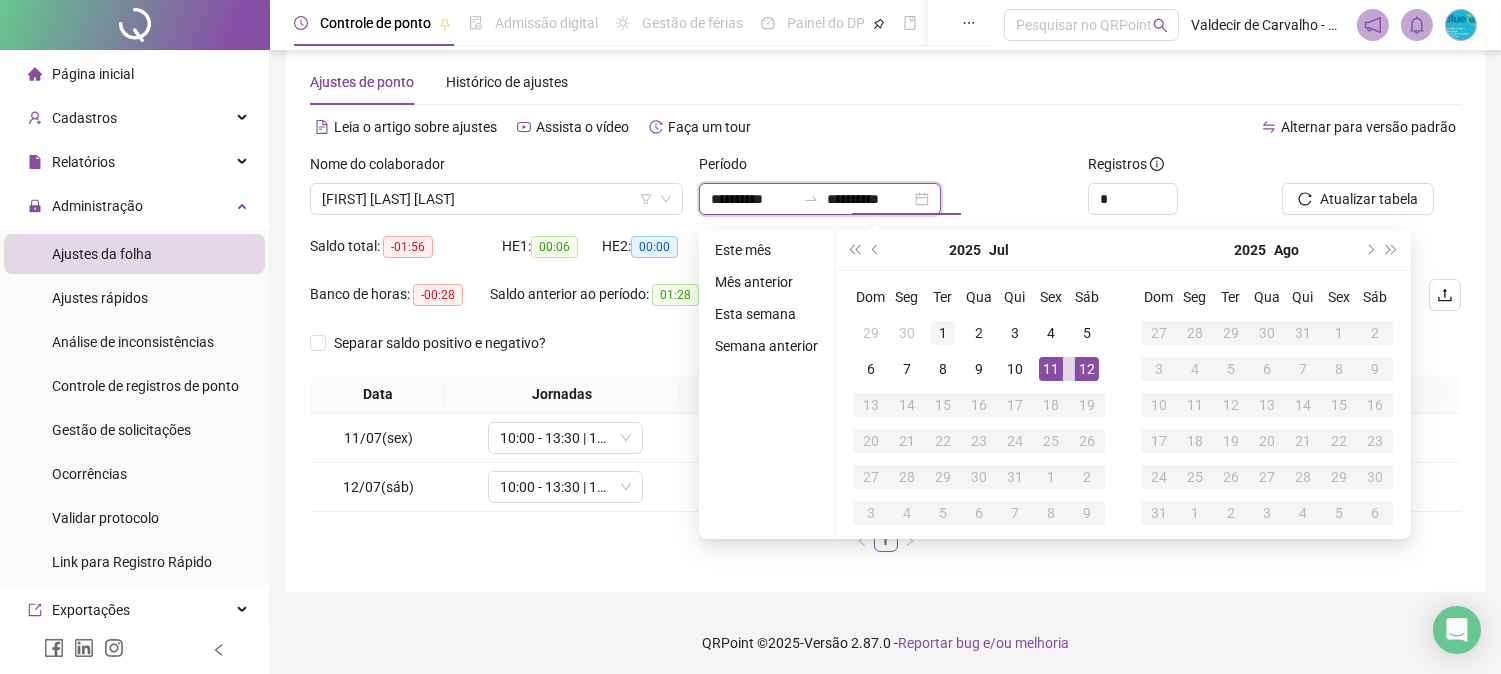 type on "**********" 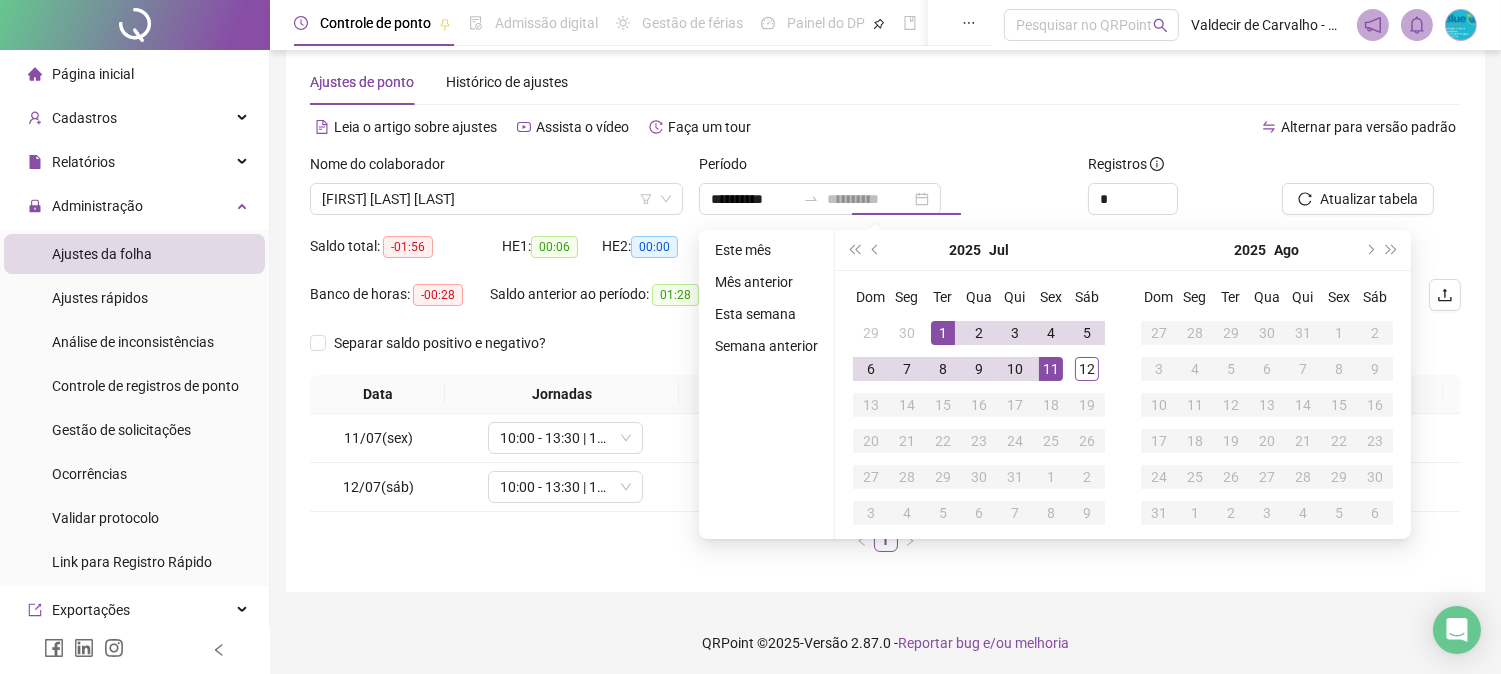 click on "1" at bounding box center (943, 333) 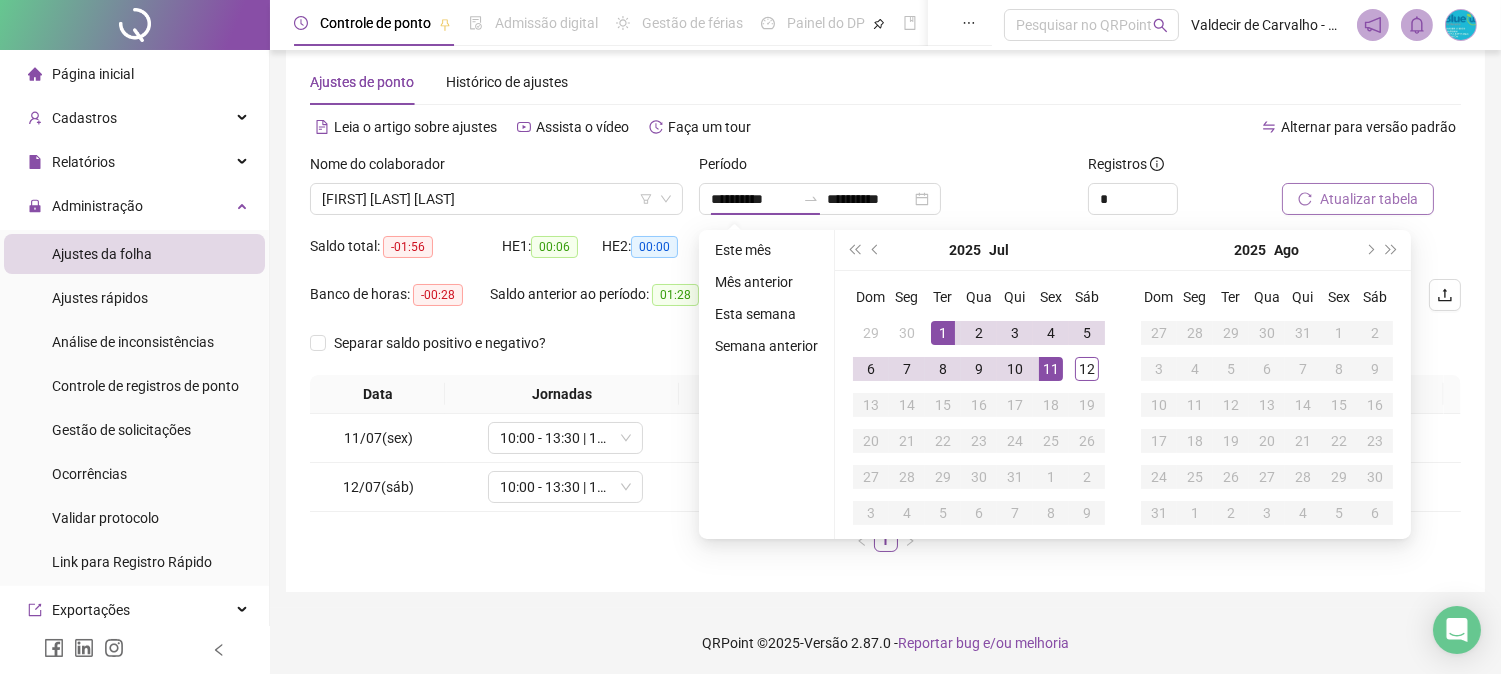 click on "Atualizar tabela" at bounding box center [1358, 199] 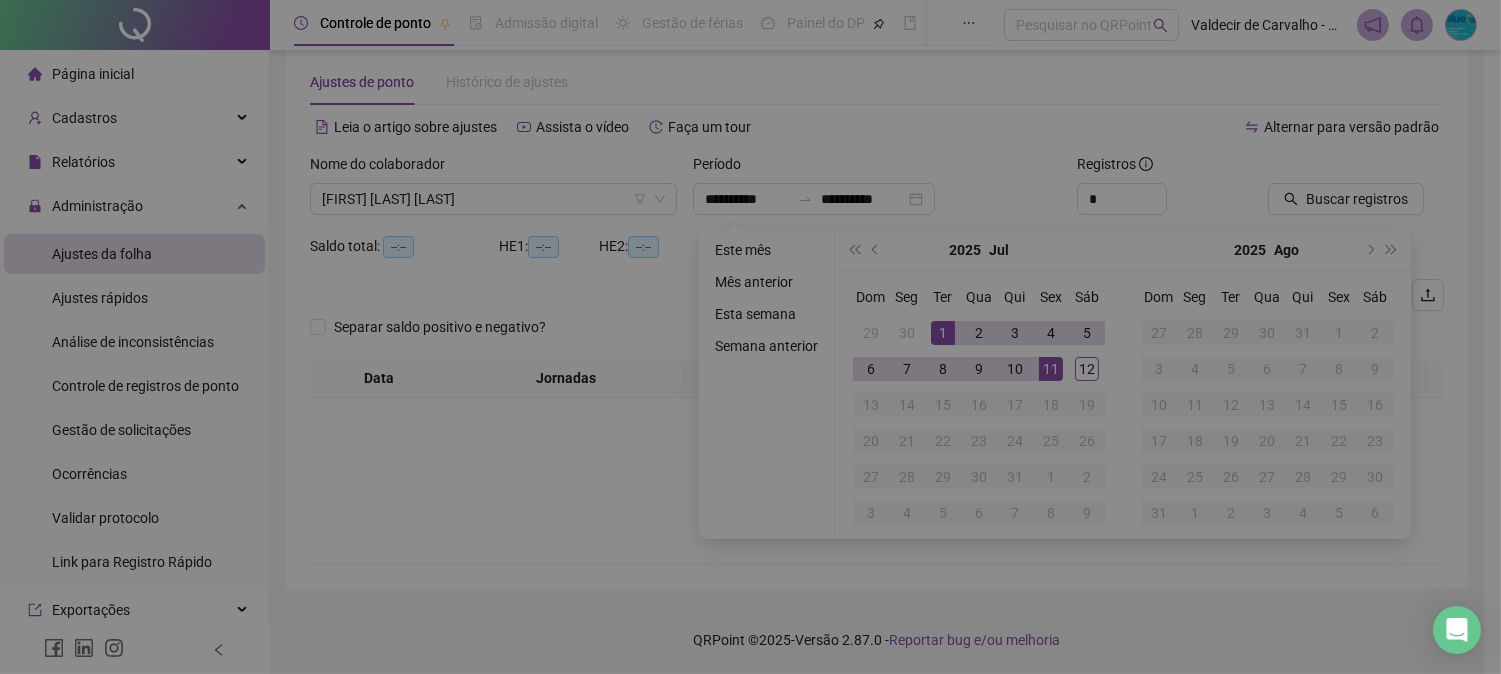 type on "**********" 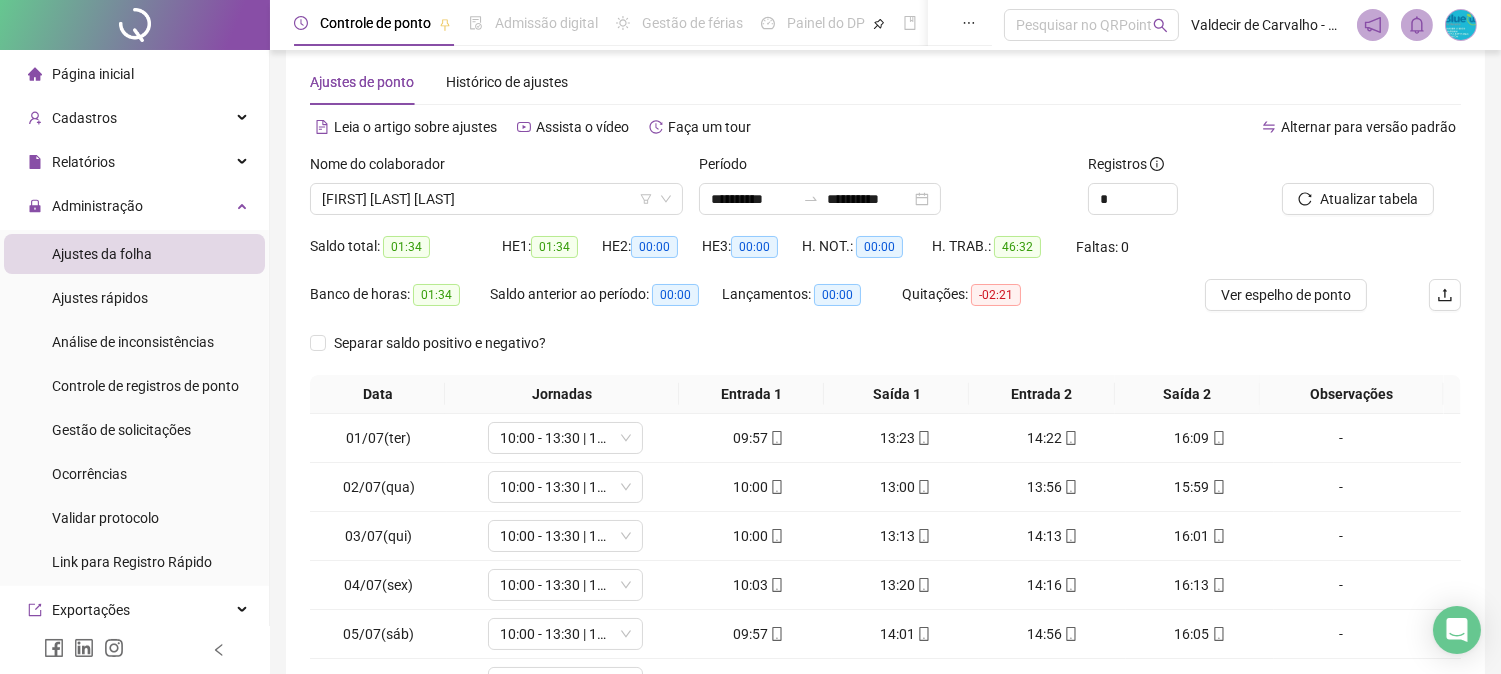 click on "-02:21" at bounding box center [996, 295] 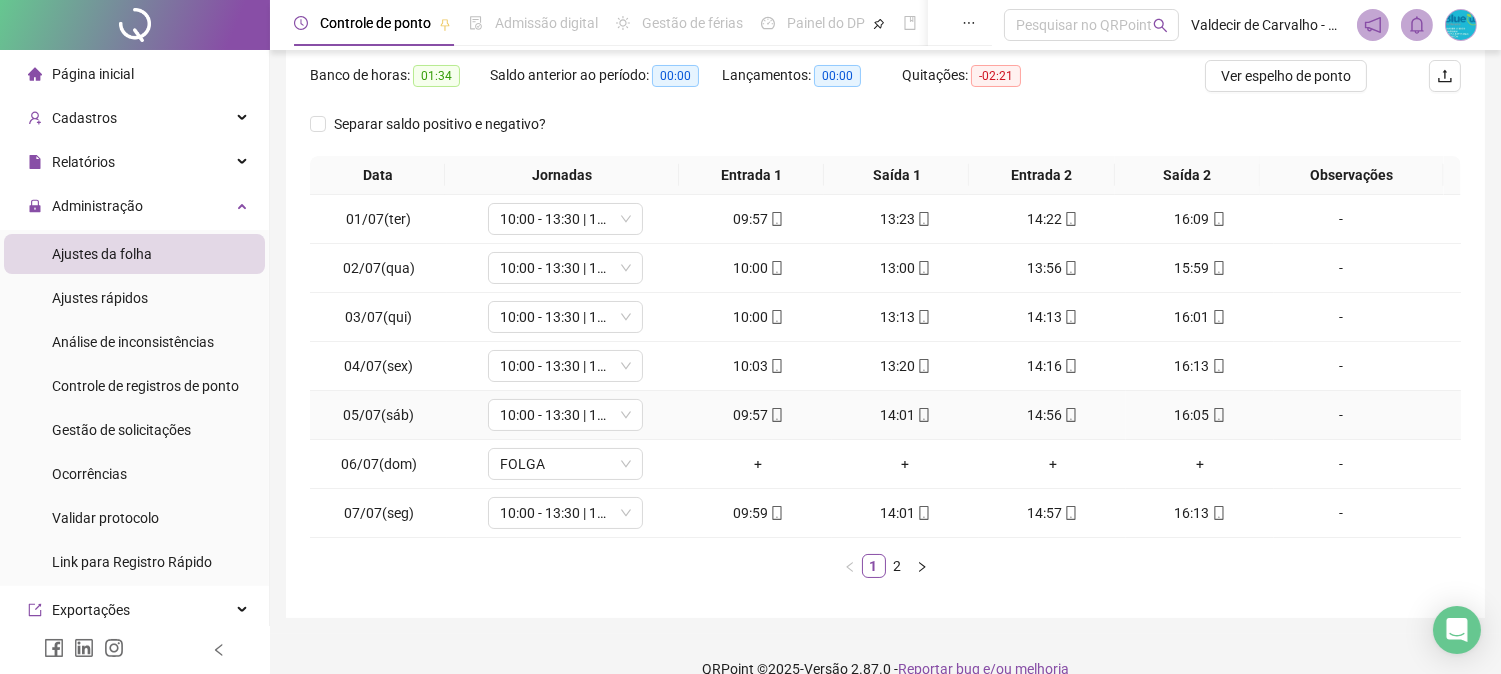 scroll, scrollTop: 253, scrollLeft: 0, axis: vertical 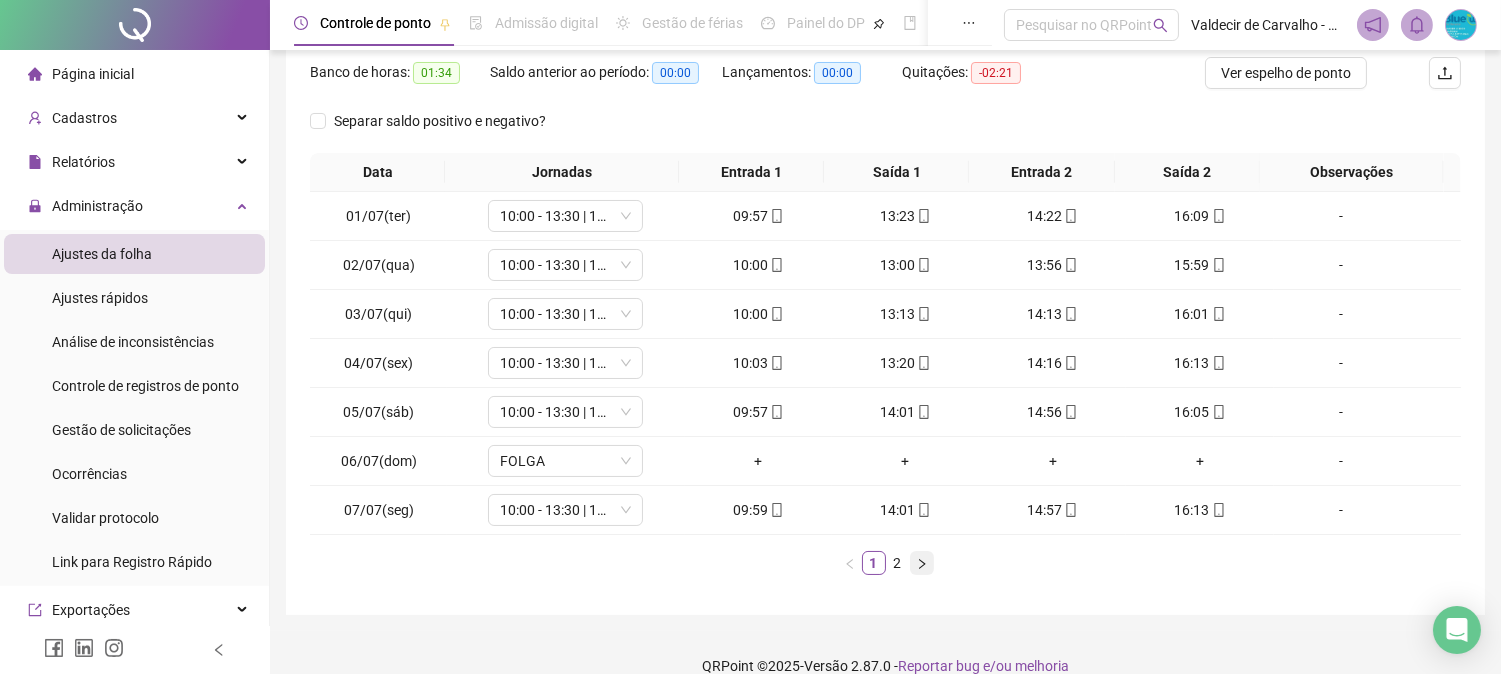 click 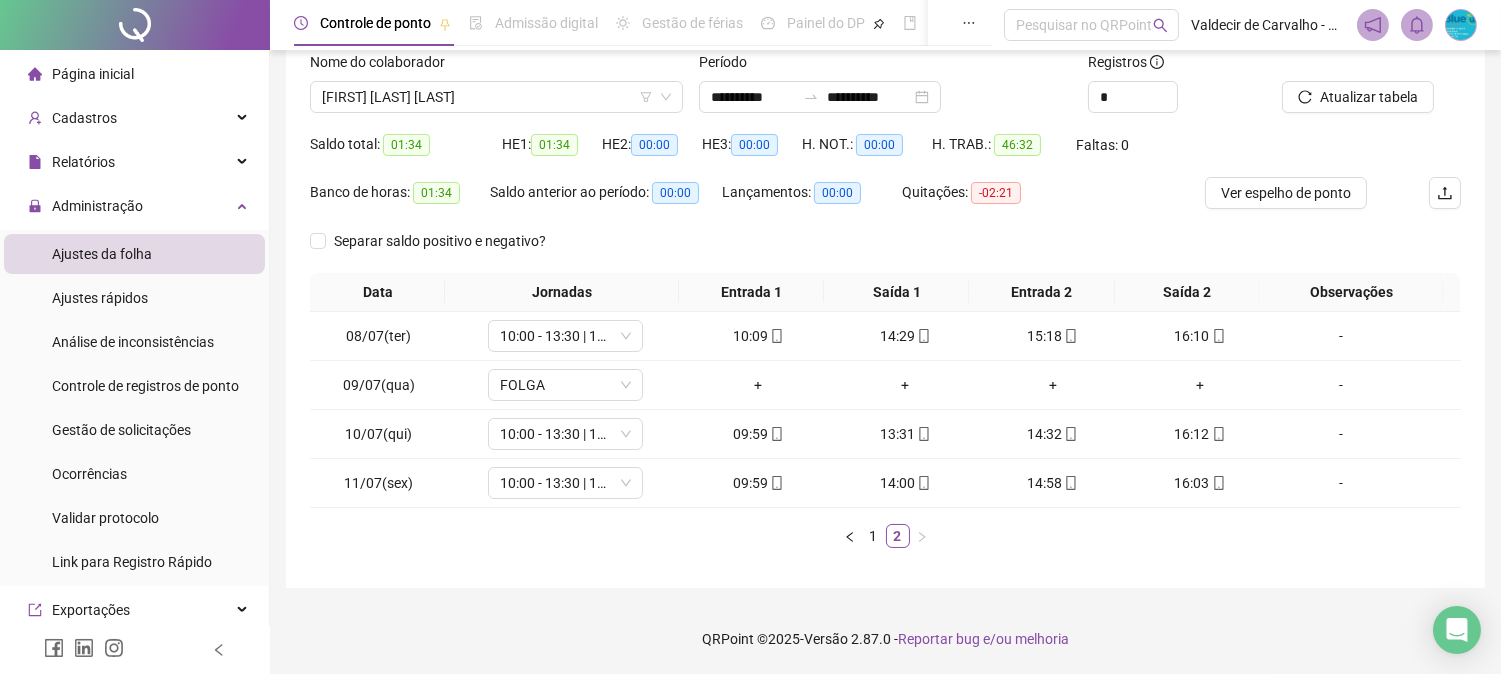 scroll, scrollTop: 133, scrollLeft: 0, axis: vertical 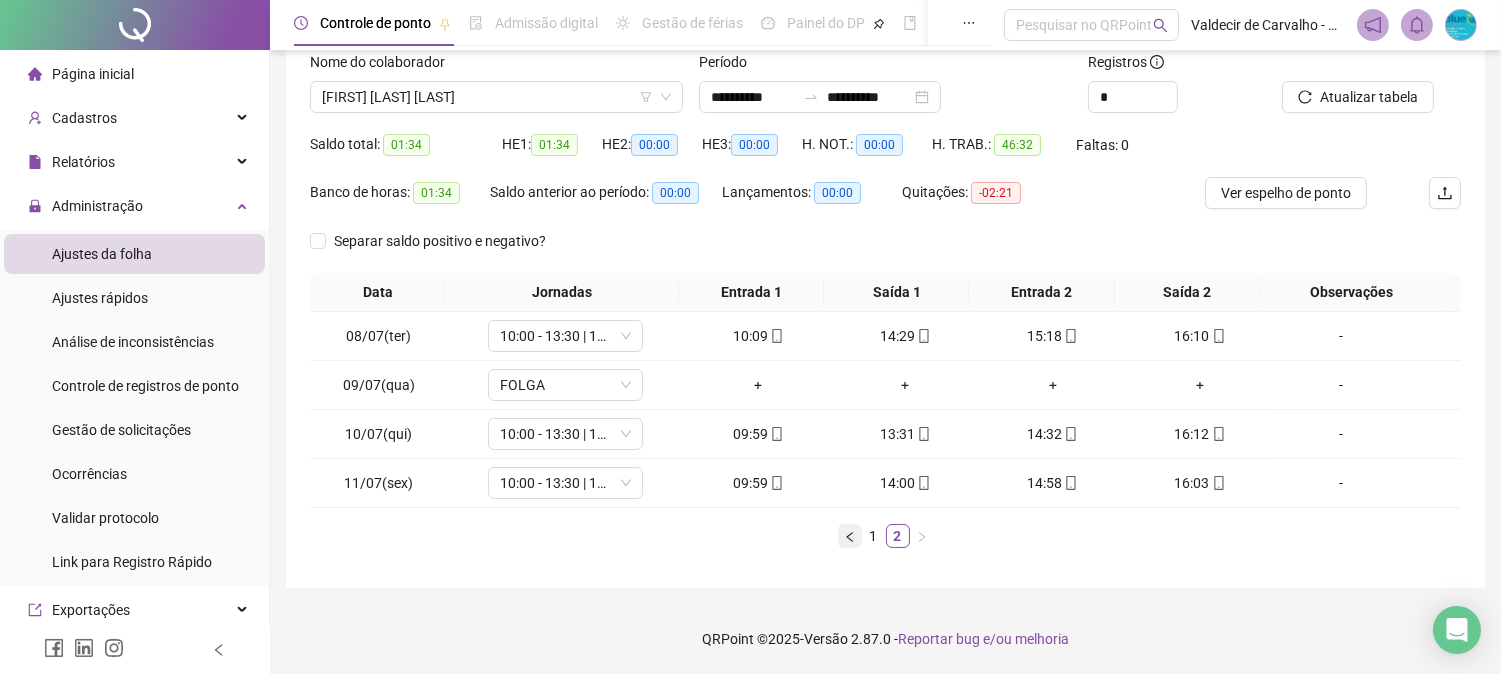 click on "1 2" at bounding box center (885, 536) 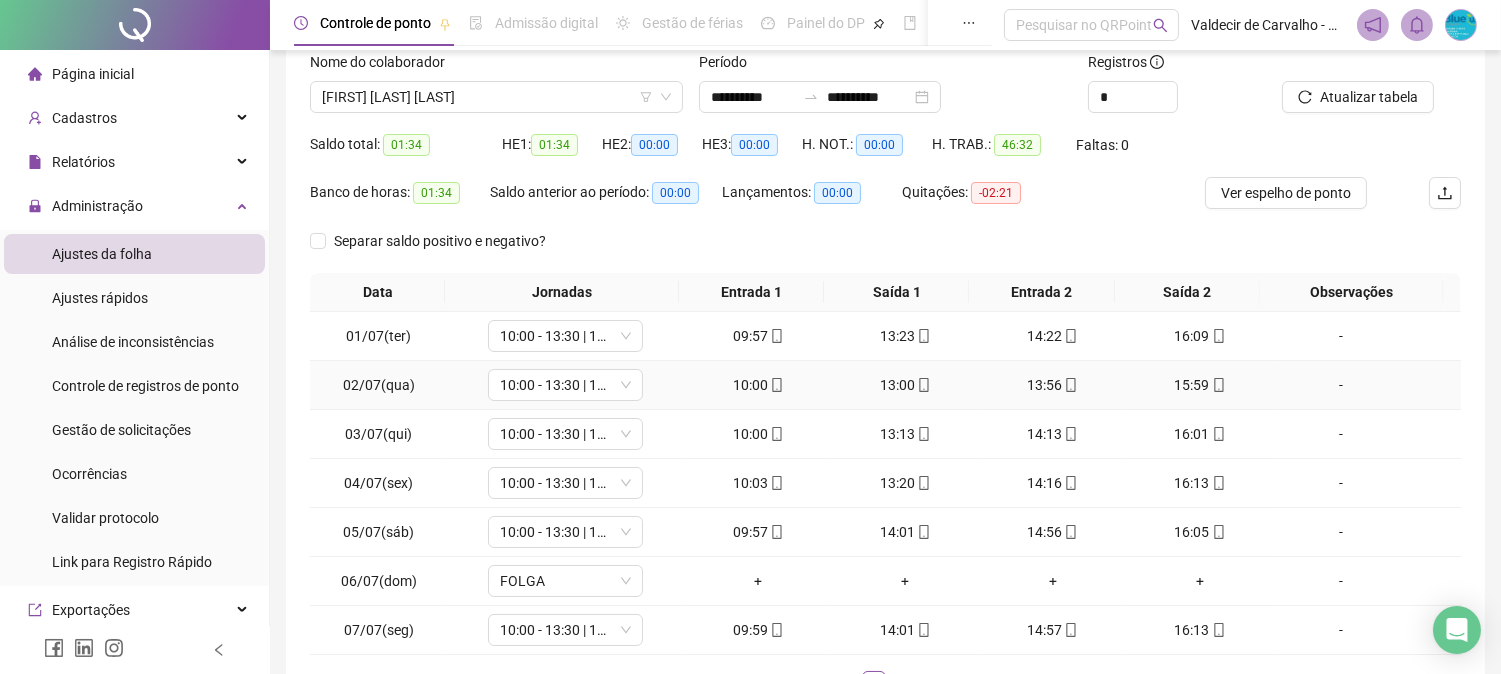 scroll, scrollTop: 22, scrollLeft: 0, axis: vertical 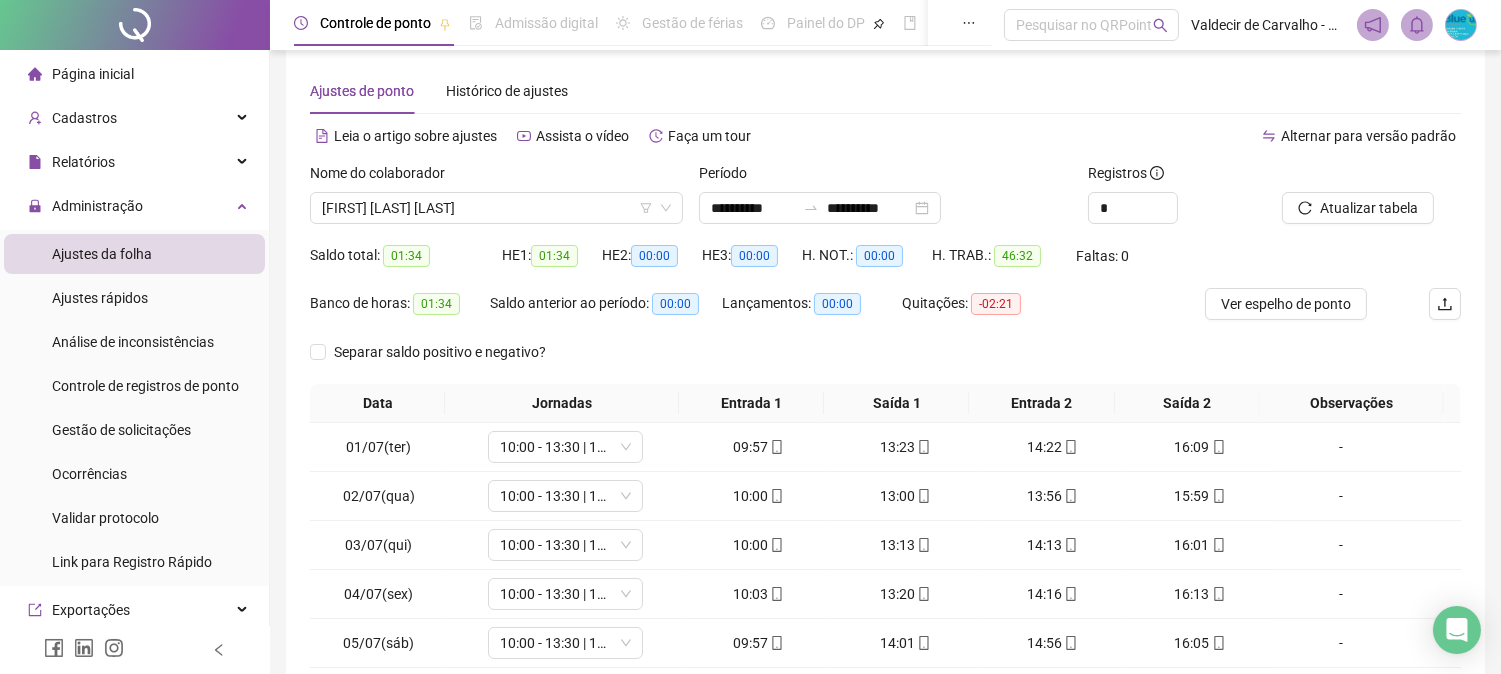 click on "Quitações:   -02:21" at bounding box center (974, 304) 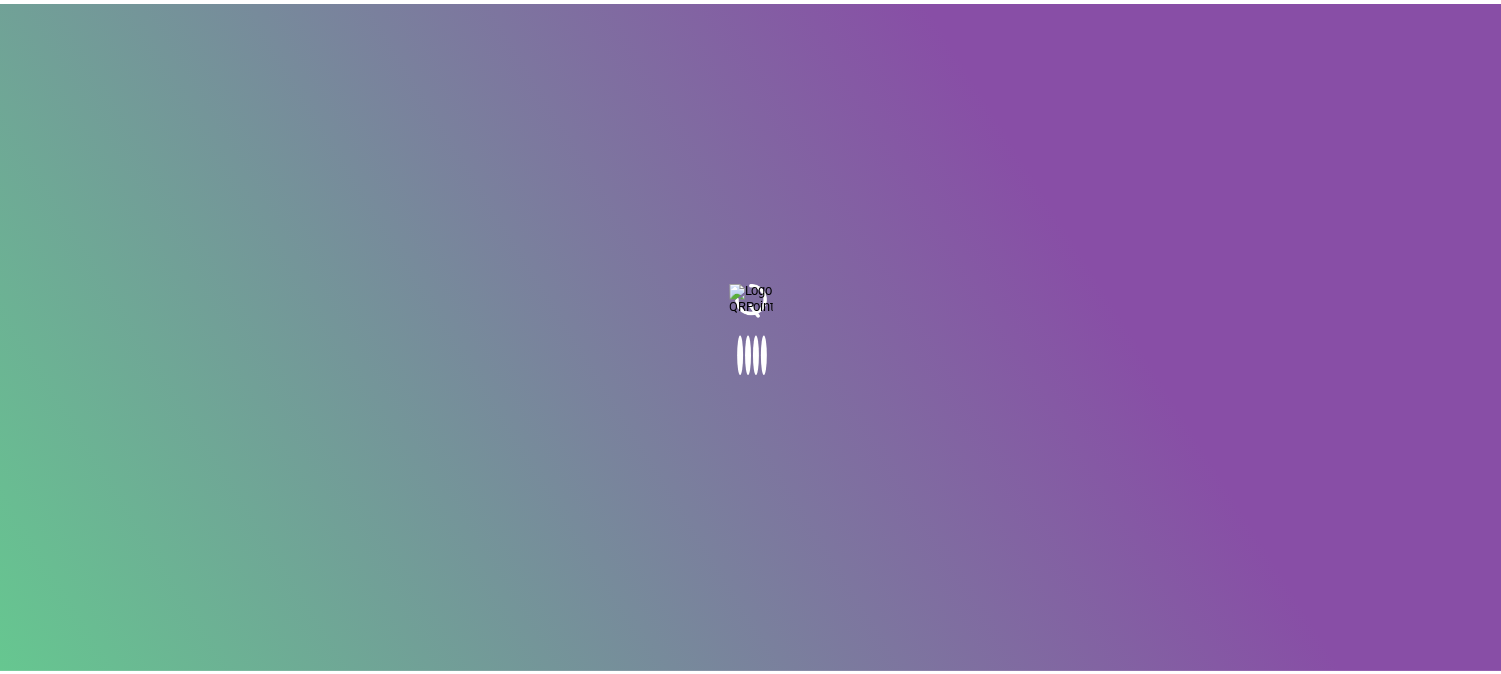 scroll, scrollTop: 0, scrollLeft: 0, axis: both 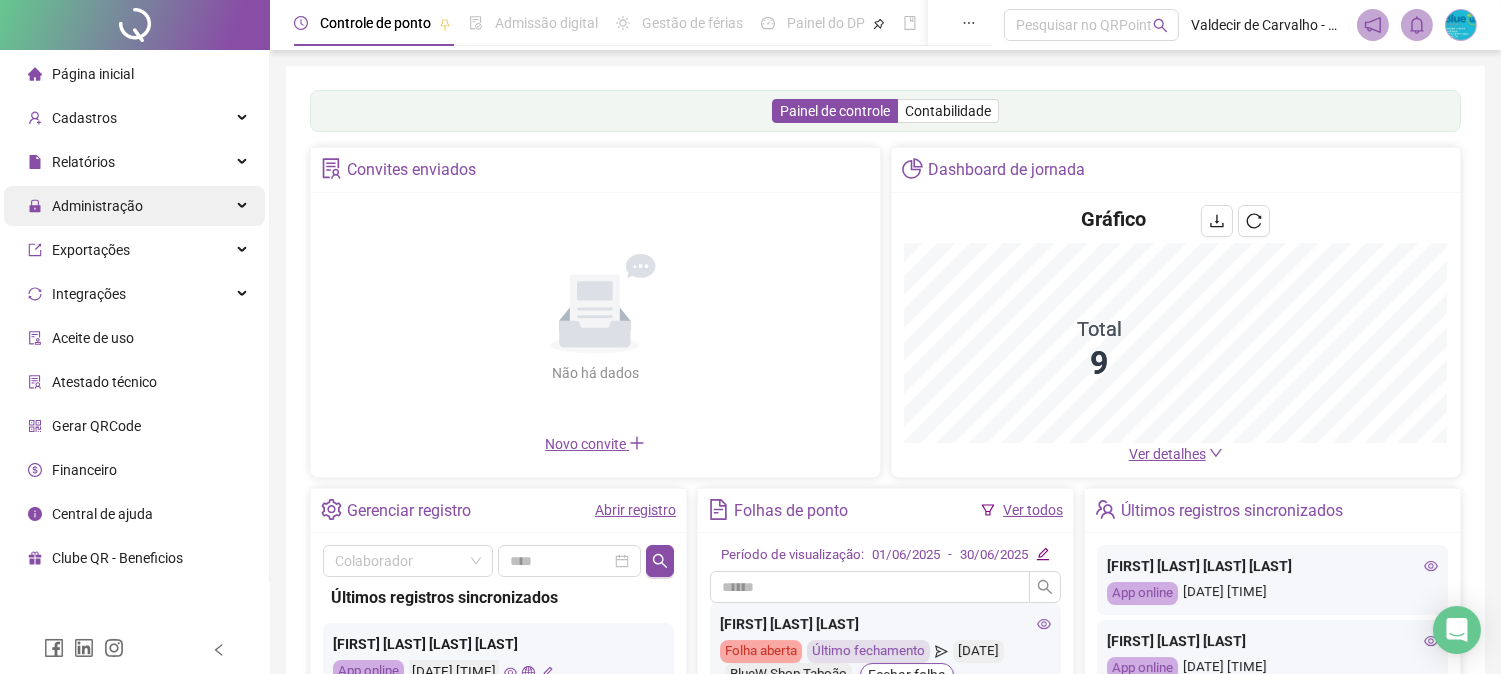 click on "Administração" at bounding box center (134, 206) 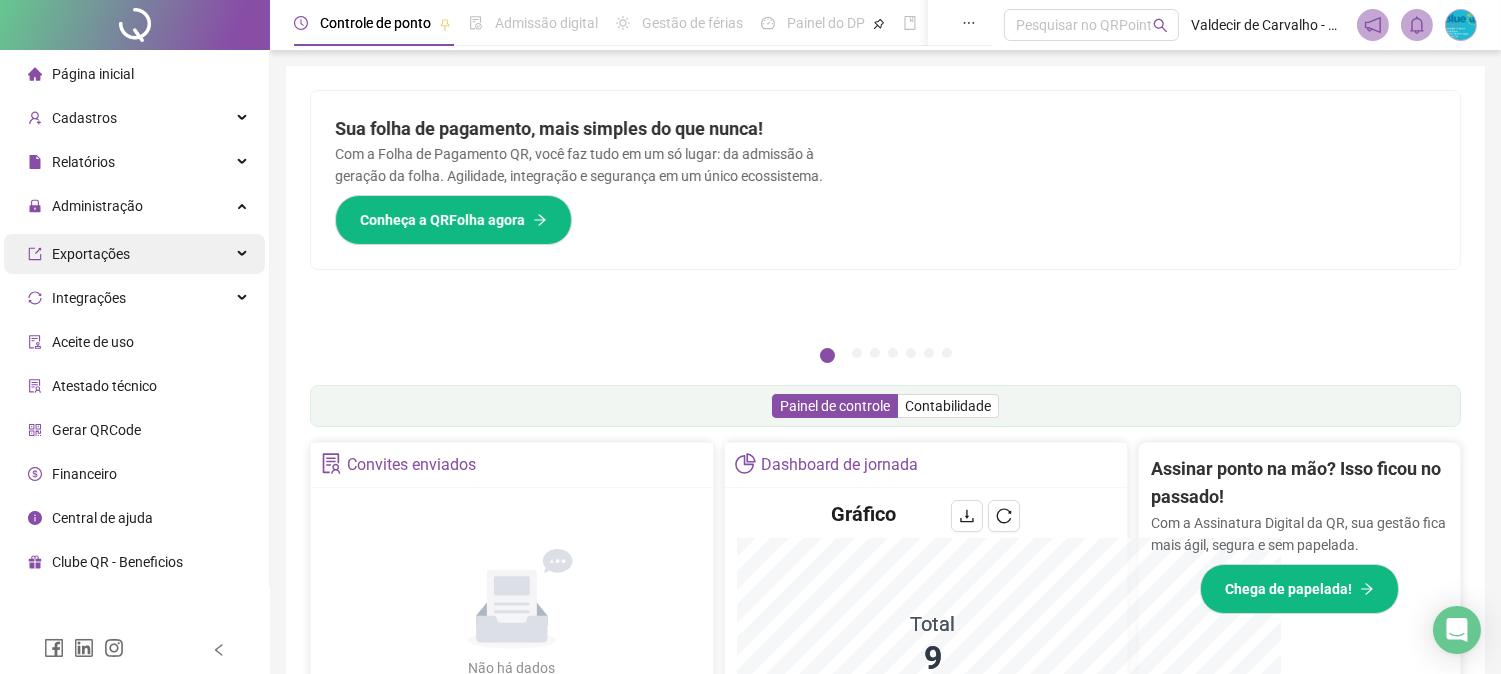 click on "Administração" at bounding box center [134, 206] 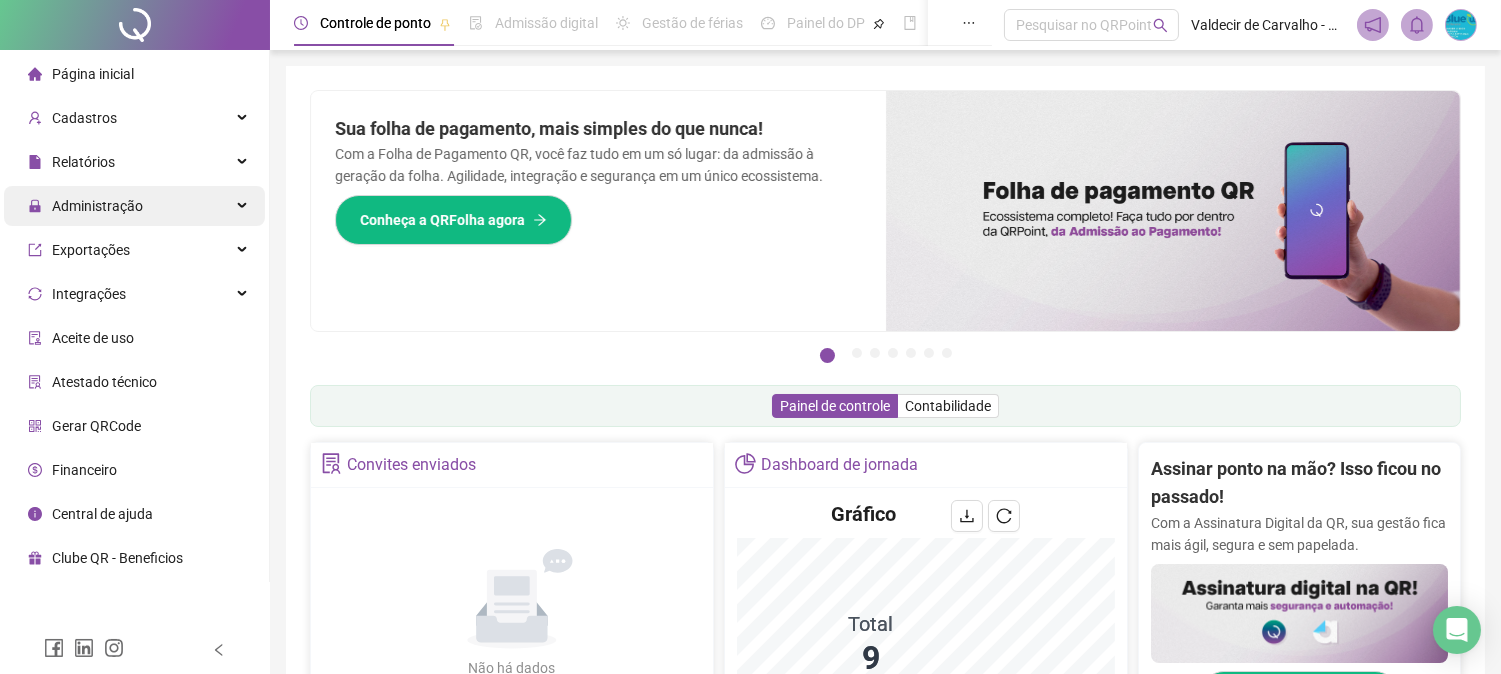 click on "Administração" at bounding box center (134, 206) 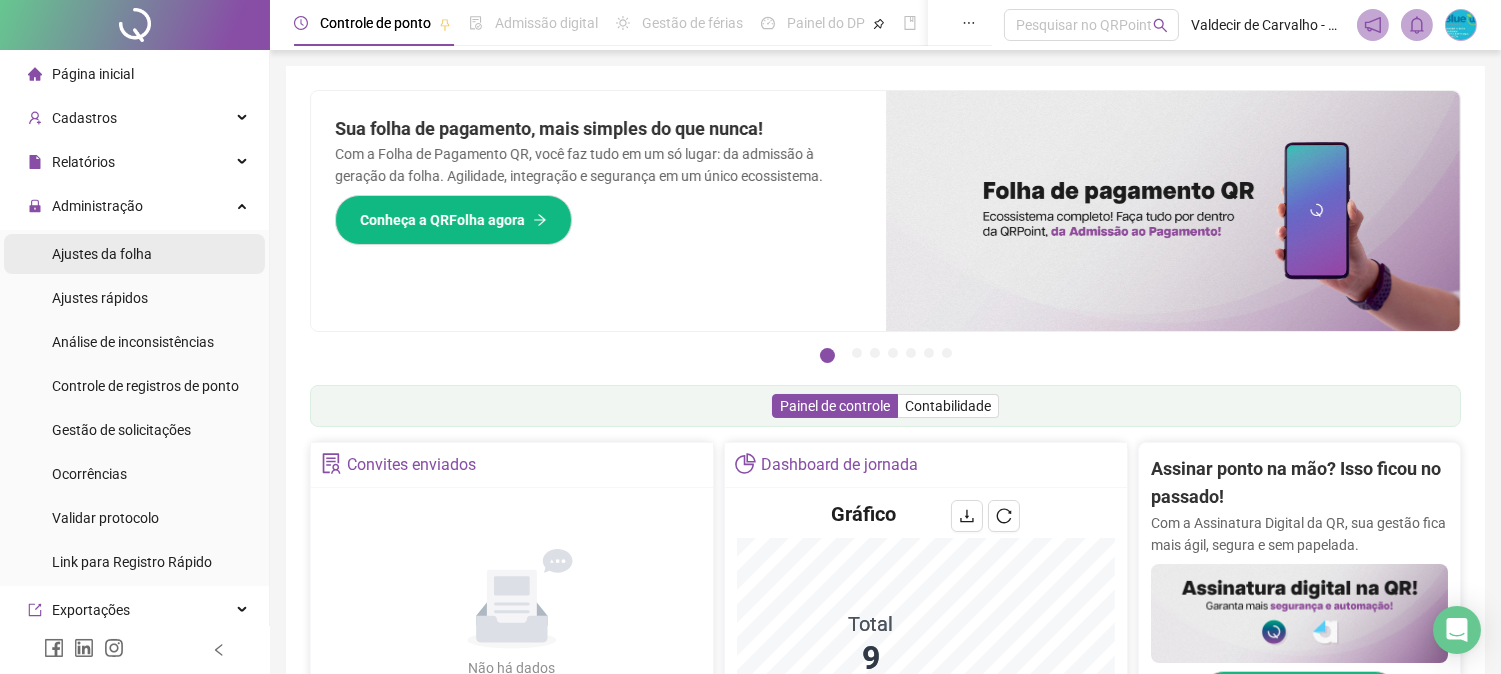 click on "Ajustes da folha" at bounding box center (134, 254) 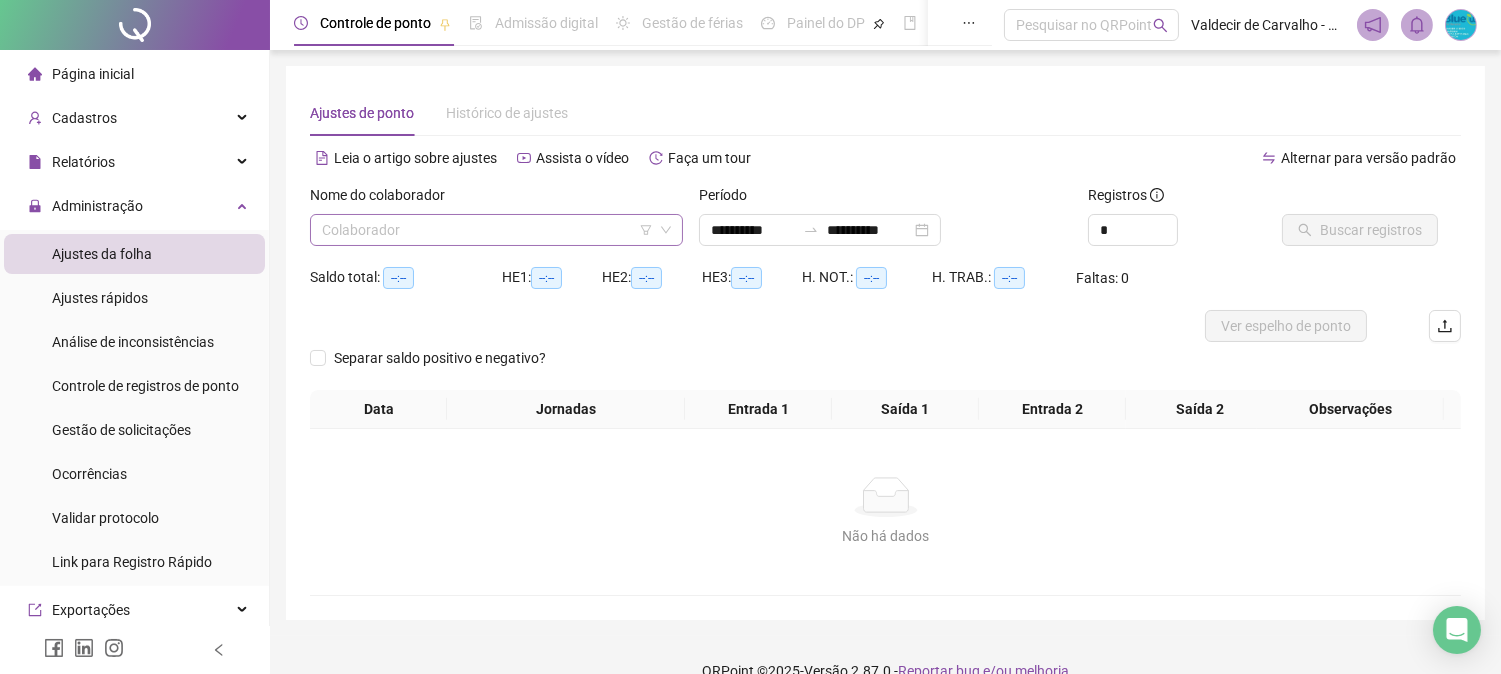 click at bounding box center (490, 230) 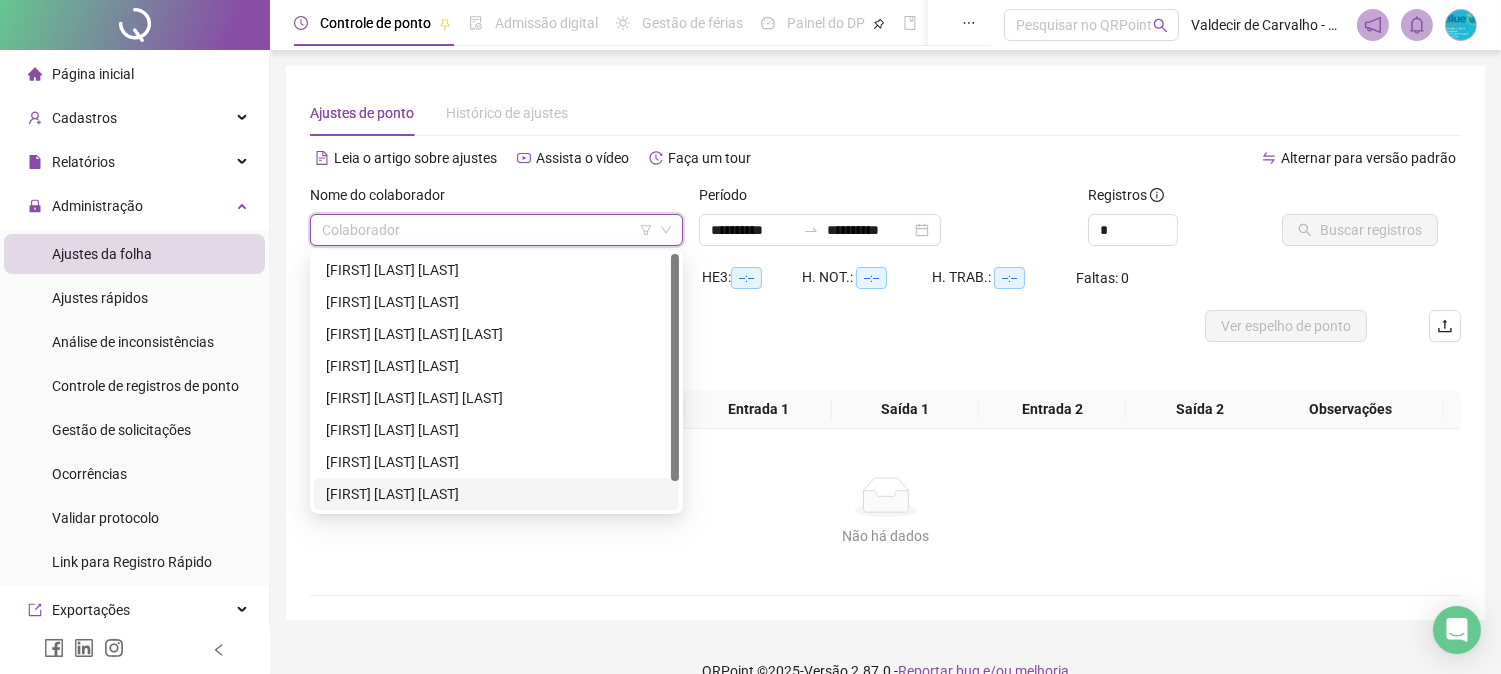 click on "[FIRST] [LAST] [LAST]" at bounding box center [496, 494] 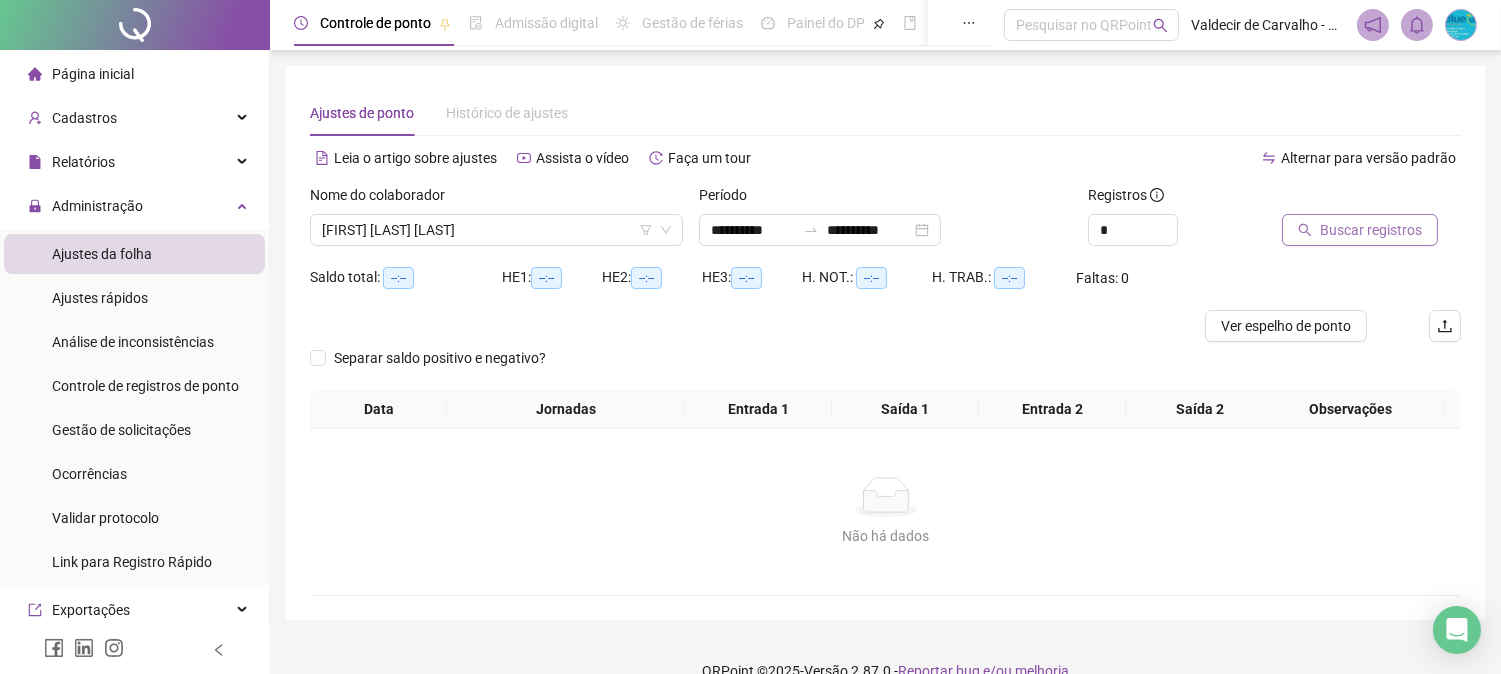 click on "Buscar registros" at bounding box center [1371, 230] 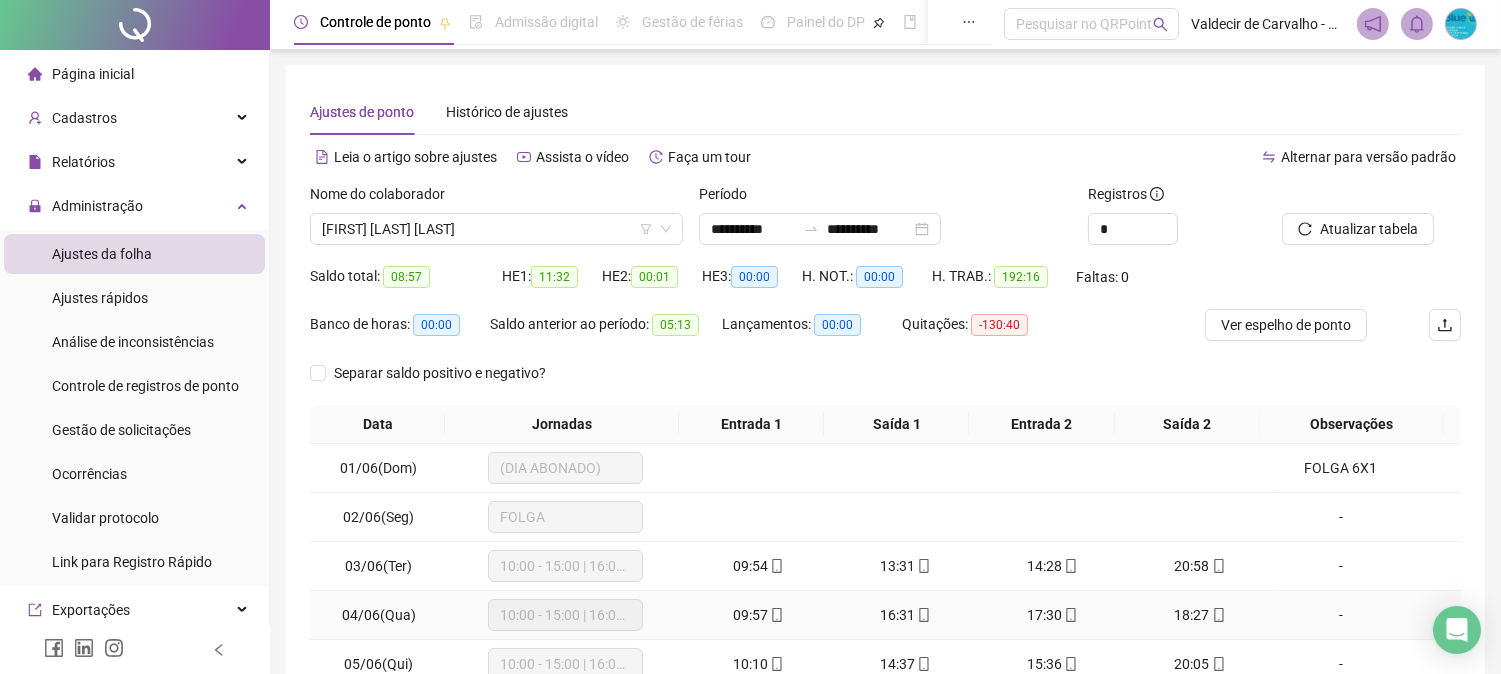 scroll, scrollTop: 0, scrollLeft: 0, axis: both 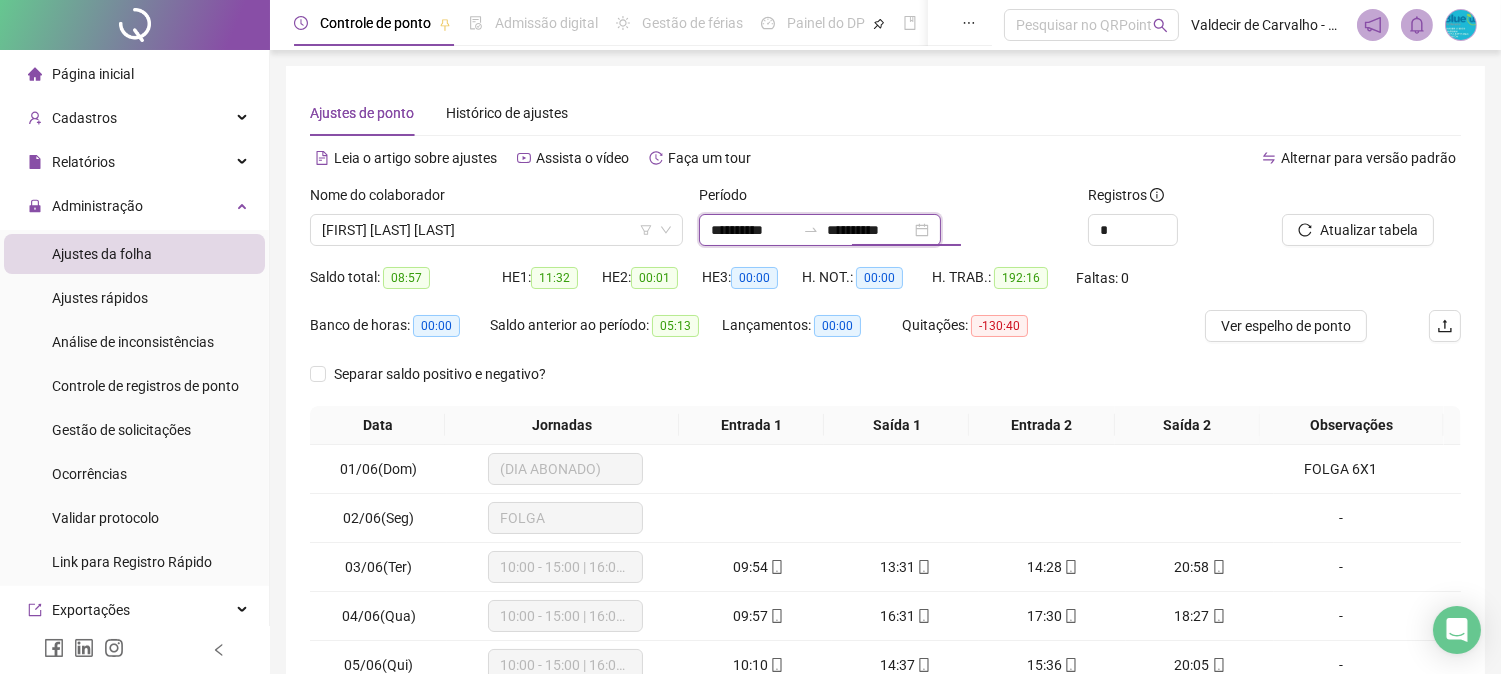 click on "**********" at bounding box center [869, 230] 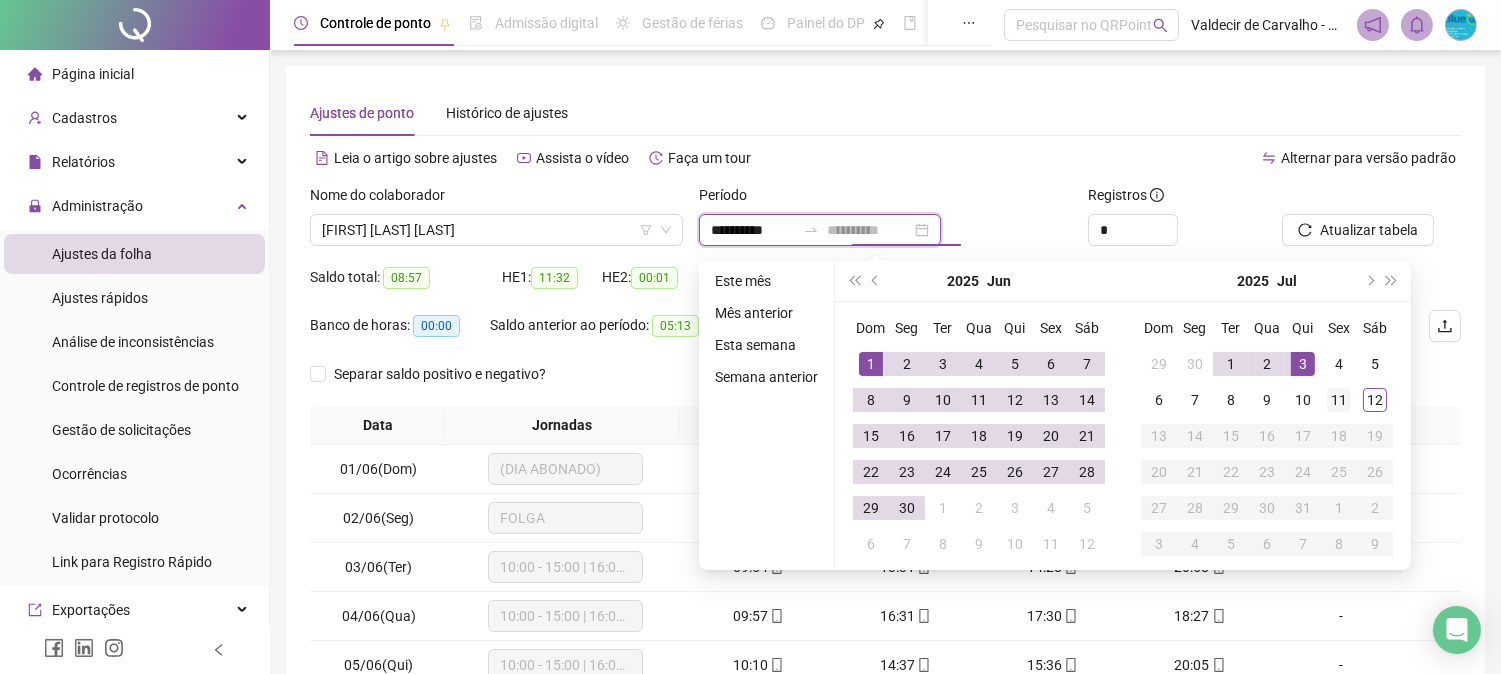 type on "**********" 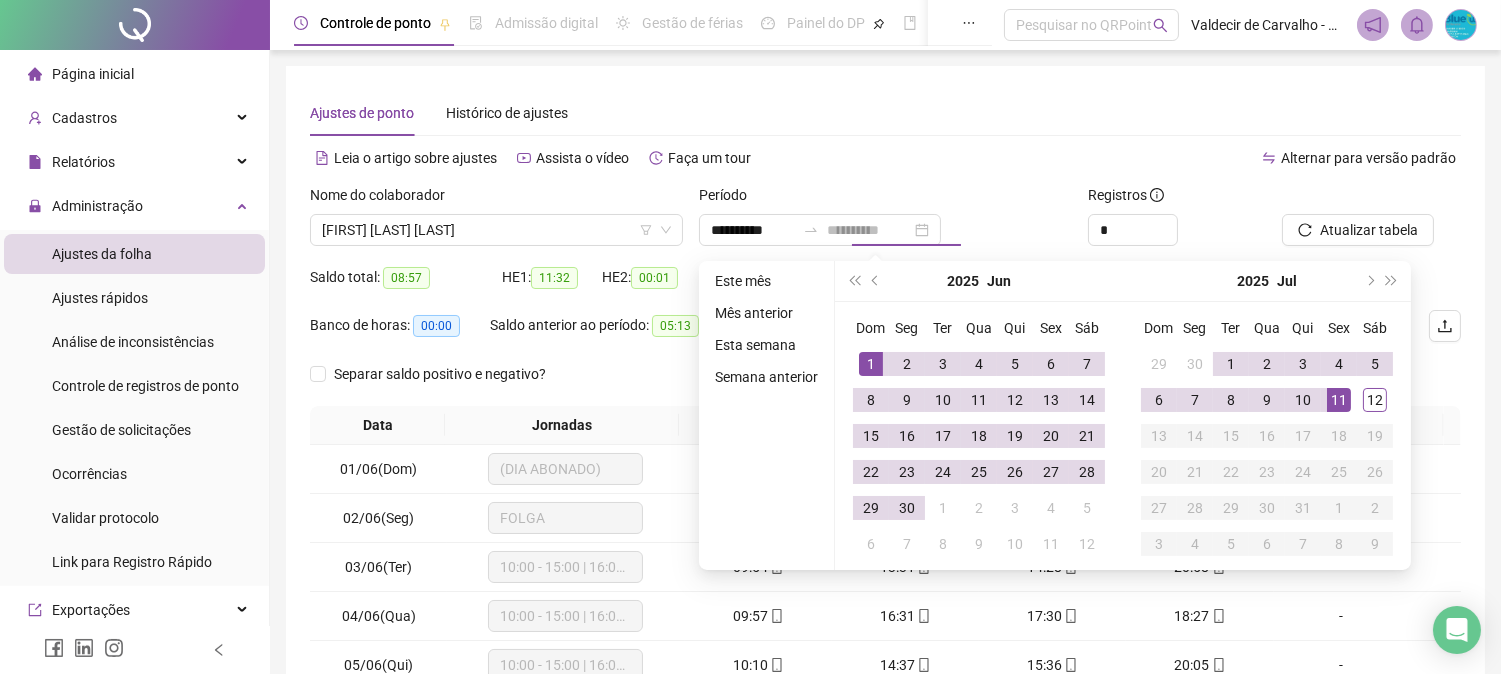 click on "11" at bounding box center [1339, 400] 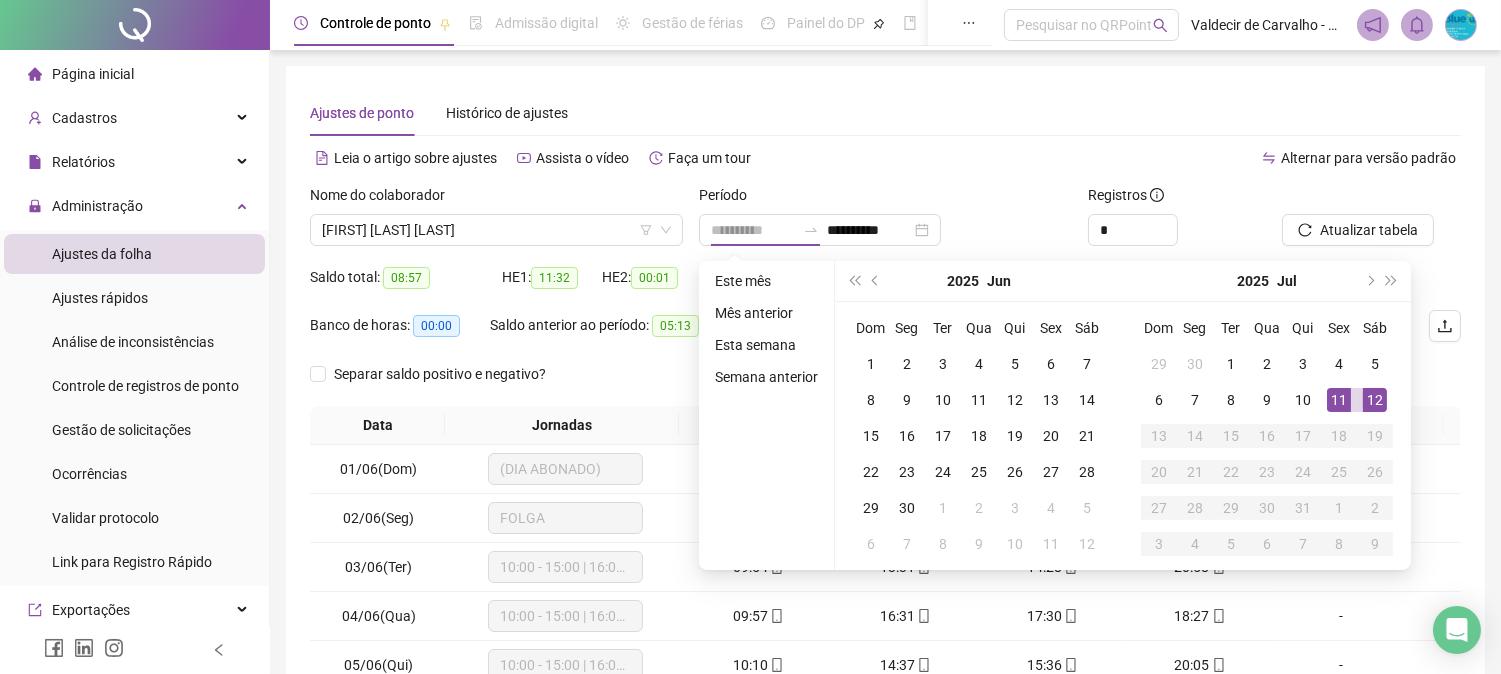 click on "12" at bounding box center [1375, 400] 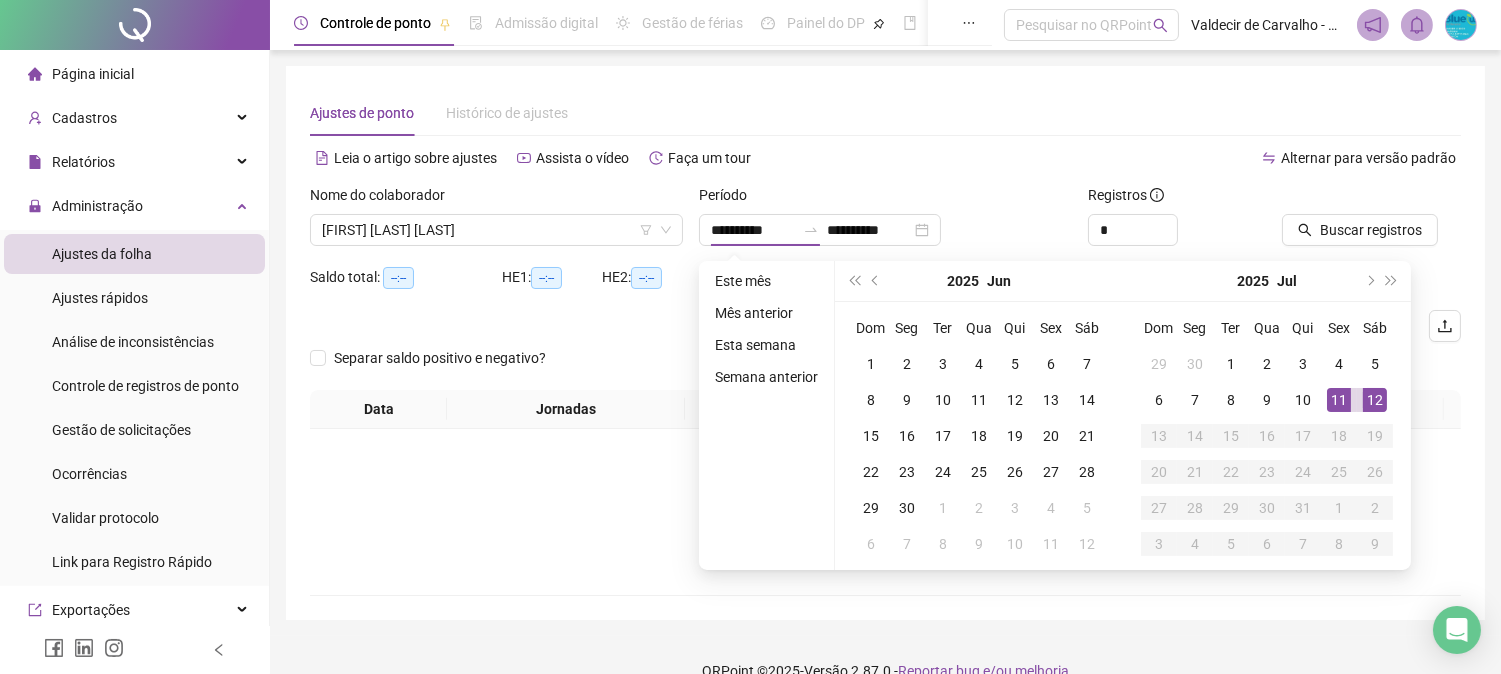 type on "**********" 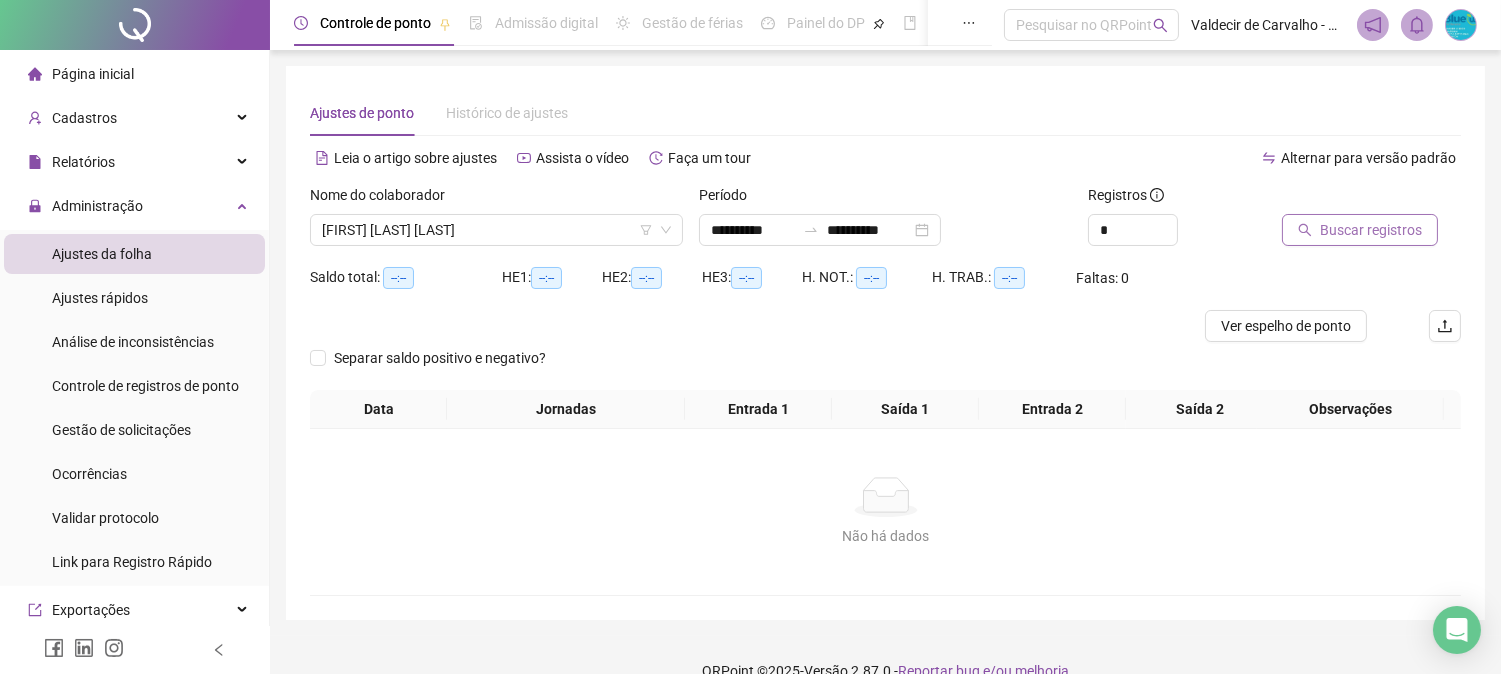 click on "Buscar registros" at bounding box center [1371, 230] 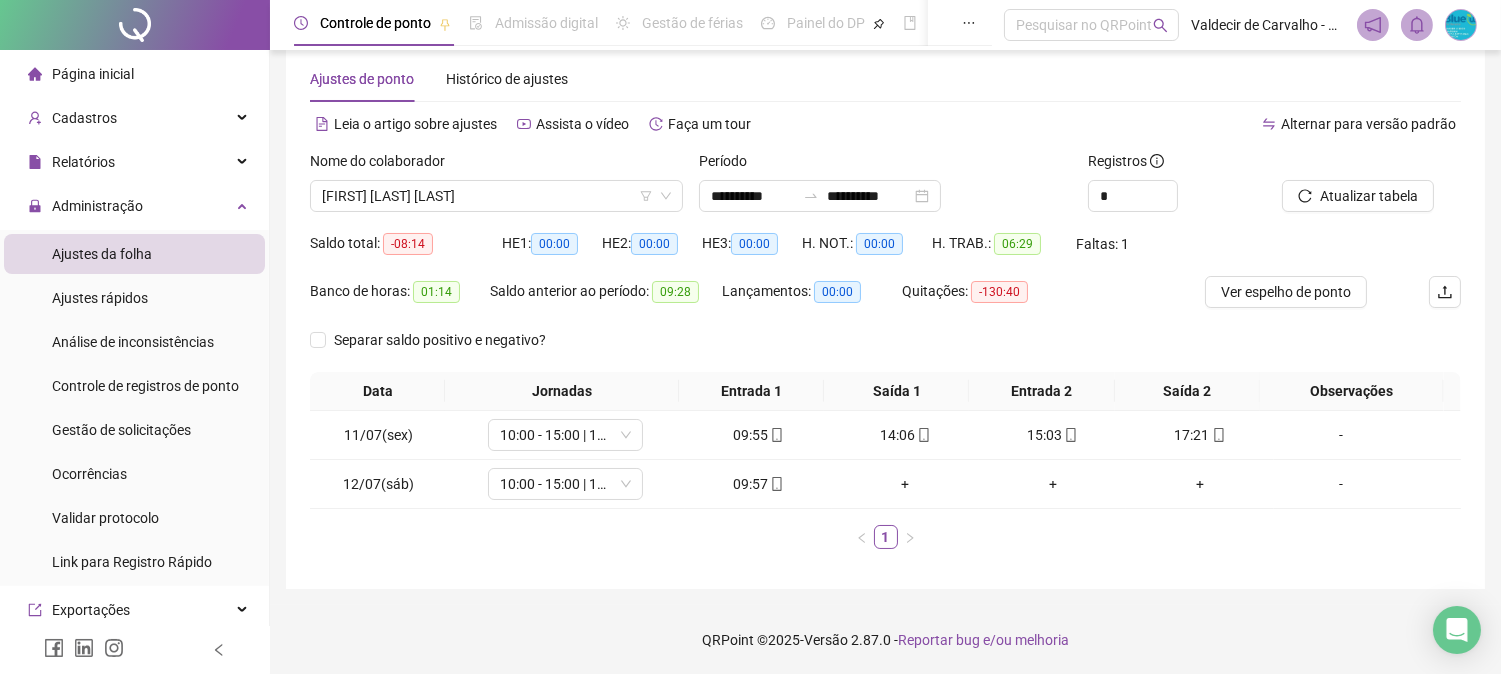 scroll, scrollTop: 0, scrollLeft: 0, axis: both 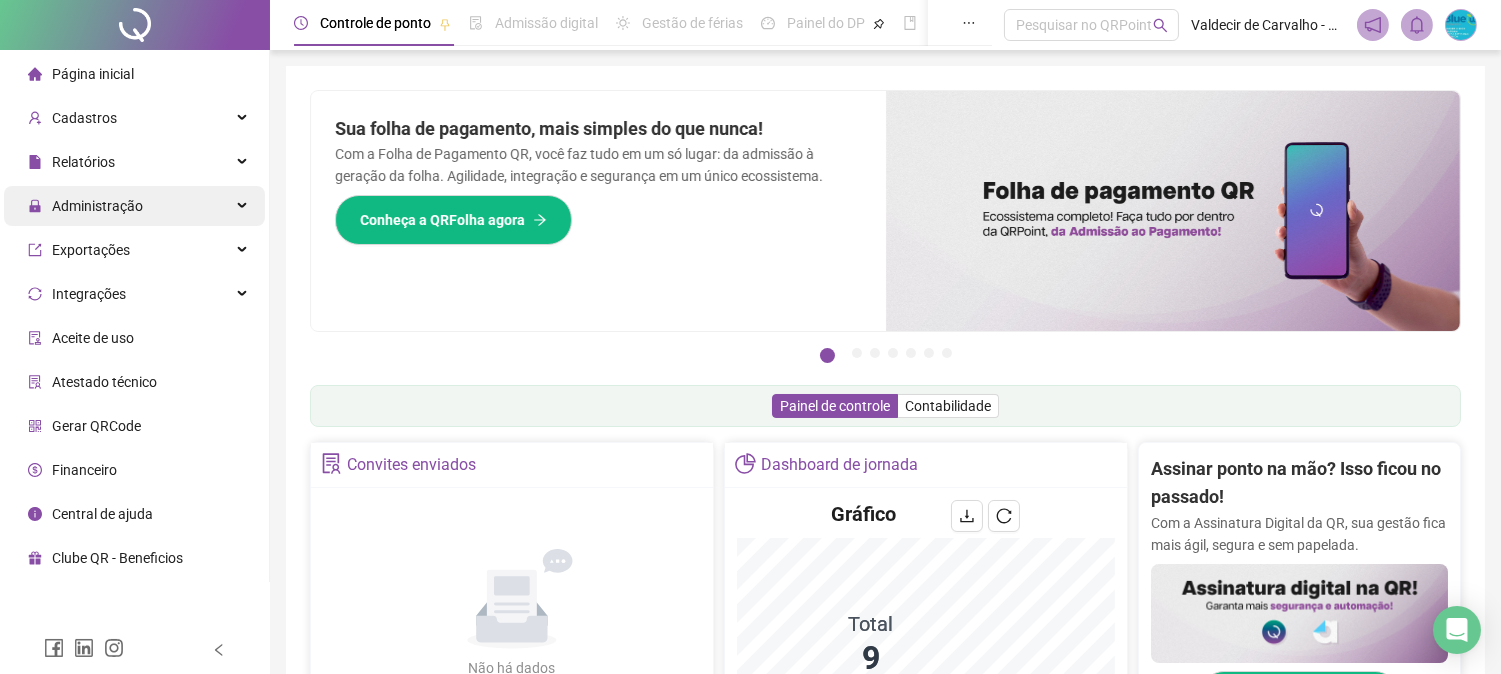 click on "Administração" at bounding box center (97, 206) 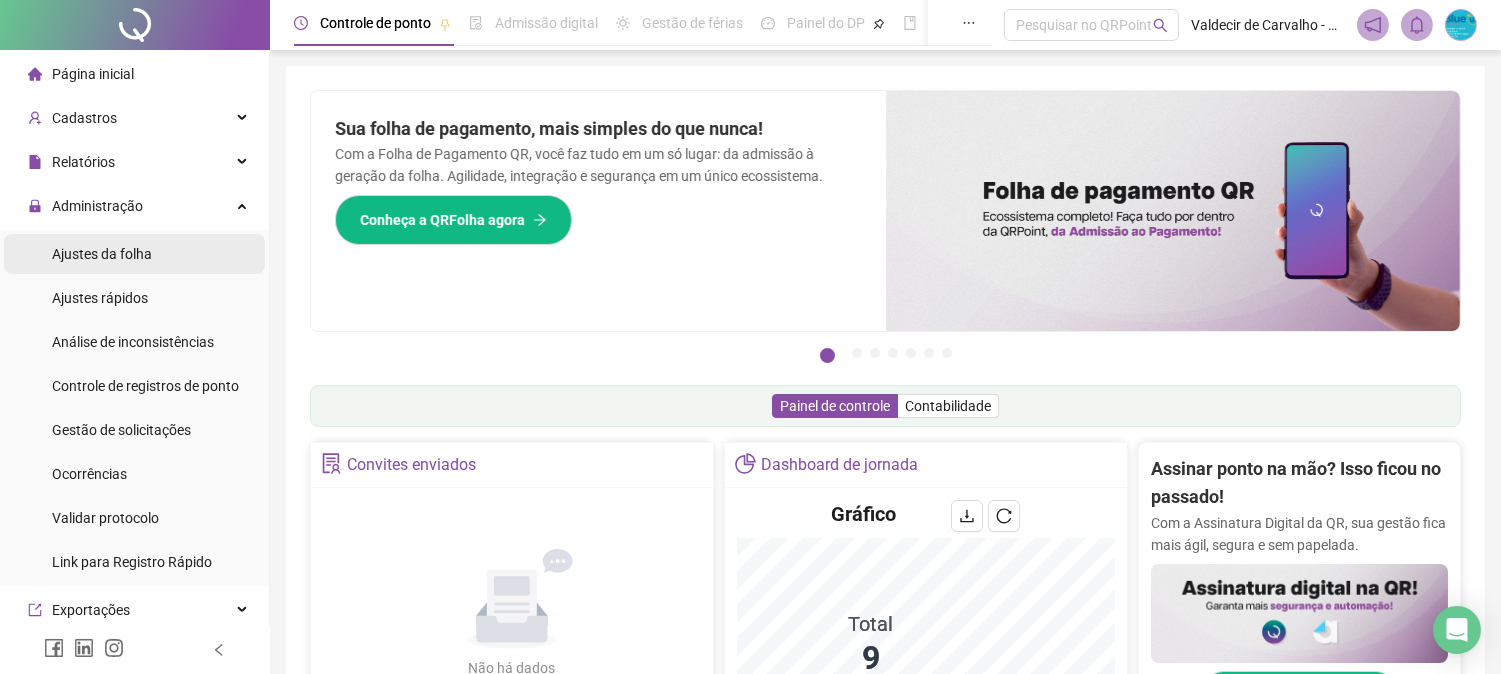 click on "Ajustes da folha" at bounding box center (102, 254) 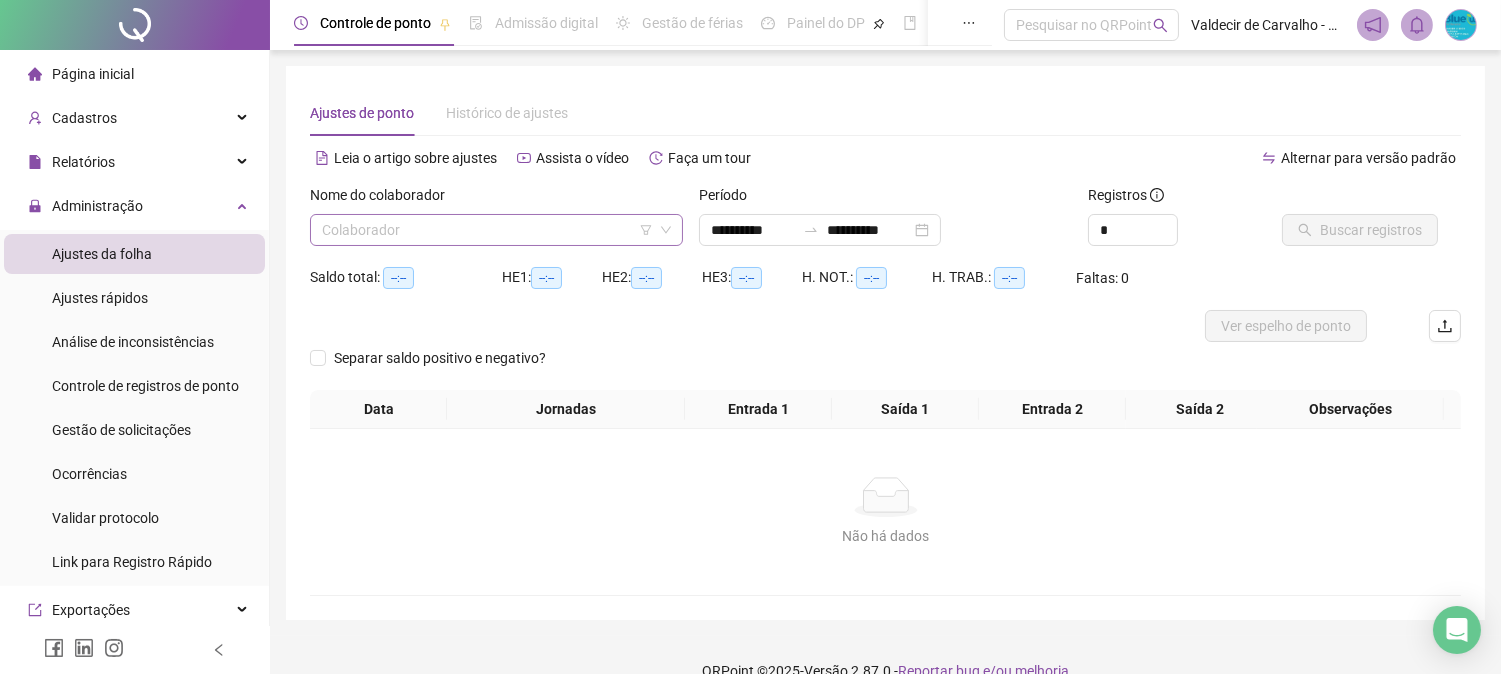 click at bounding box center (490, 230) 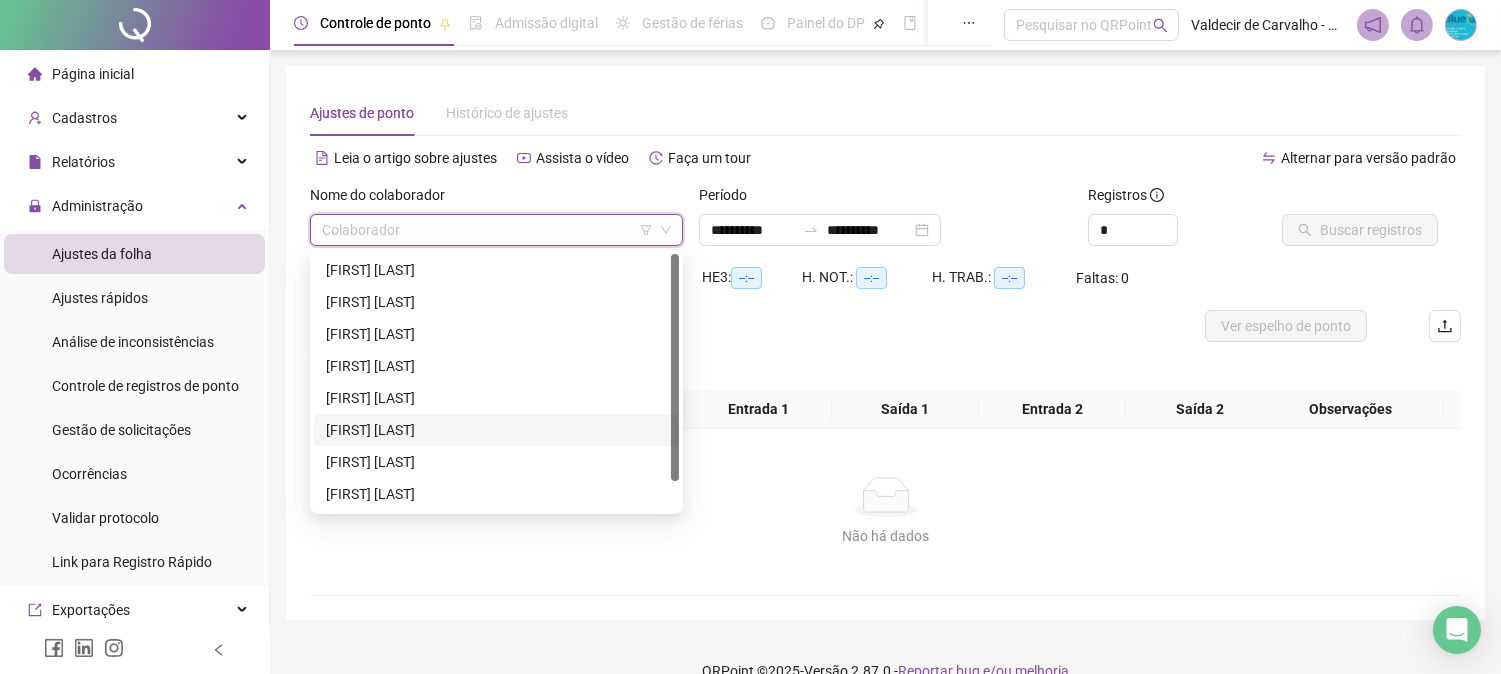drag, startPoint x: 472, startPoint y: 426, endPoint x: 551, endPoint y: 427, distance: 79.00633 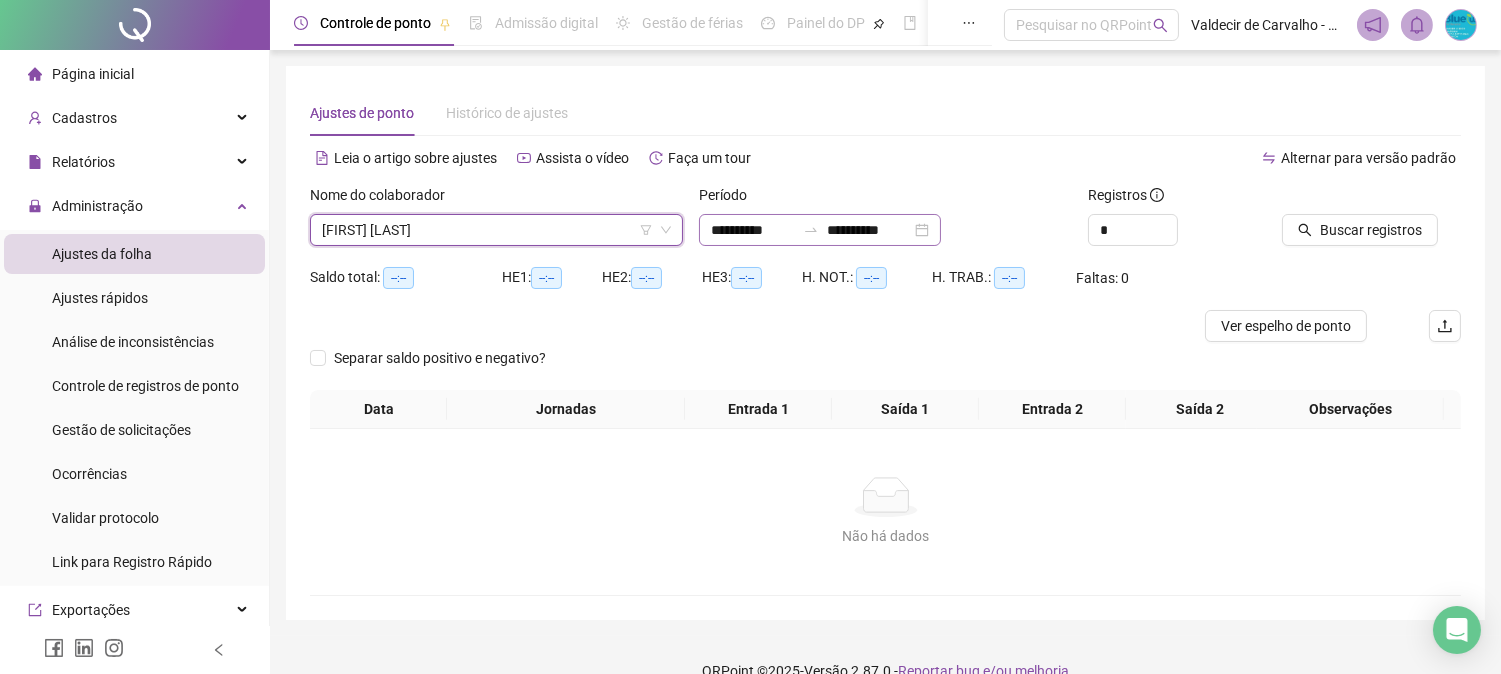 click on "**********" at bounding box center (820, 230) 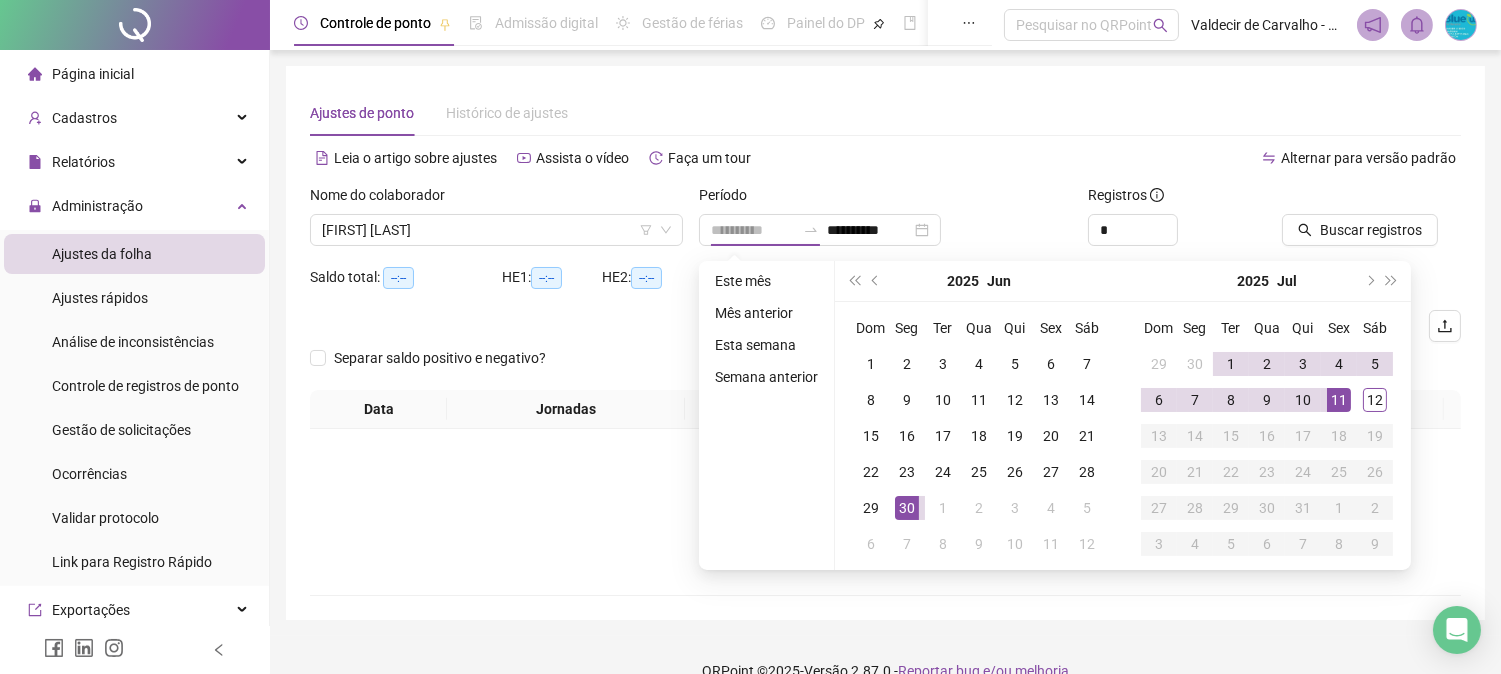 drag, startPoint x: 1343, startPoint y: 391, endPoint x: 1394, endPoint y: 398, distance: 51.47815 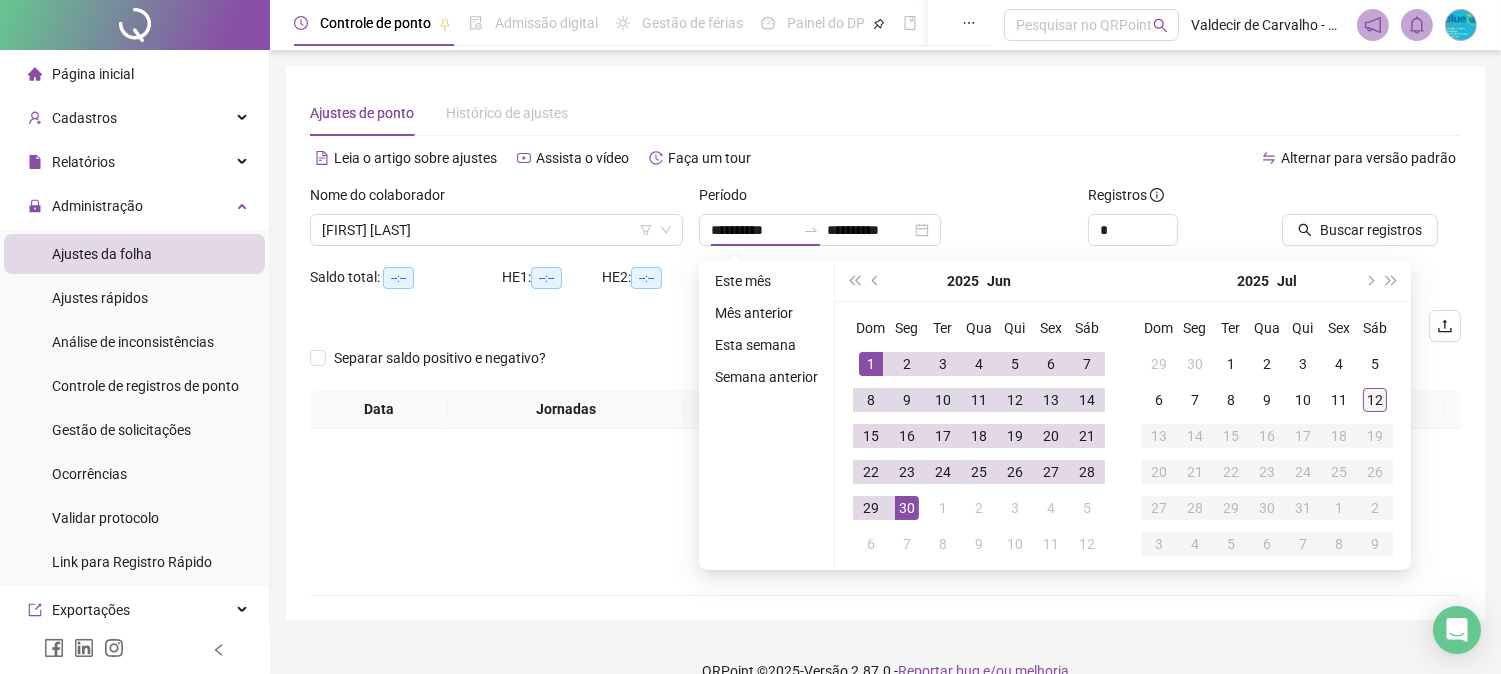drag, startPoint x: 1394, startPoint y: 398, endPoint x: 1378, endPoint y: 400, distance: 16.124516 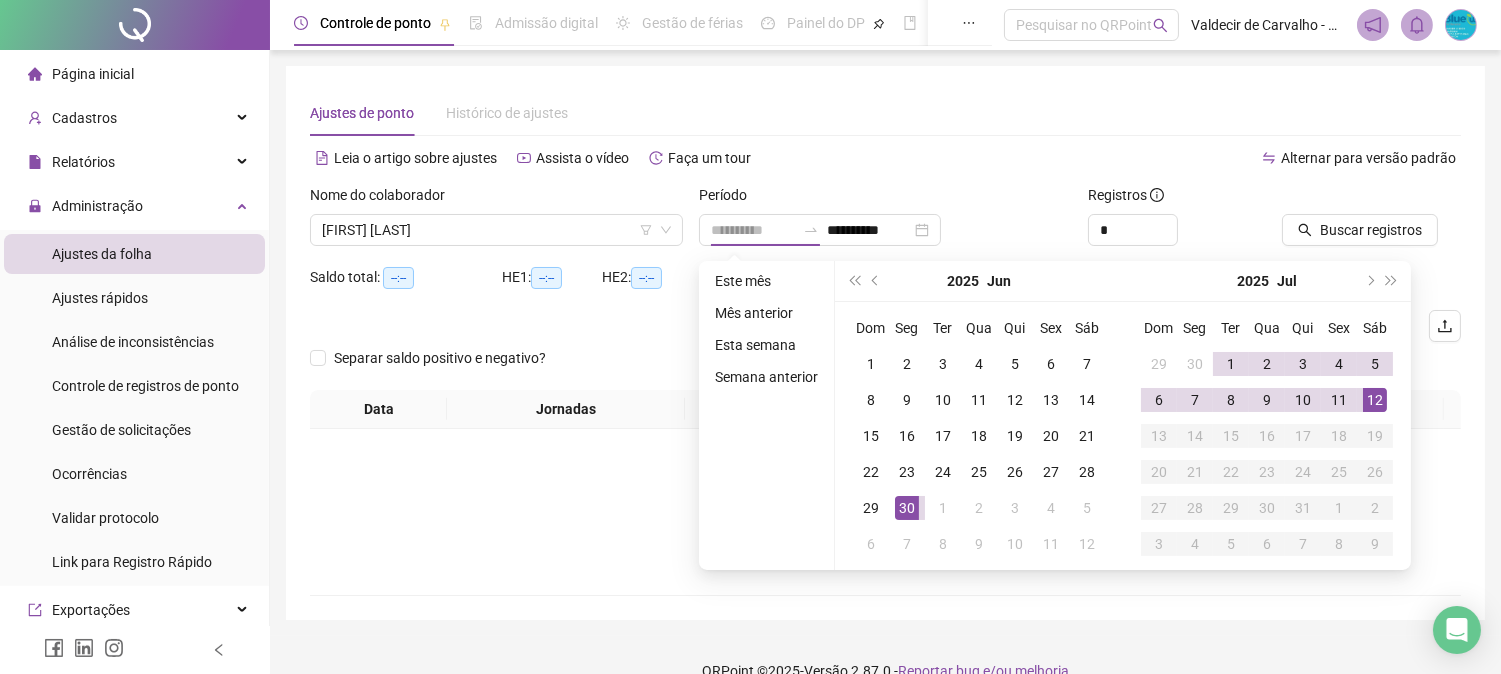 click on "12" at bounding box center (1375, 400) 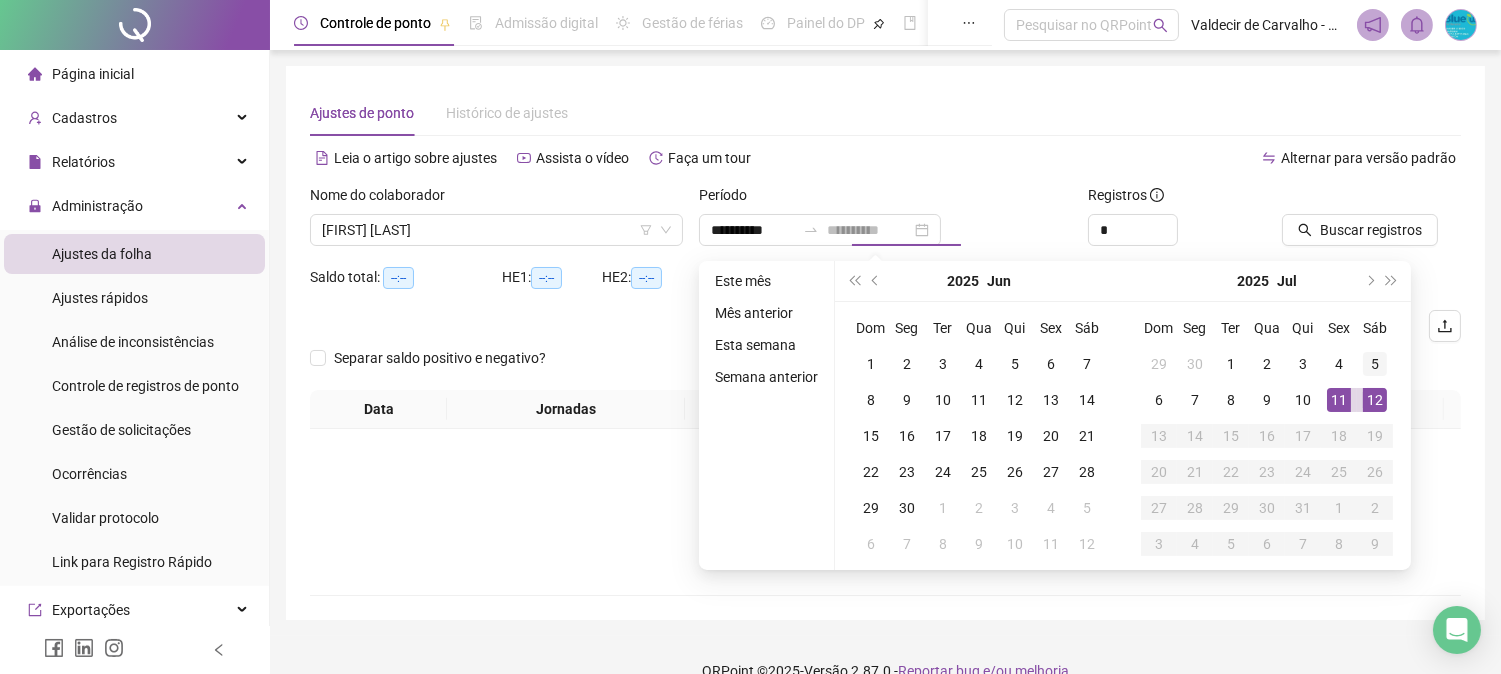 drag, startPoint x: 1335, startPoint y: 402, endPoint x: 1372, endPoint y: 372, distance: 47.63402 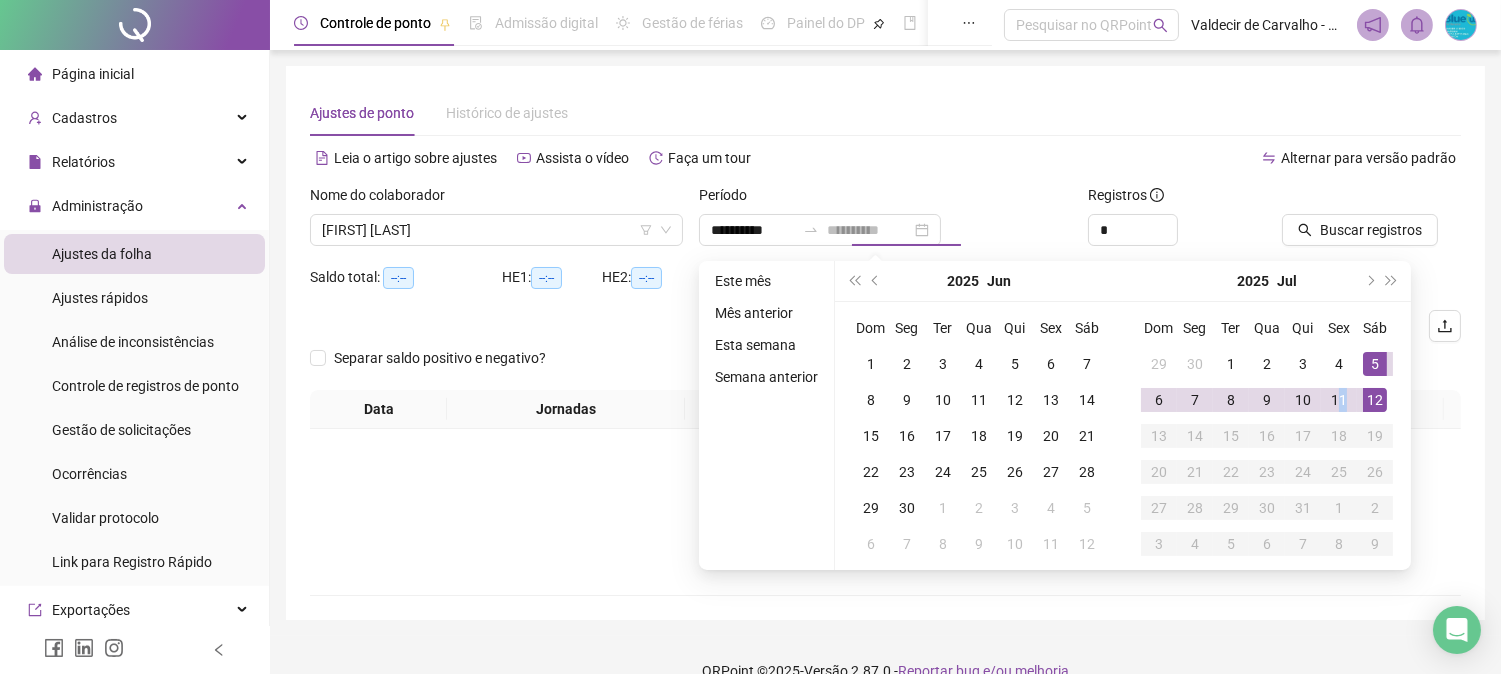 type on "**********" 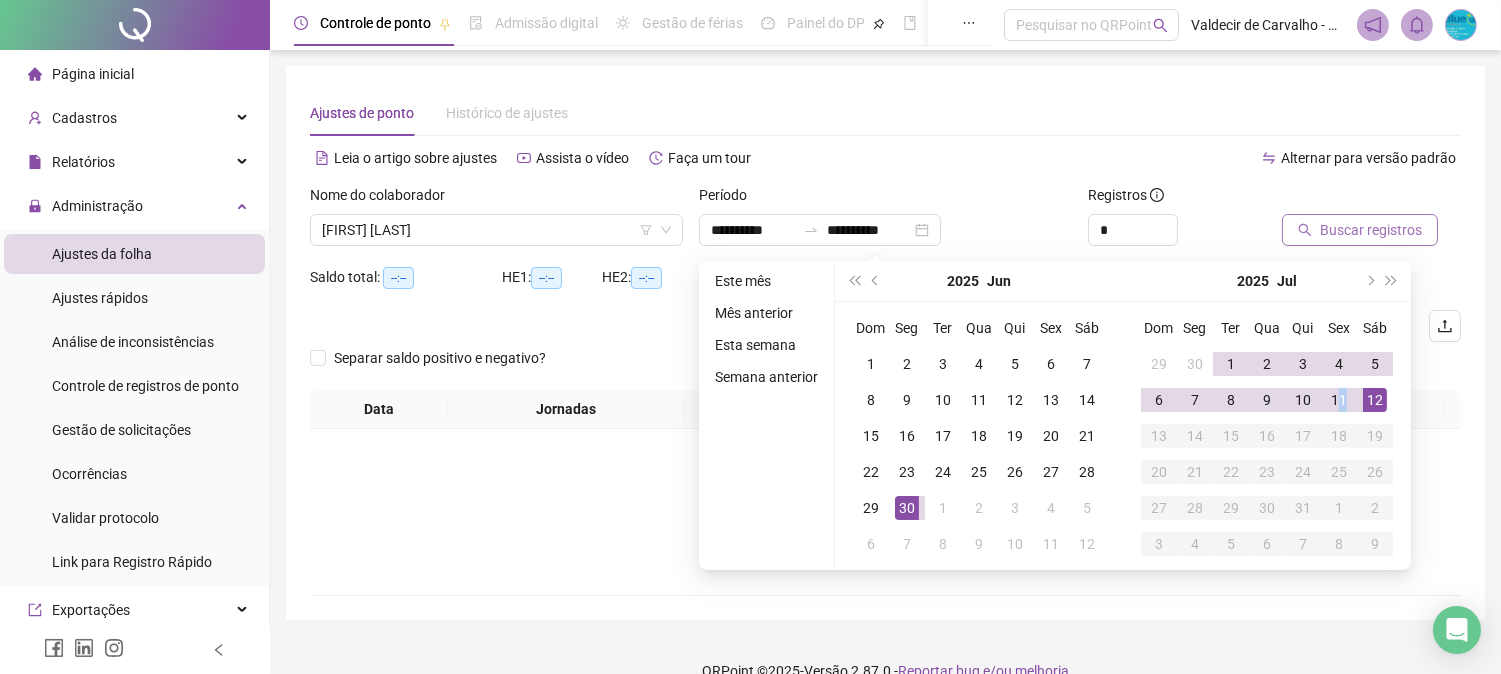 click on "Buscar registros" at bounding box center (1371, 230) 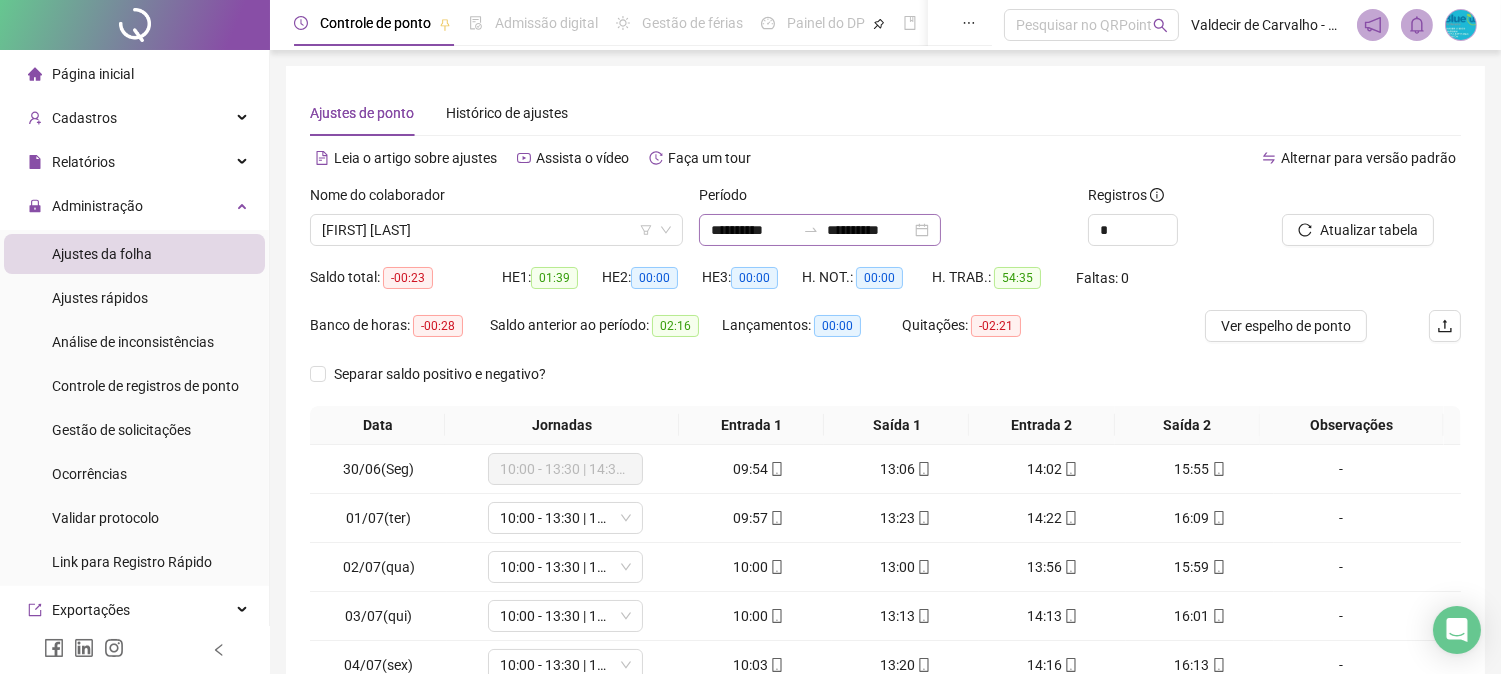 drag, startPoint x: 827, startPoint y: 228, endPoint x: 856, endPoint y: 233, distance: 29.427877 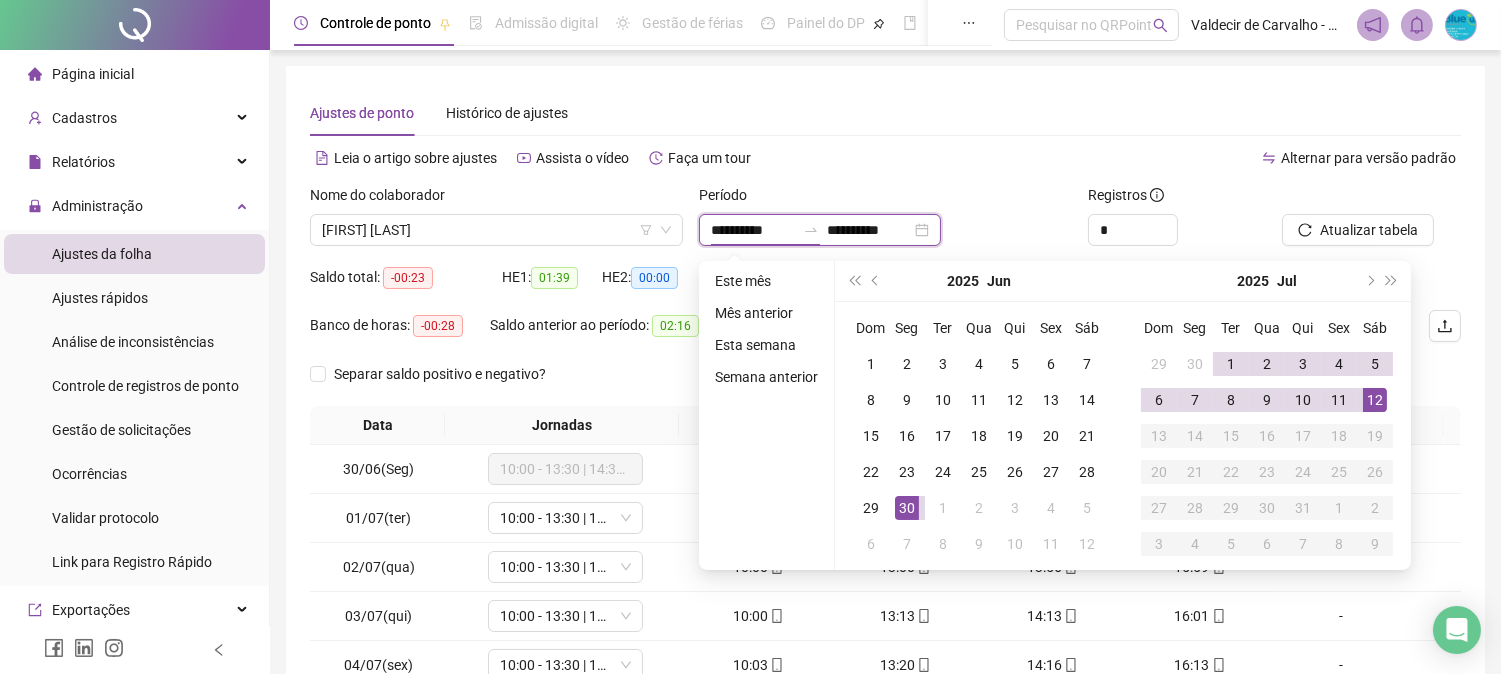 type on "**********" 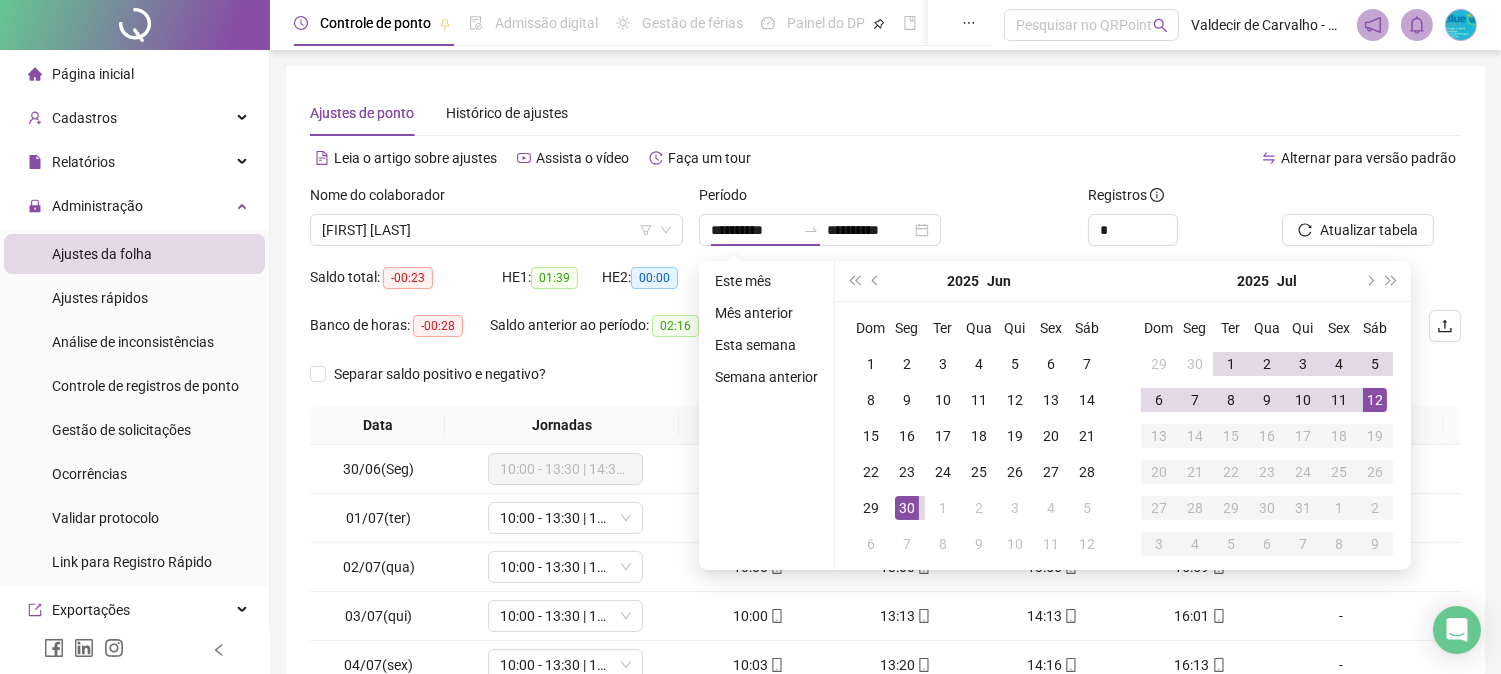 drag, startPoint x: 672, startPoint y: 373, endPoint x: 702, endPoint y: 373, distance: 30 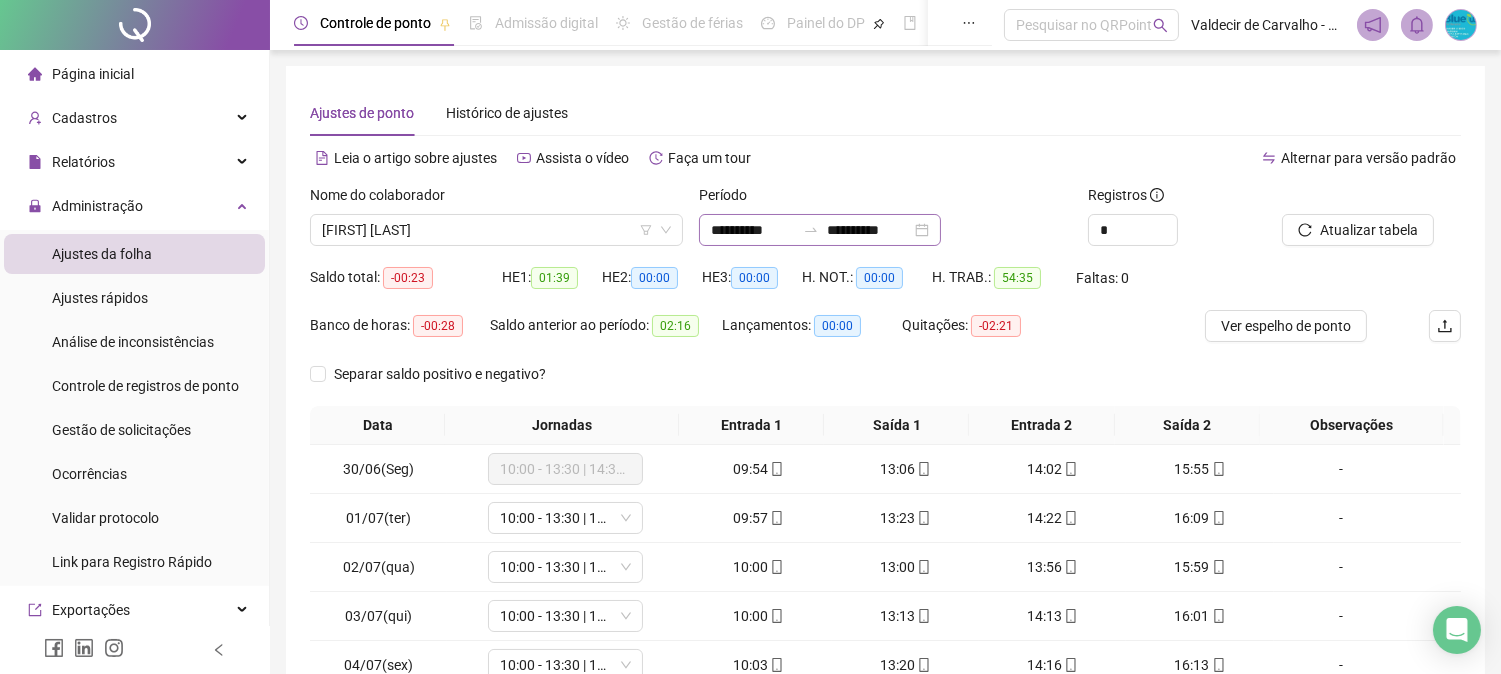 click on "**********" at bounding box center [820, 230] 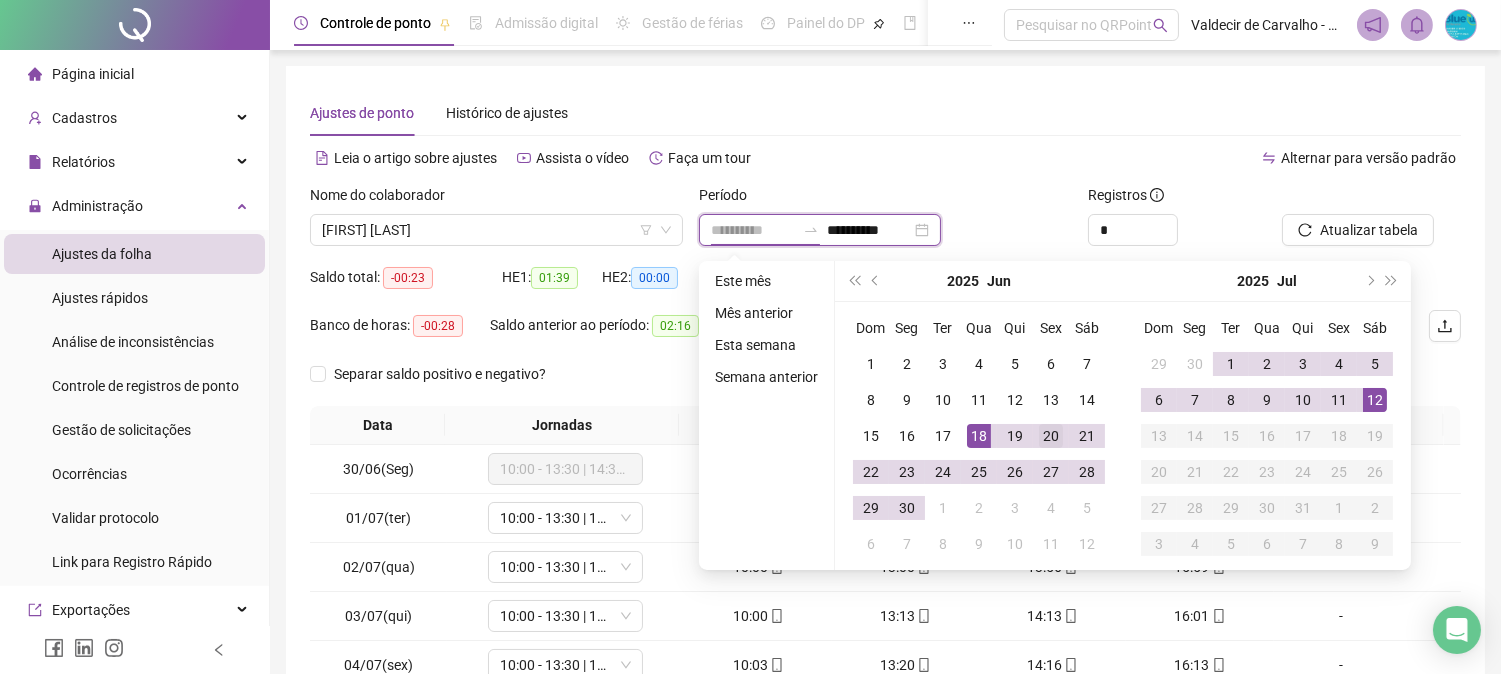 type on "**********" 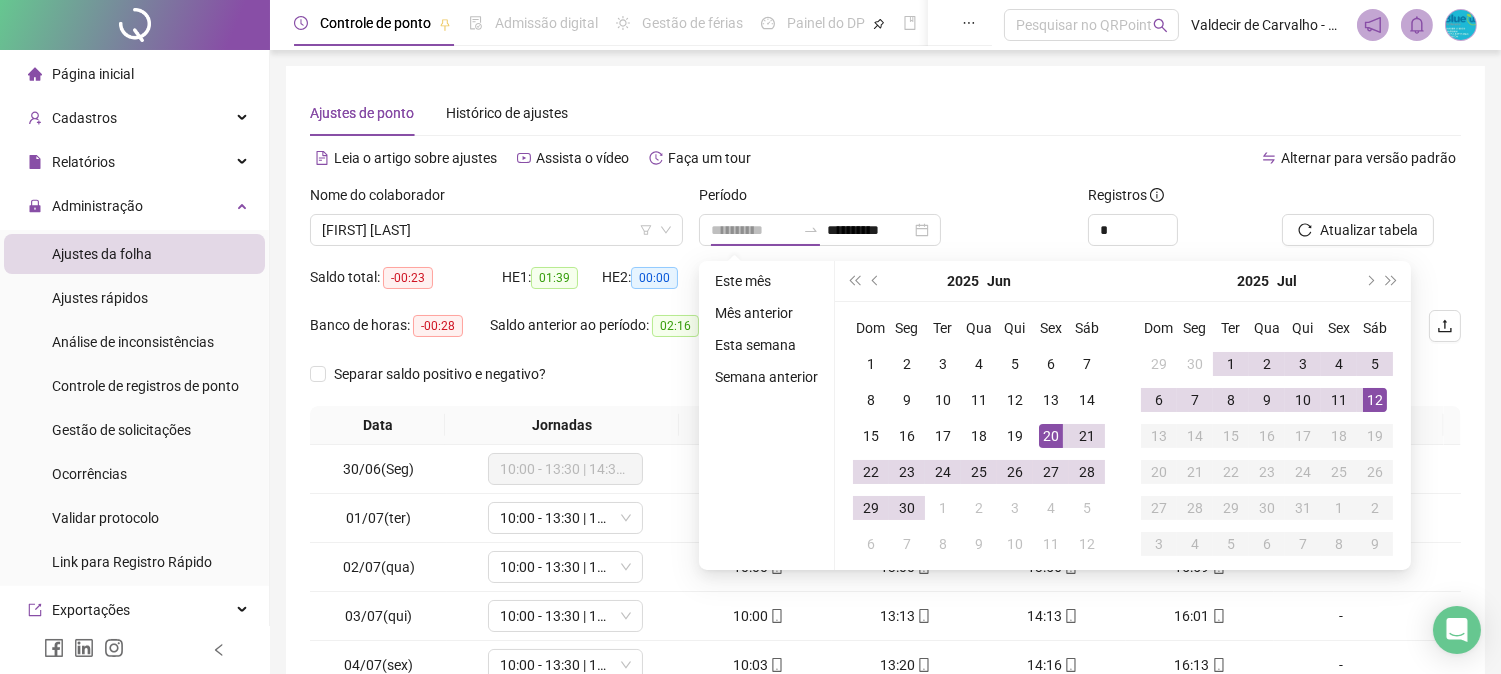 click on "20" at bounding box center (1051, 436) 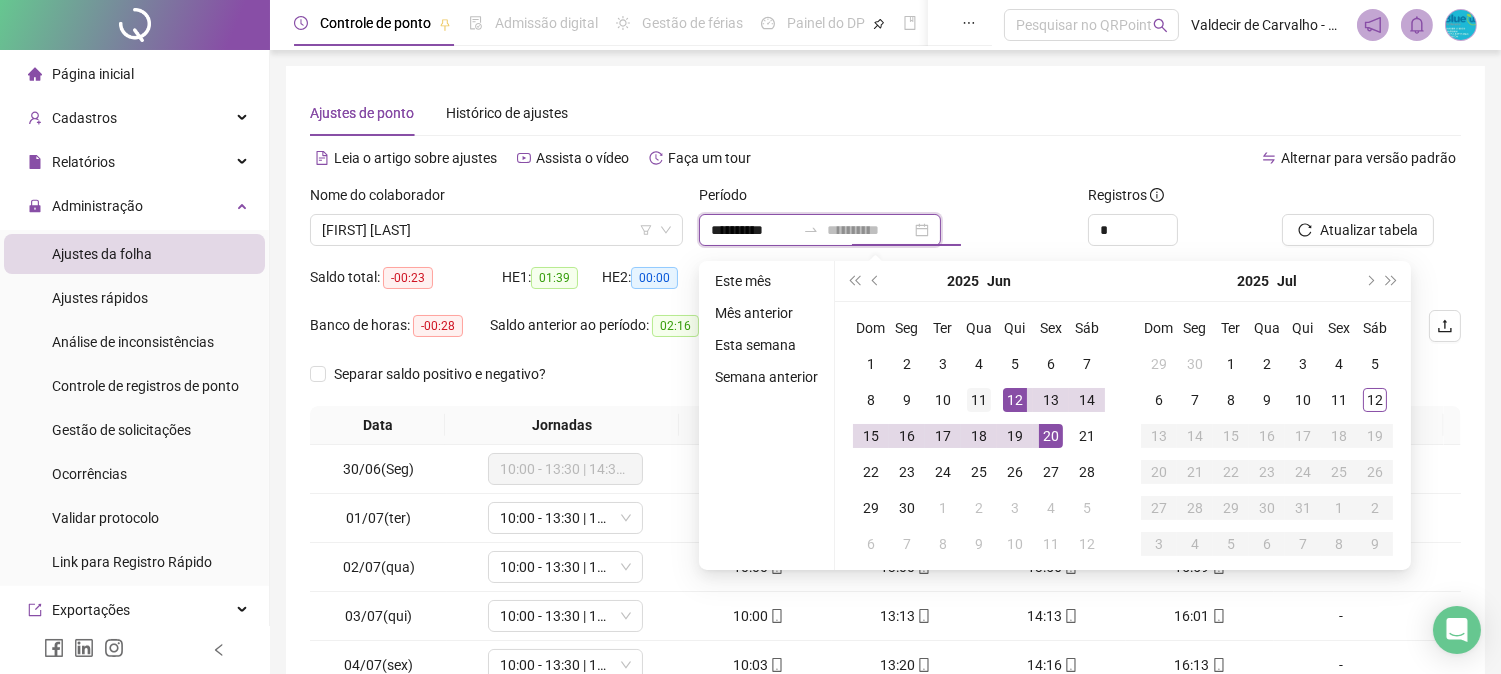 type on "**********" 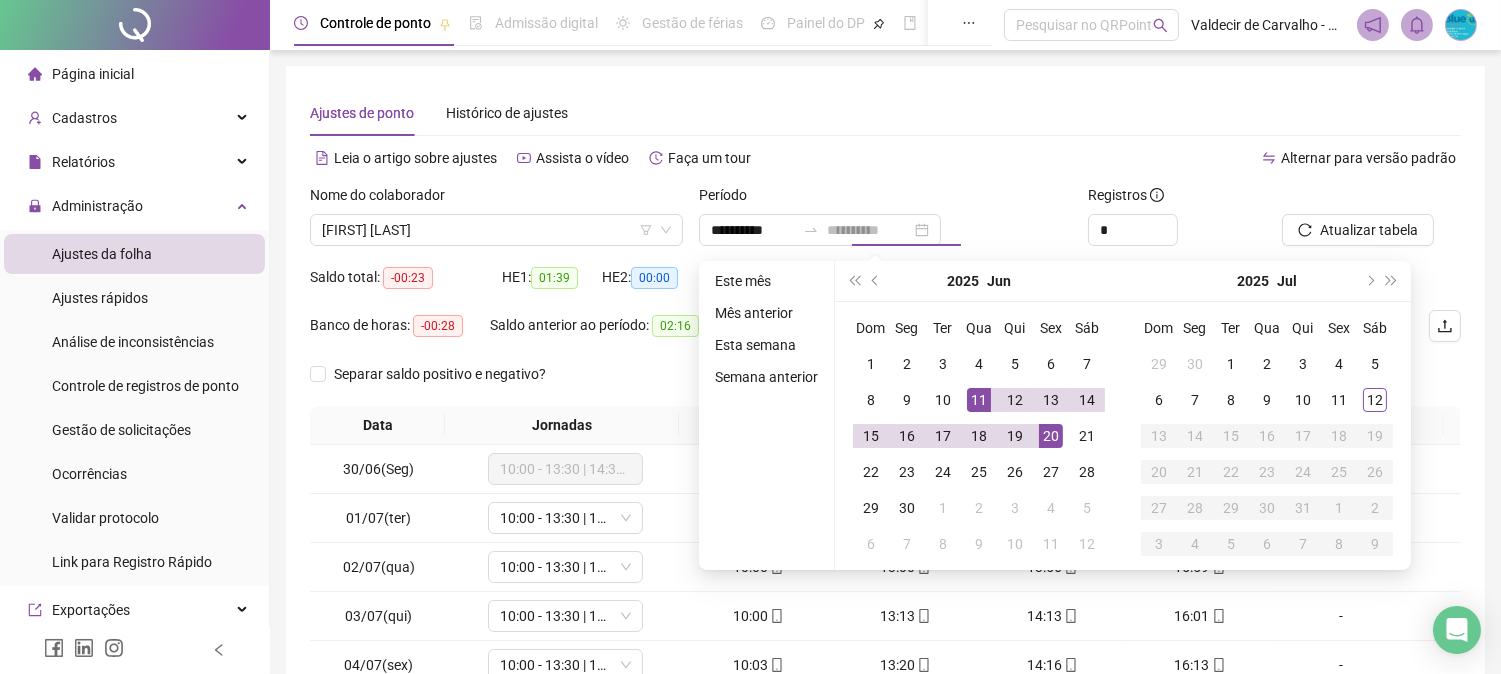 click on "11" at bounding box center [979, 400] 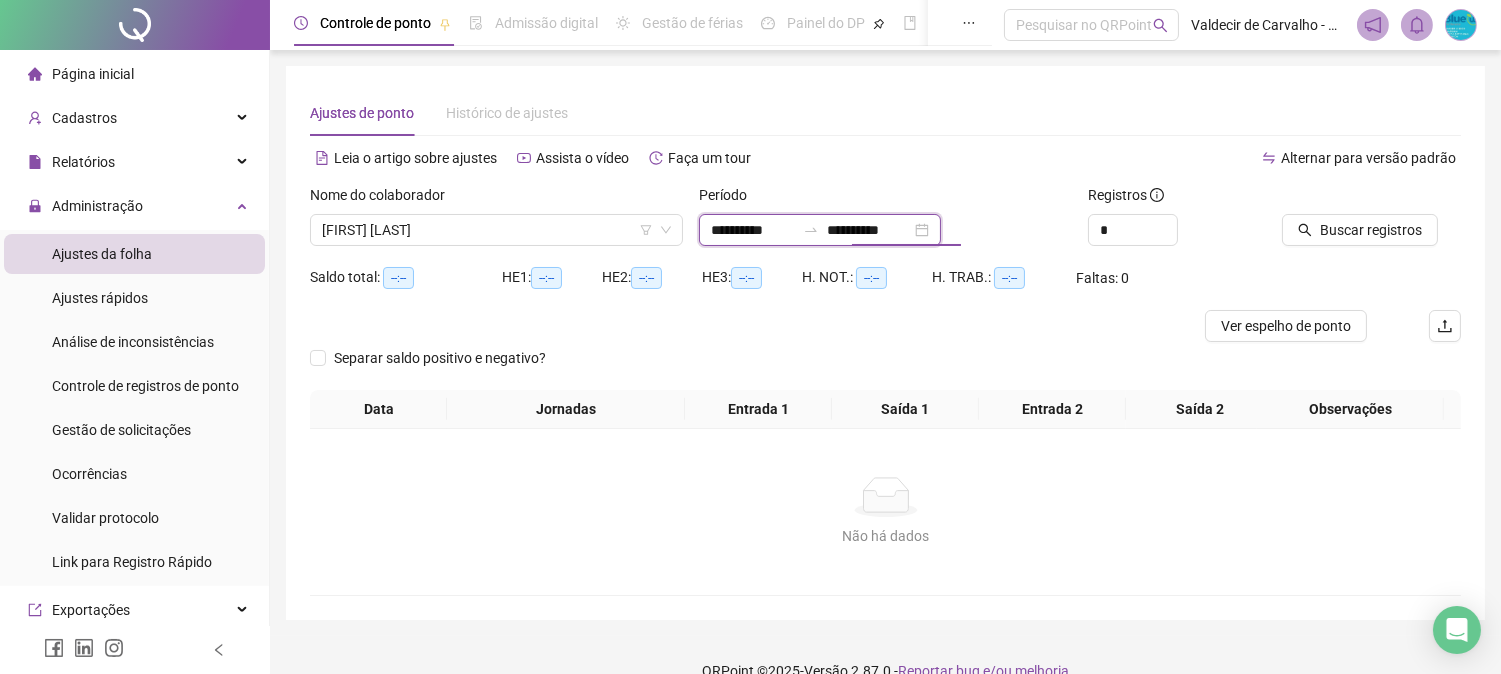 click on "**********" at bounding box center [869, 230] 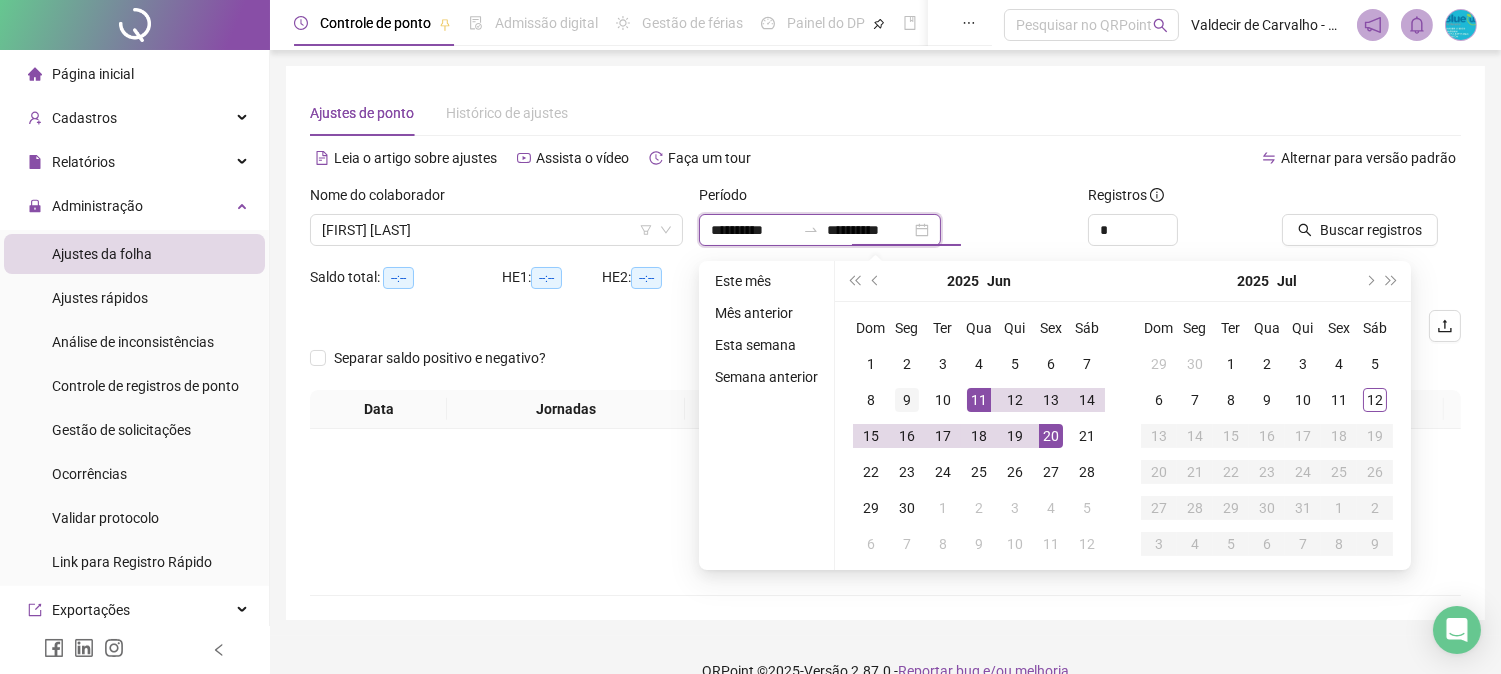 type on "**********" 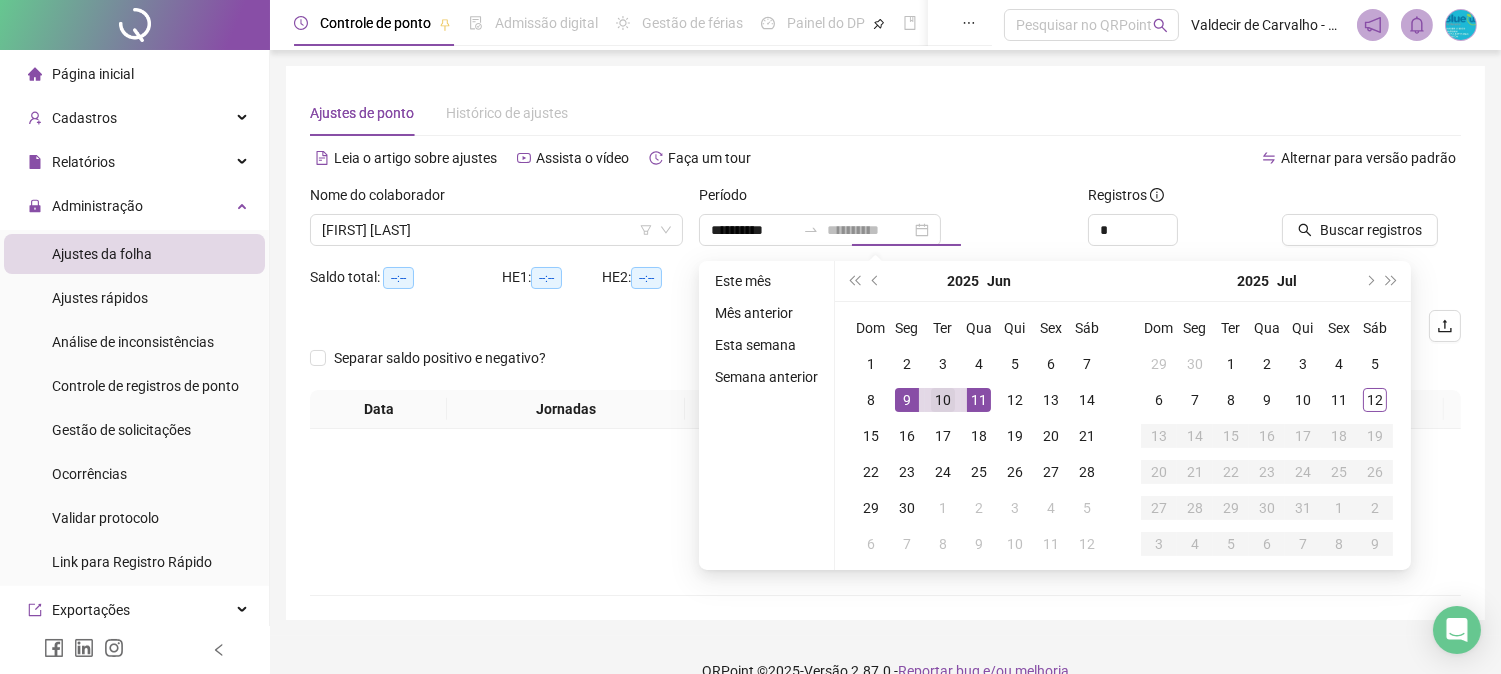 drag, startPoint x: 904, startPoint y: 404, endPoint x: 922, endPoint y: 404, distance: 18 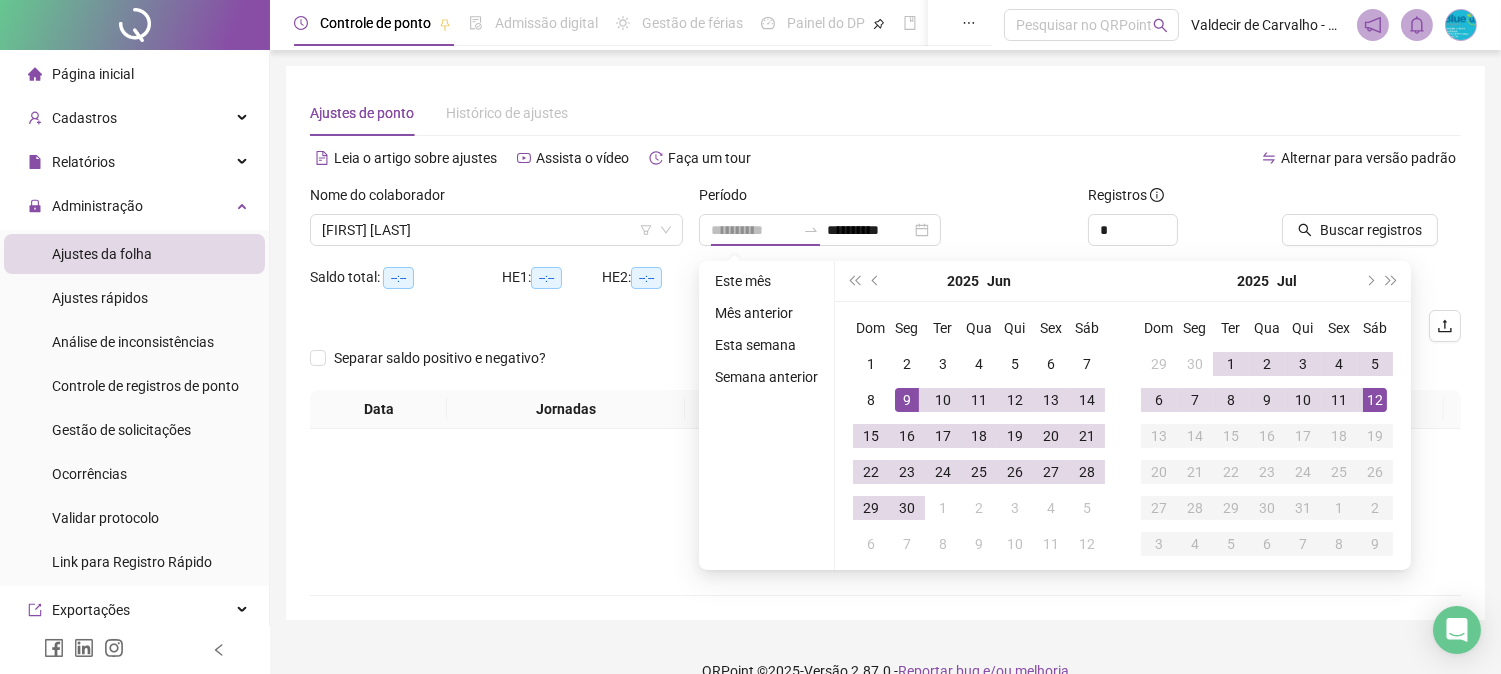click on "12" at bounding box center [1375, 400] 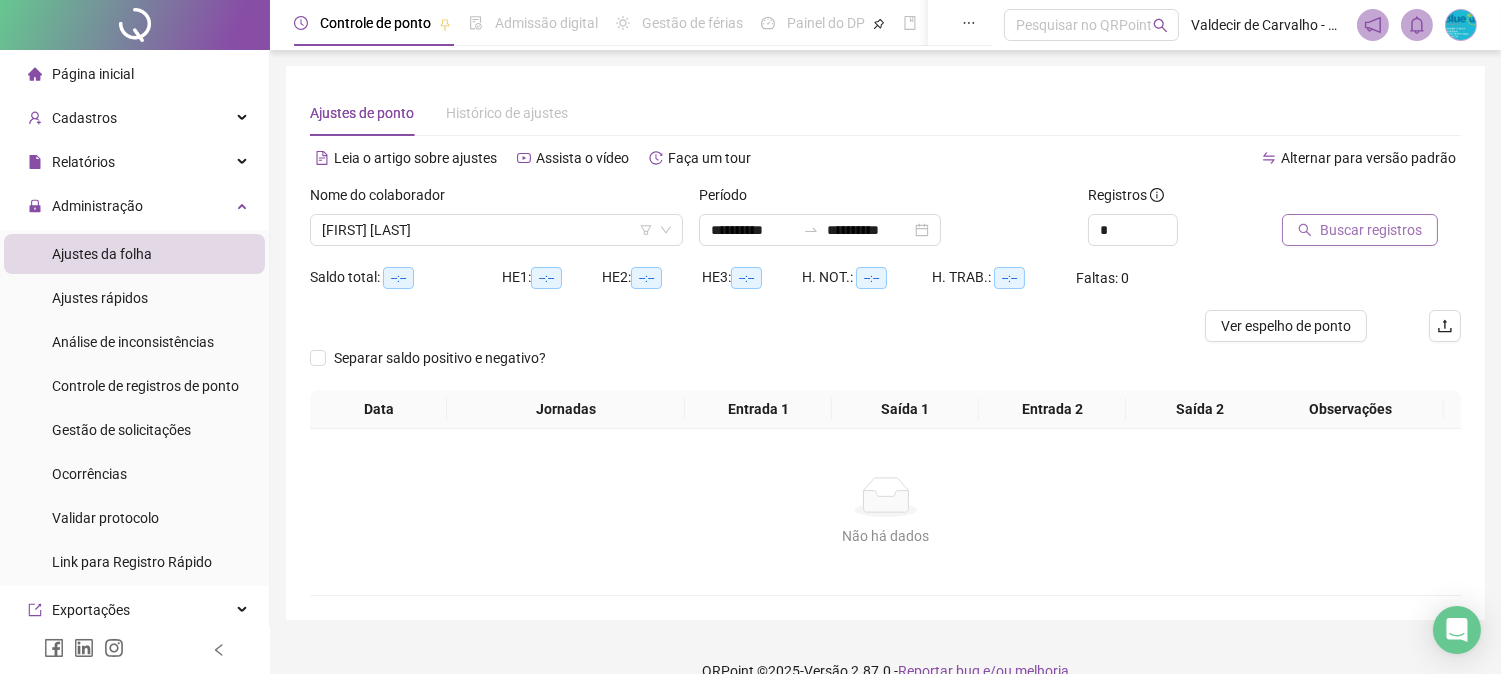 click on "Buscar registros" at bounding box center [1371, 230] 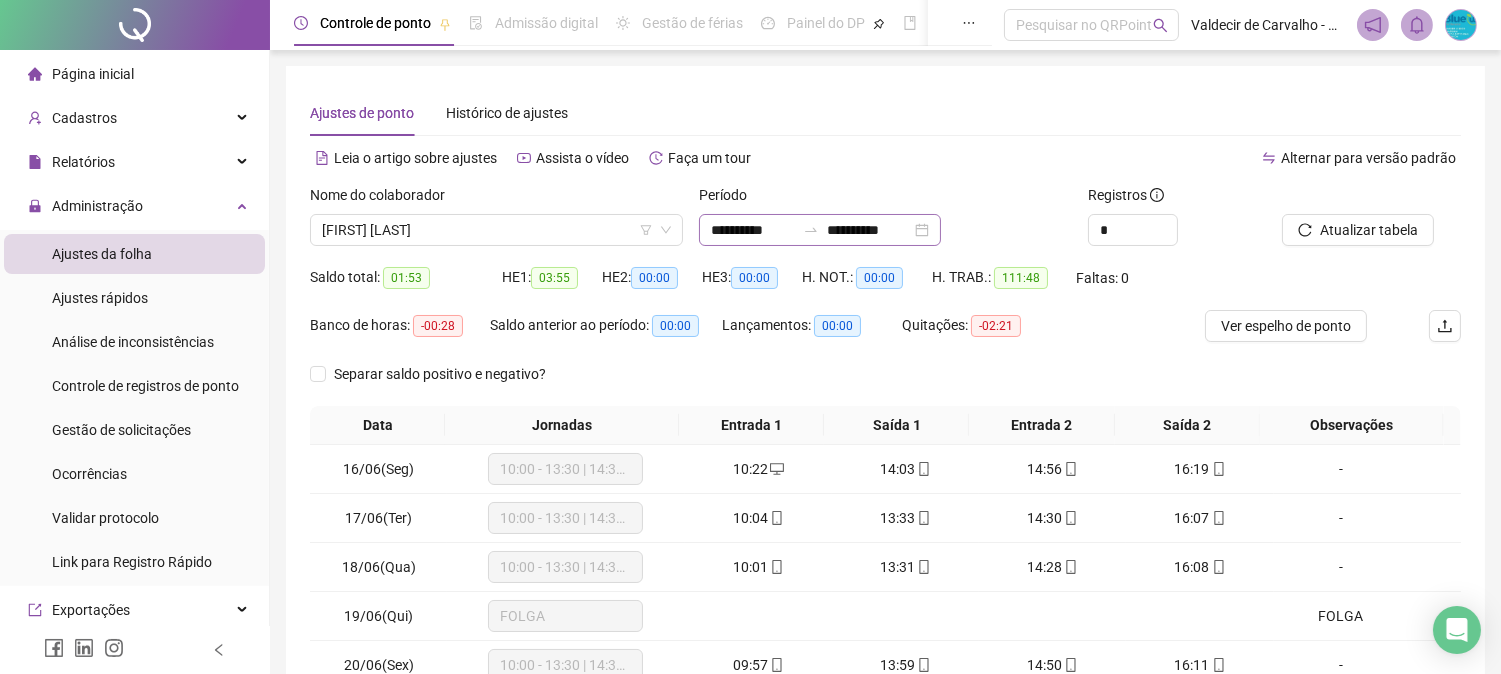 click at bounding box center (811, 230) 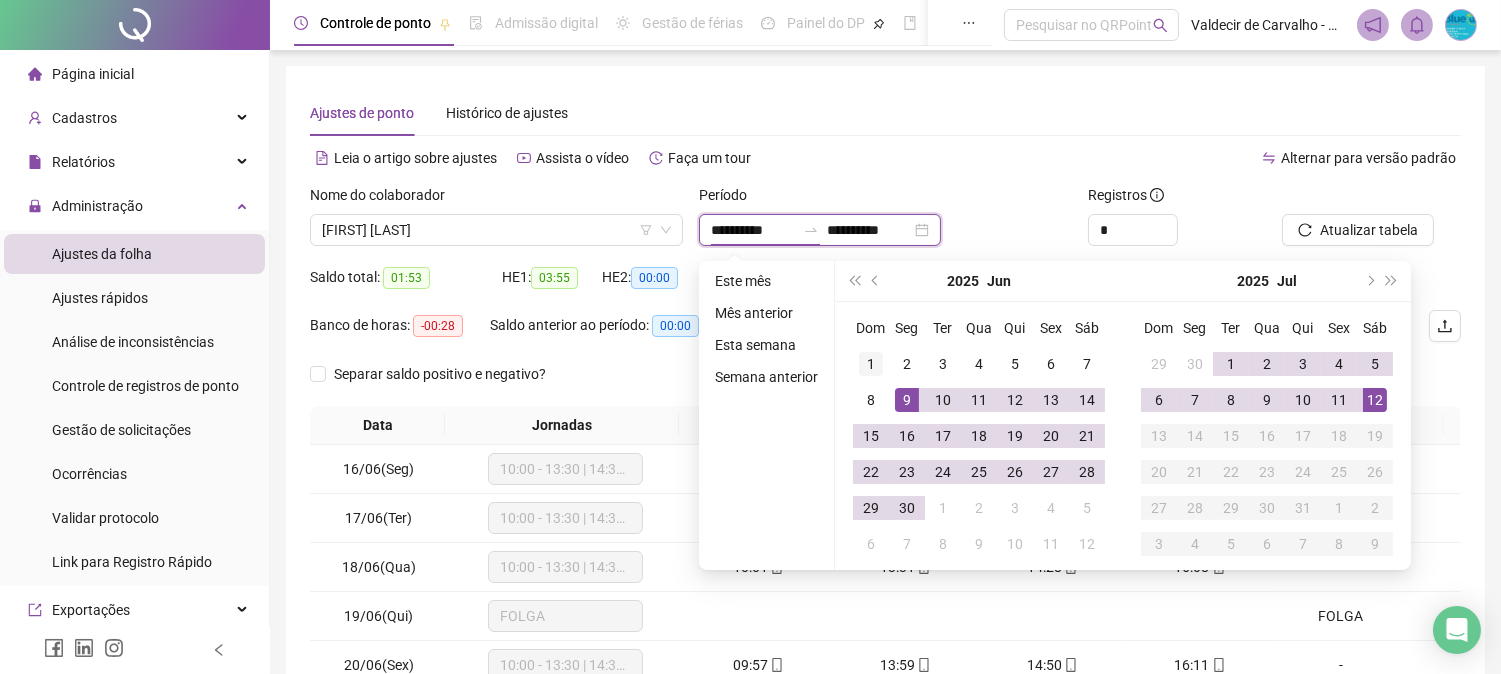 type on "**********" 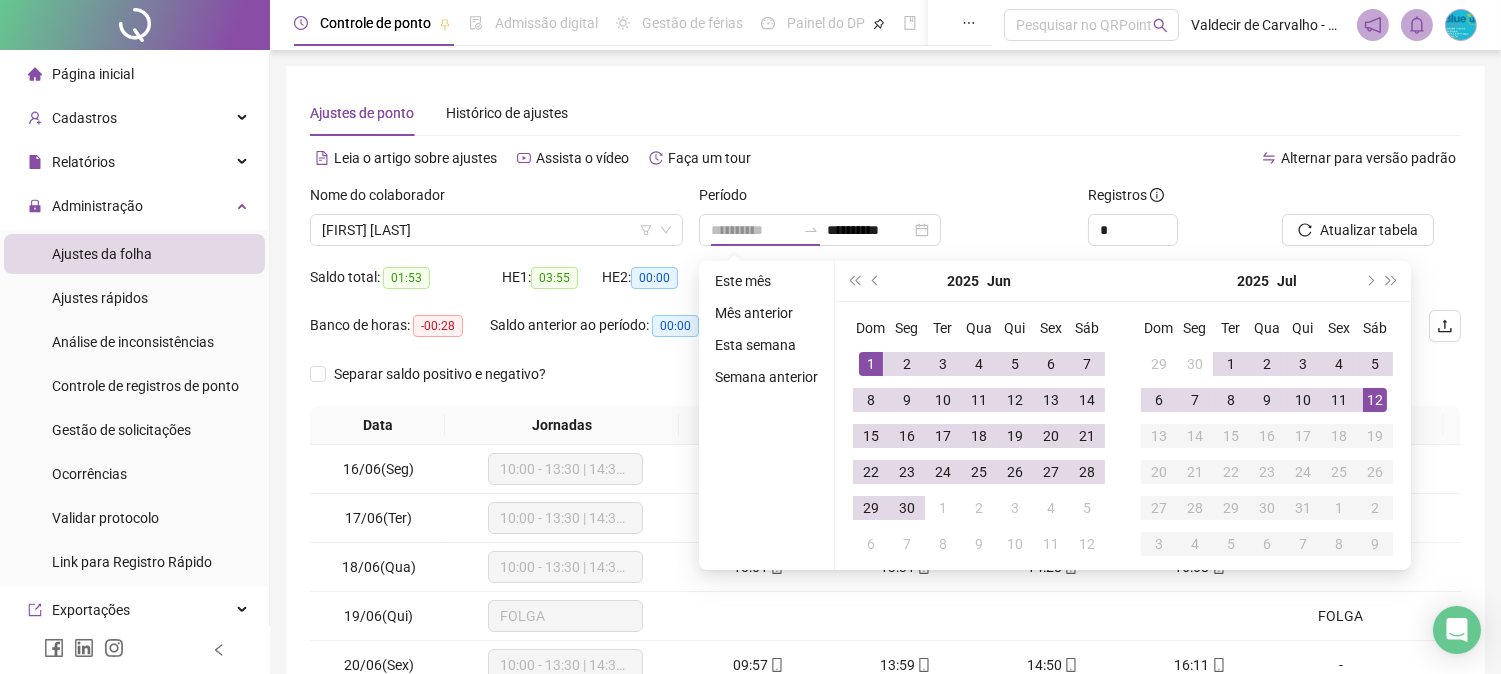 click on "1" at bounding box center (871, 364) 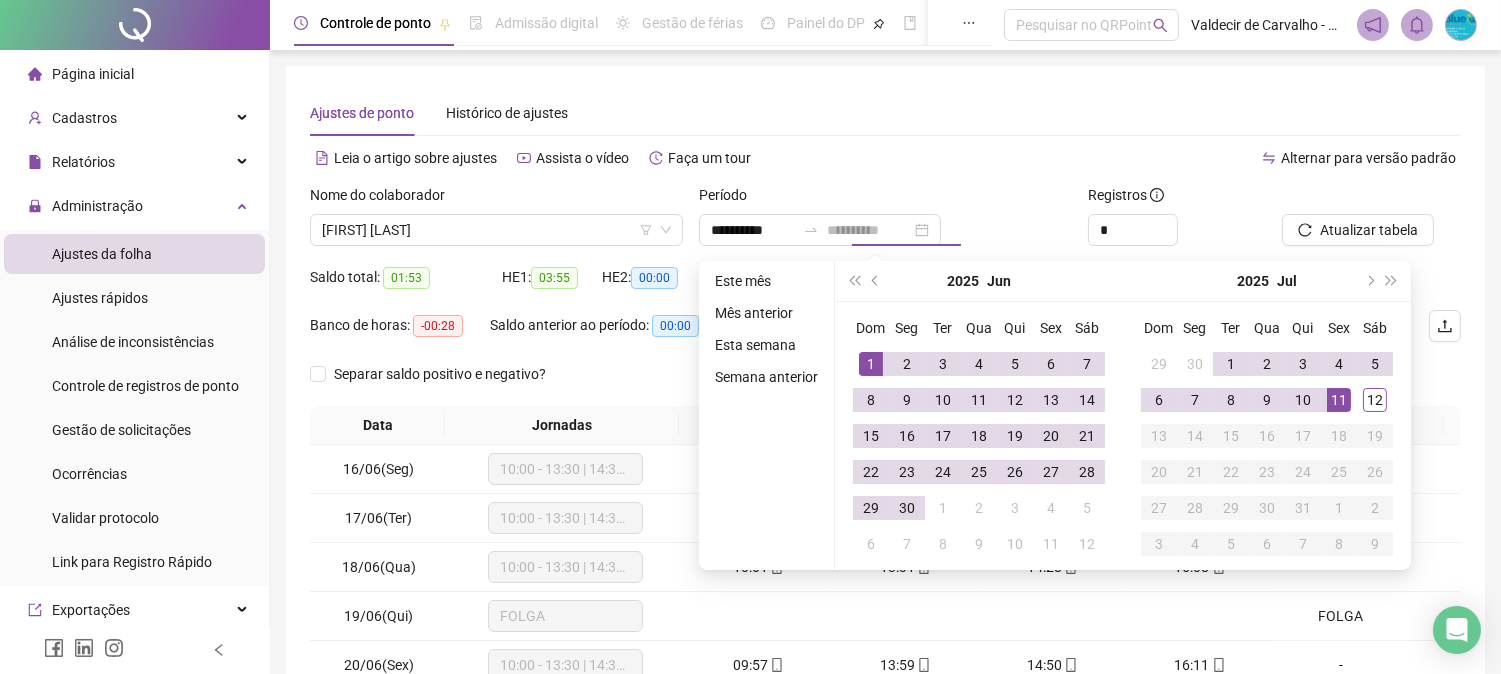 drag, startPoint x: 1335, startPoint y: 397, endPoint x: 1352, endPoint y: 343, distance: 56.61272 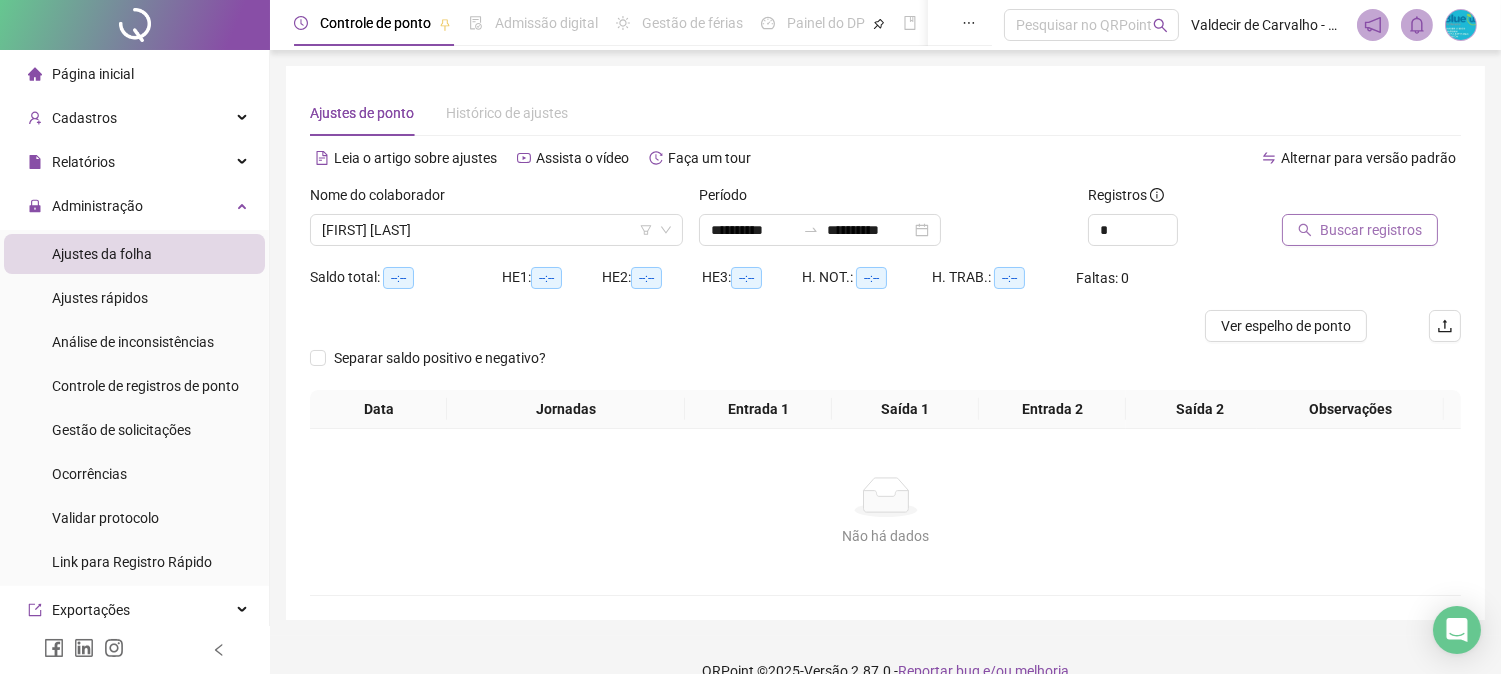 click on "Buscar registros" at bounding box center (1371, 230) 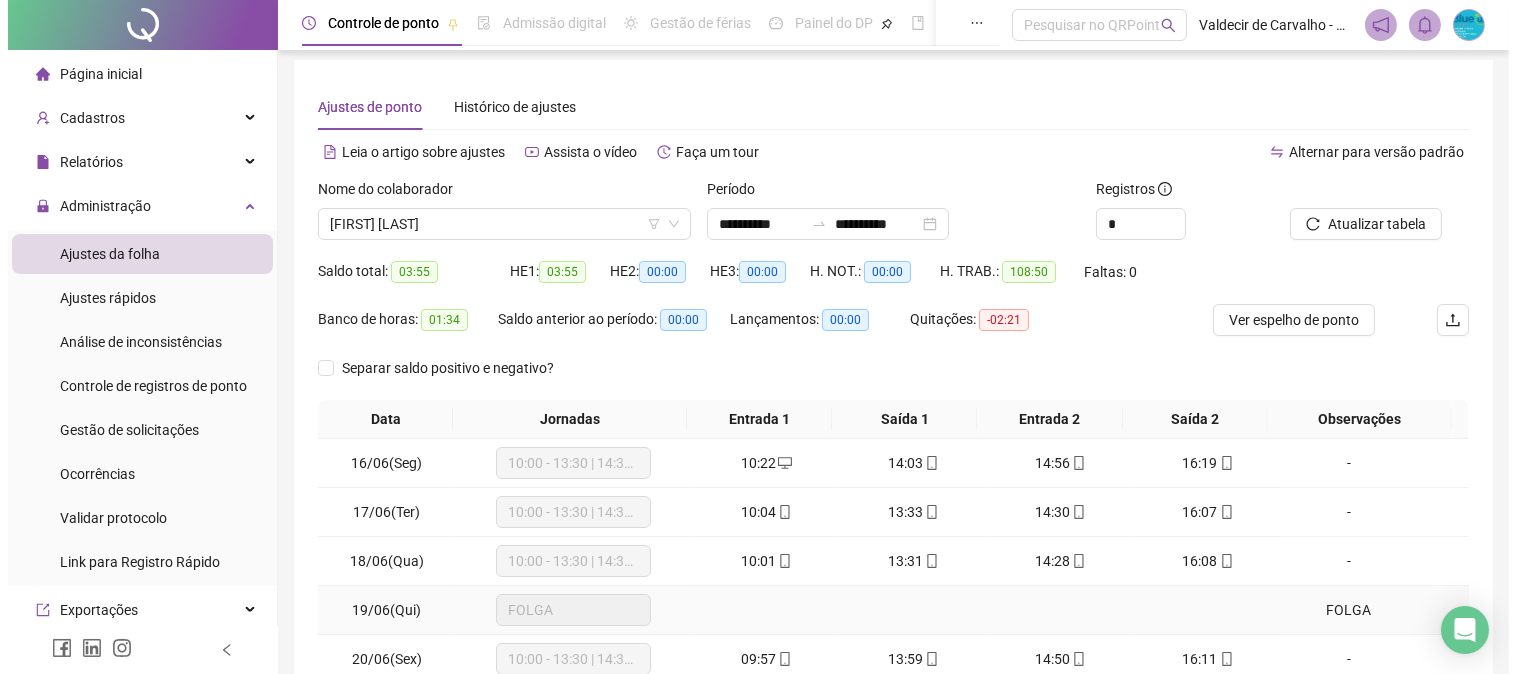 scroll, scrollTop: 0, scrollLeft: 0, axis: both 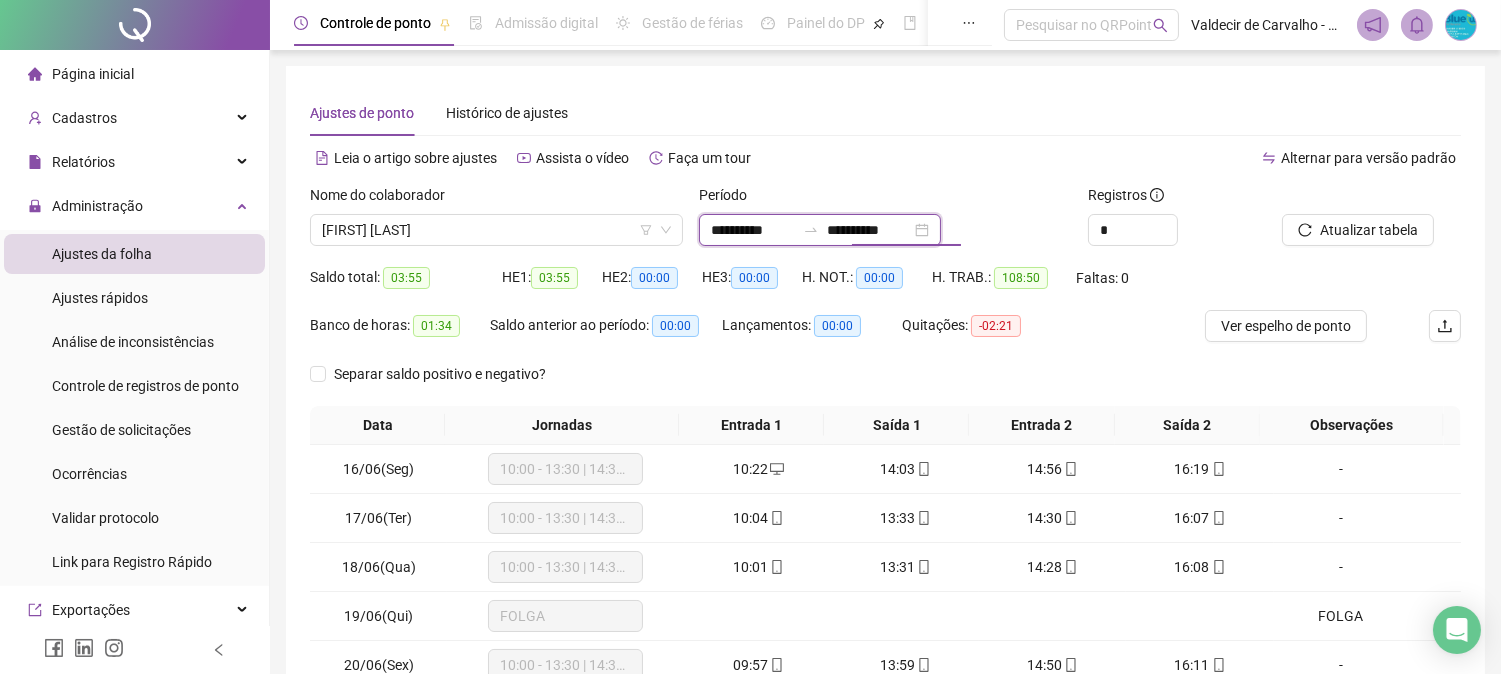 click on "**********" at bounding box center (869, 230) 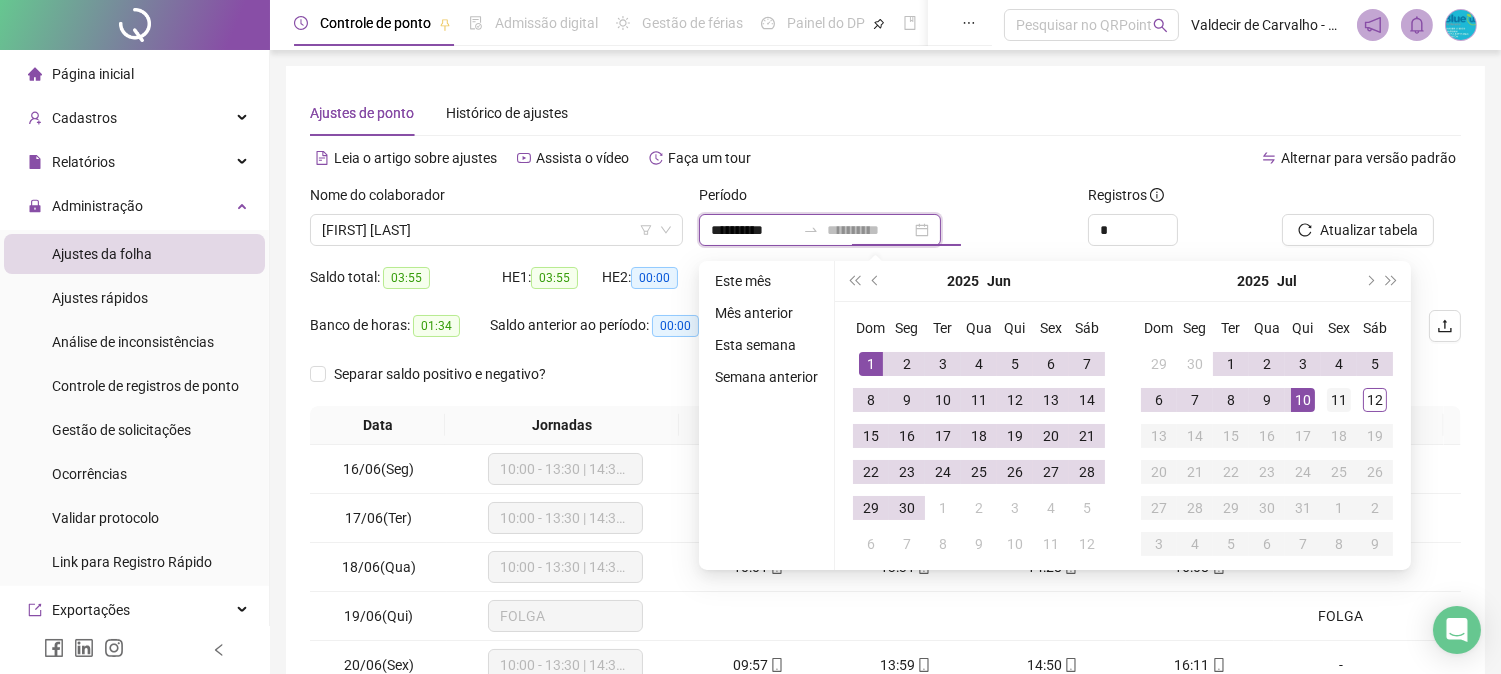 type on "**********" 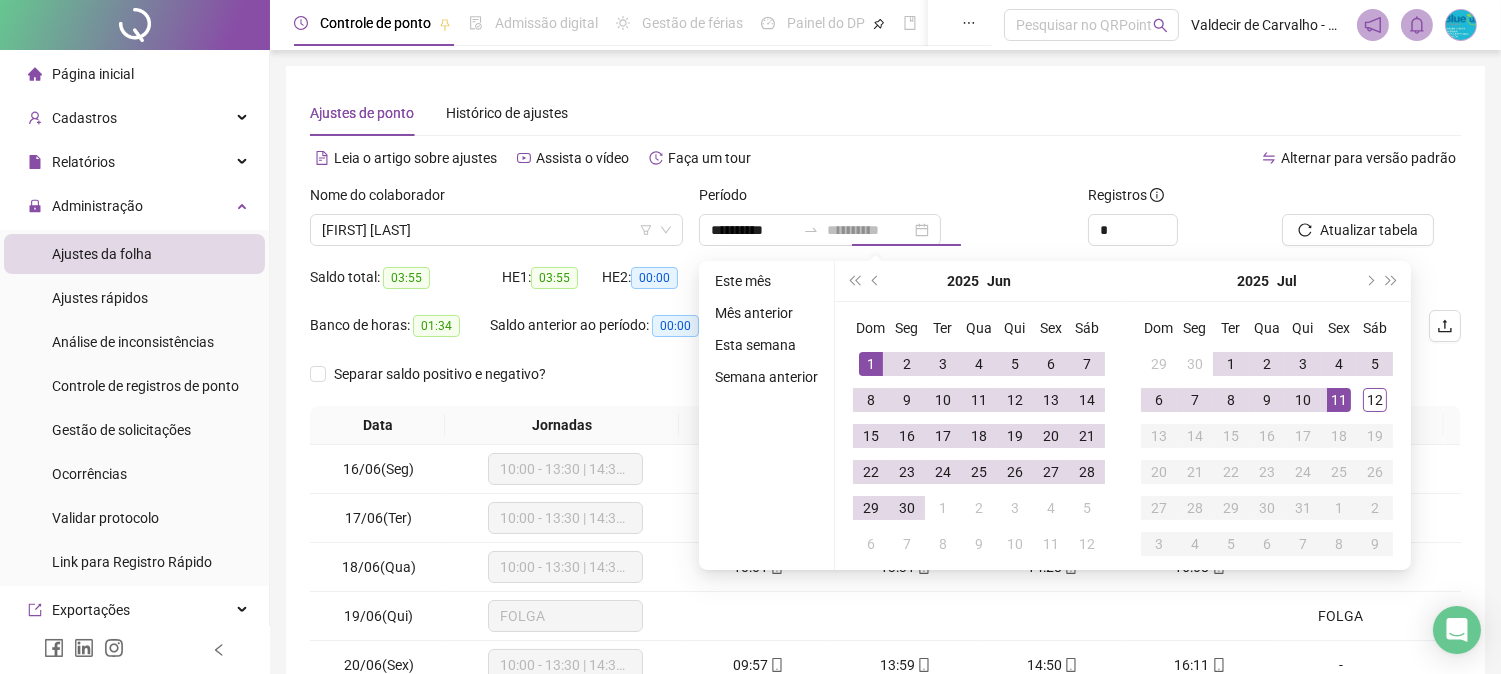 click on "11" at bounding box center (1339, 400) 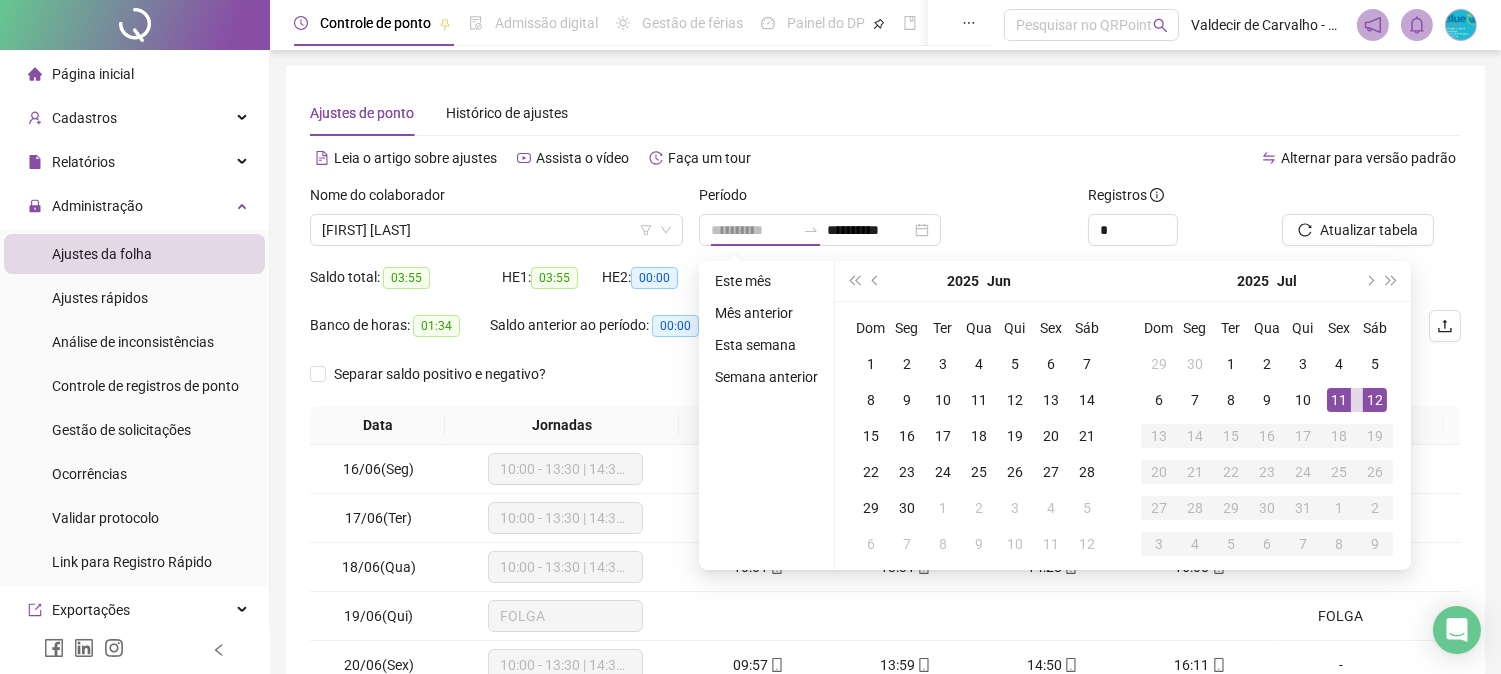 click on "12" at bounding box center [1375, 400] 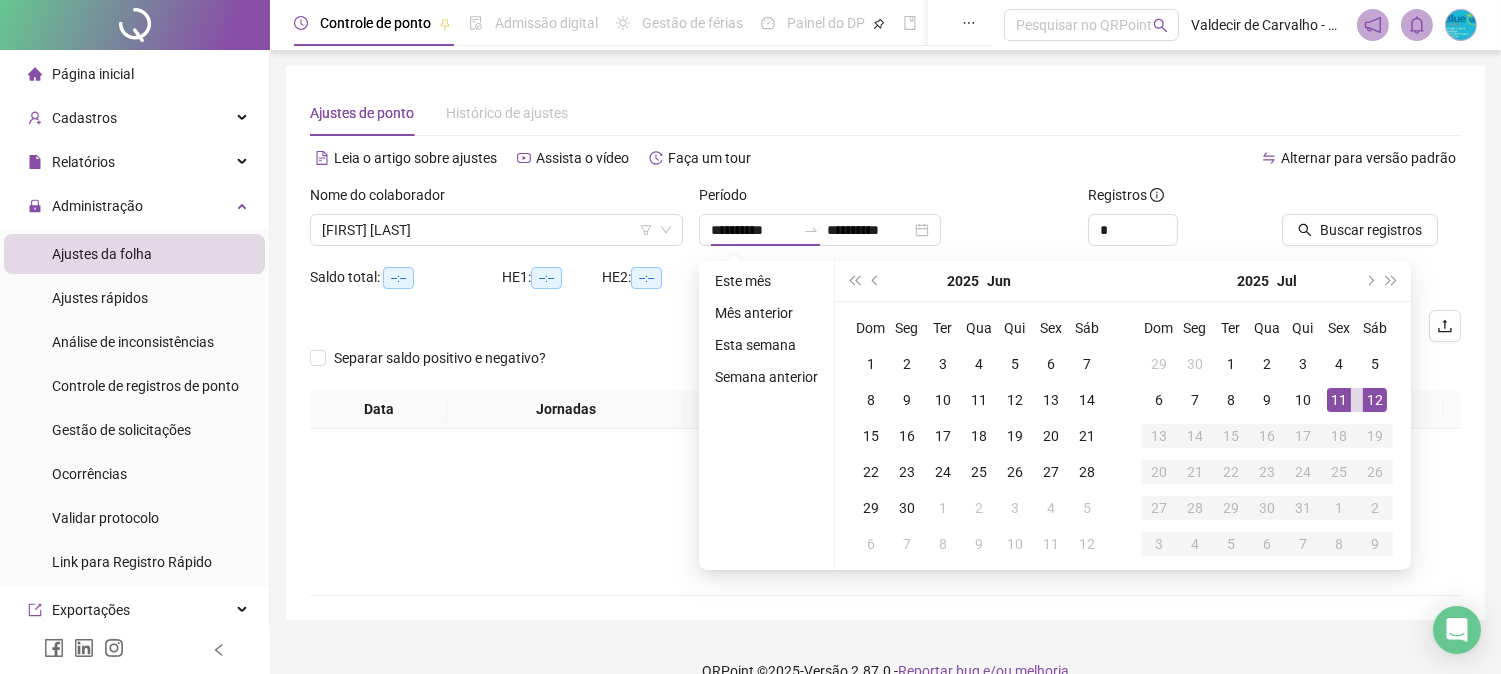 type on "**********" 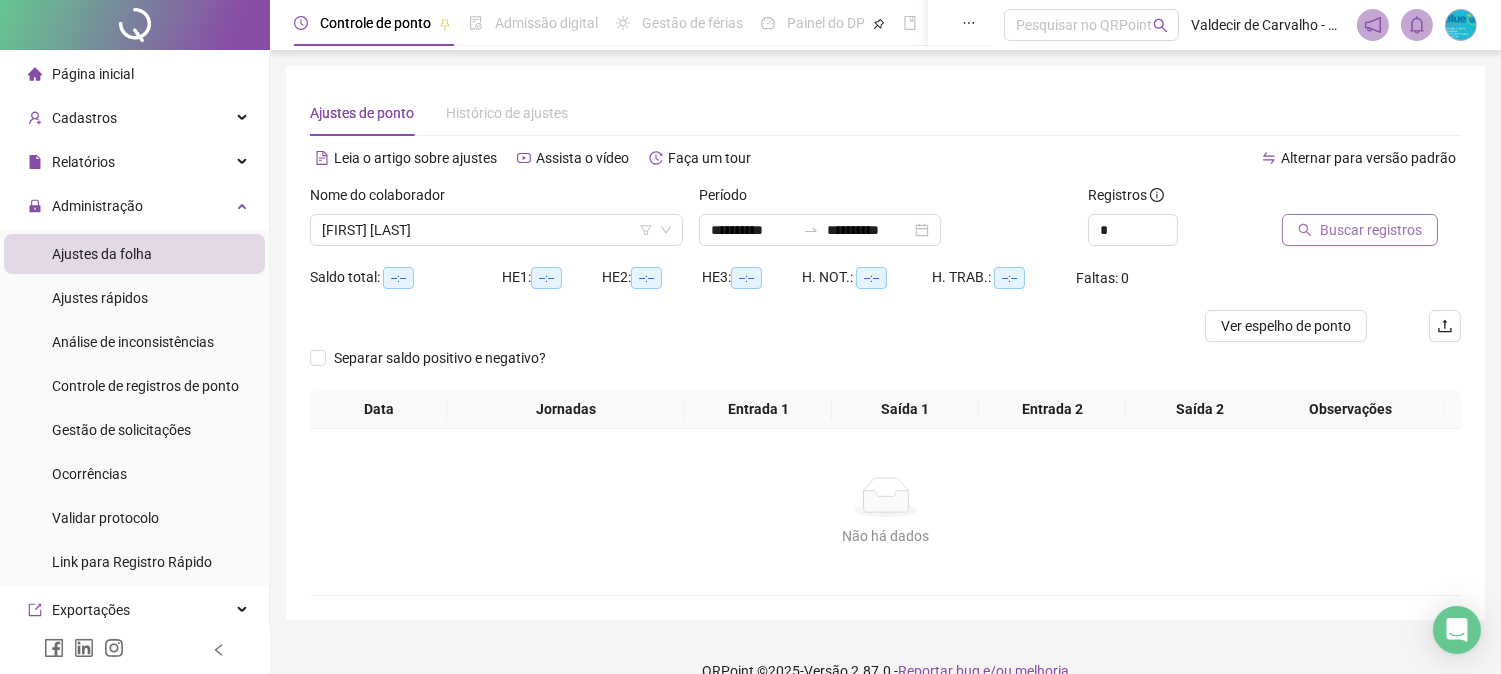 click on "Buscar registros" at bounding box center (1371, 230) 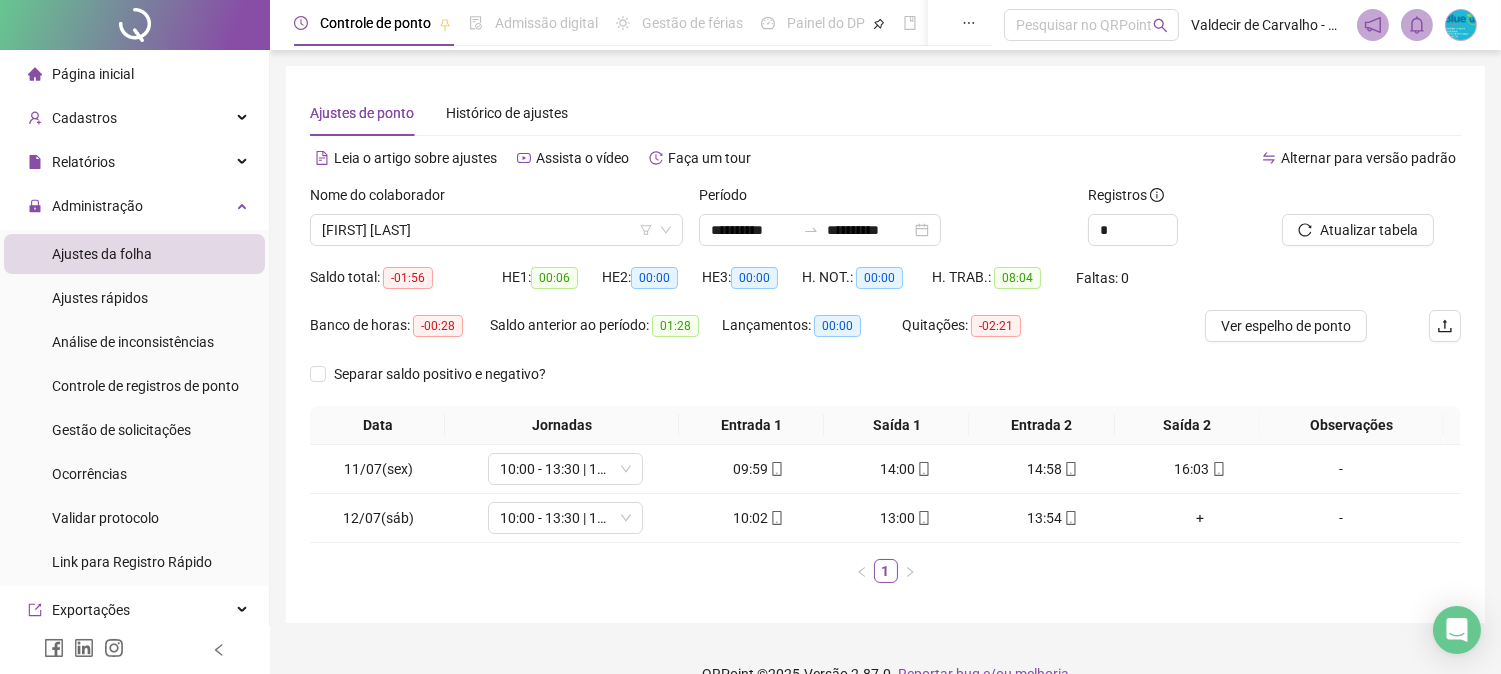 drag, startPoint x: 950, startPoint y: 241, endPoint x: 1017, endPoint y: 273, distance: 74.24958 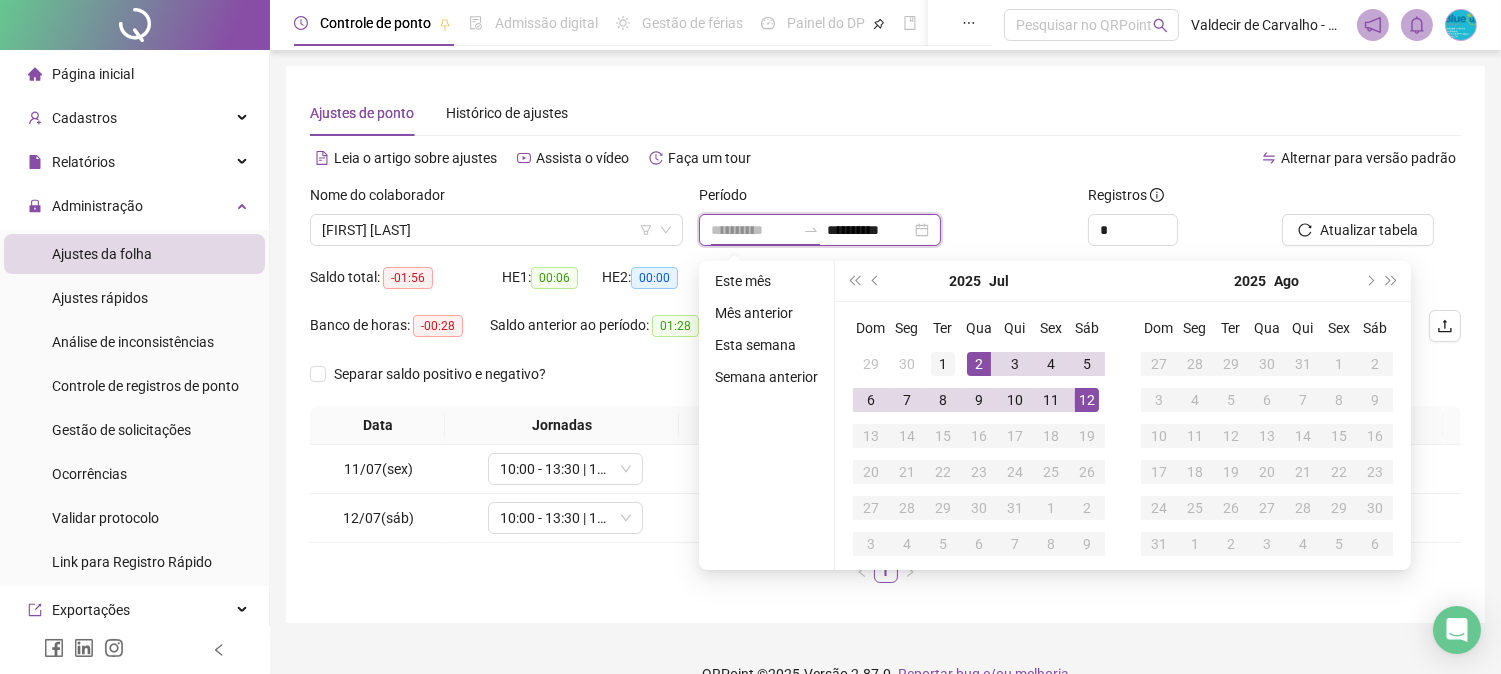 type on "**********" 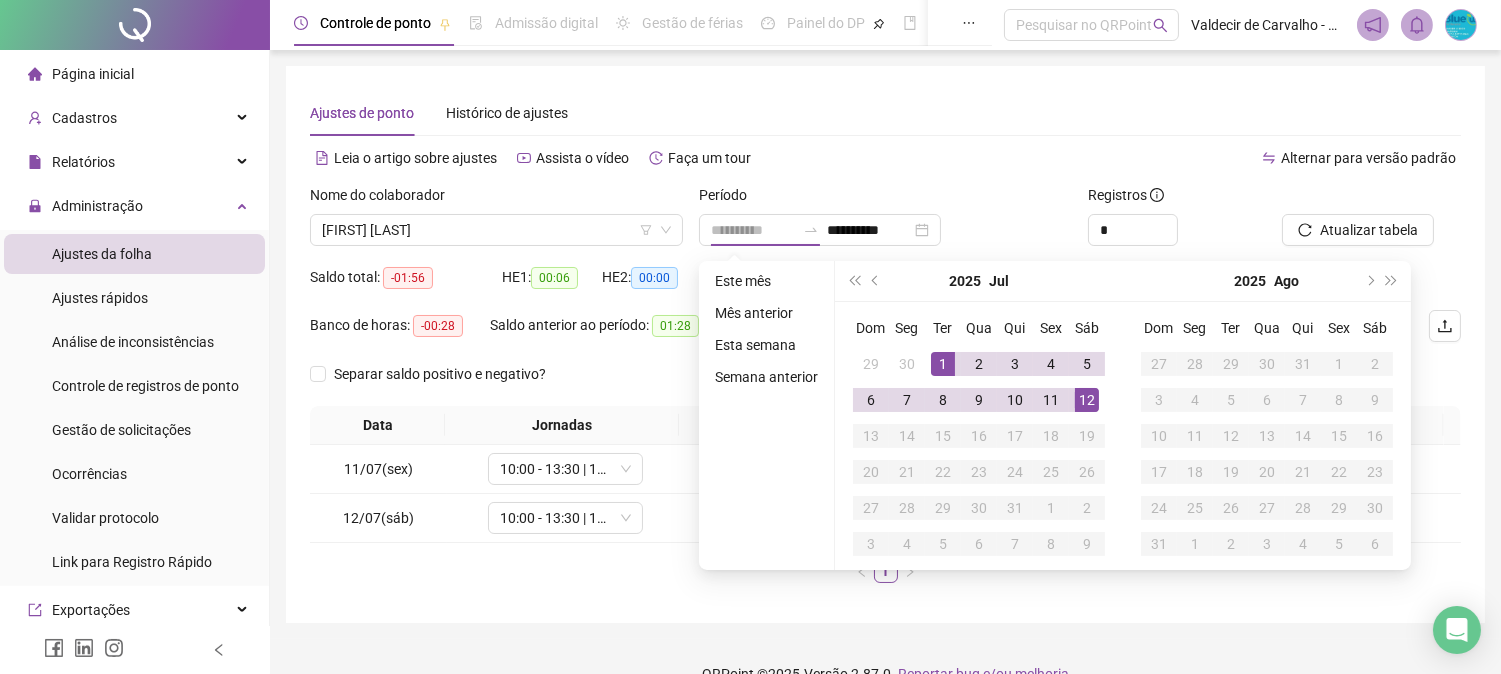 click on "1" at bounding box center (943, 364) 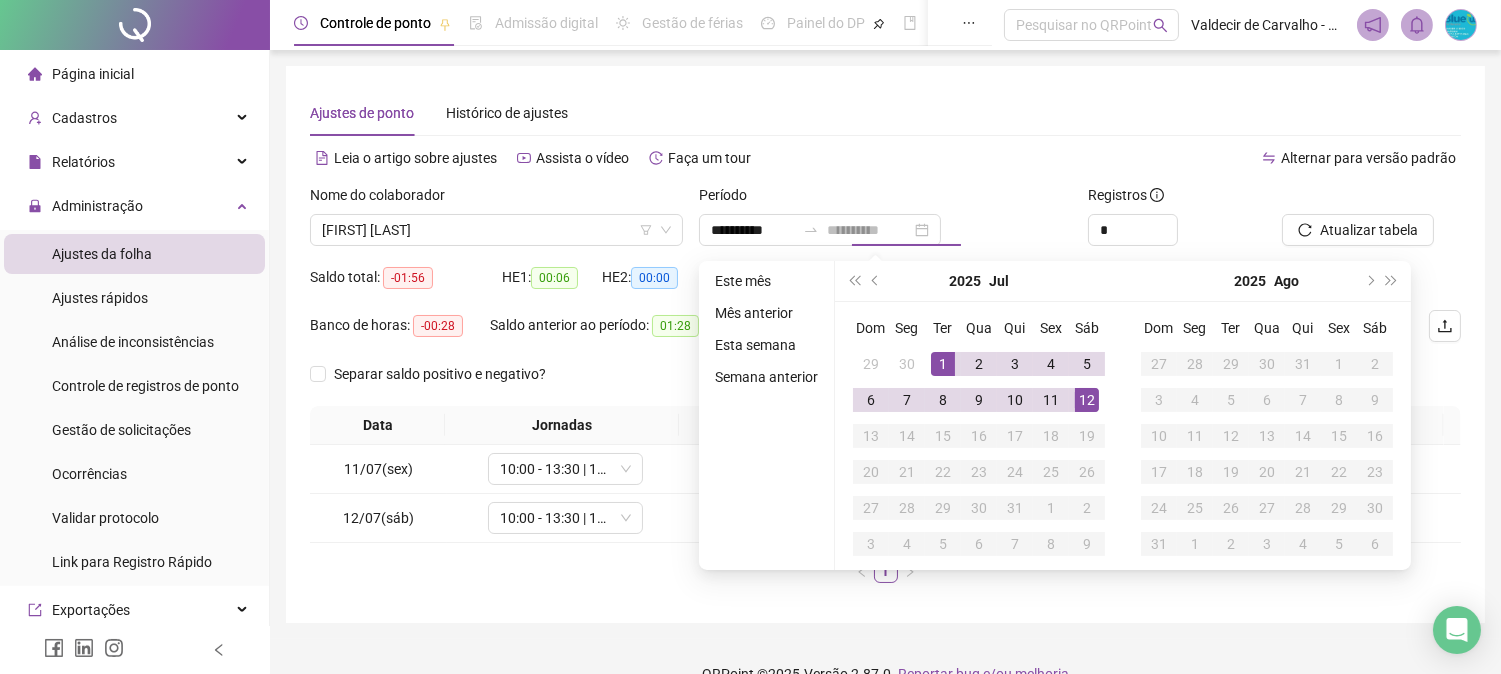 click on "12" at bounding box center [1087, 400] 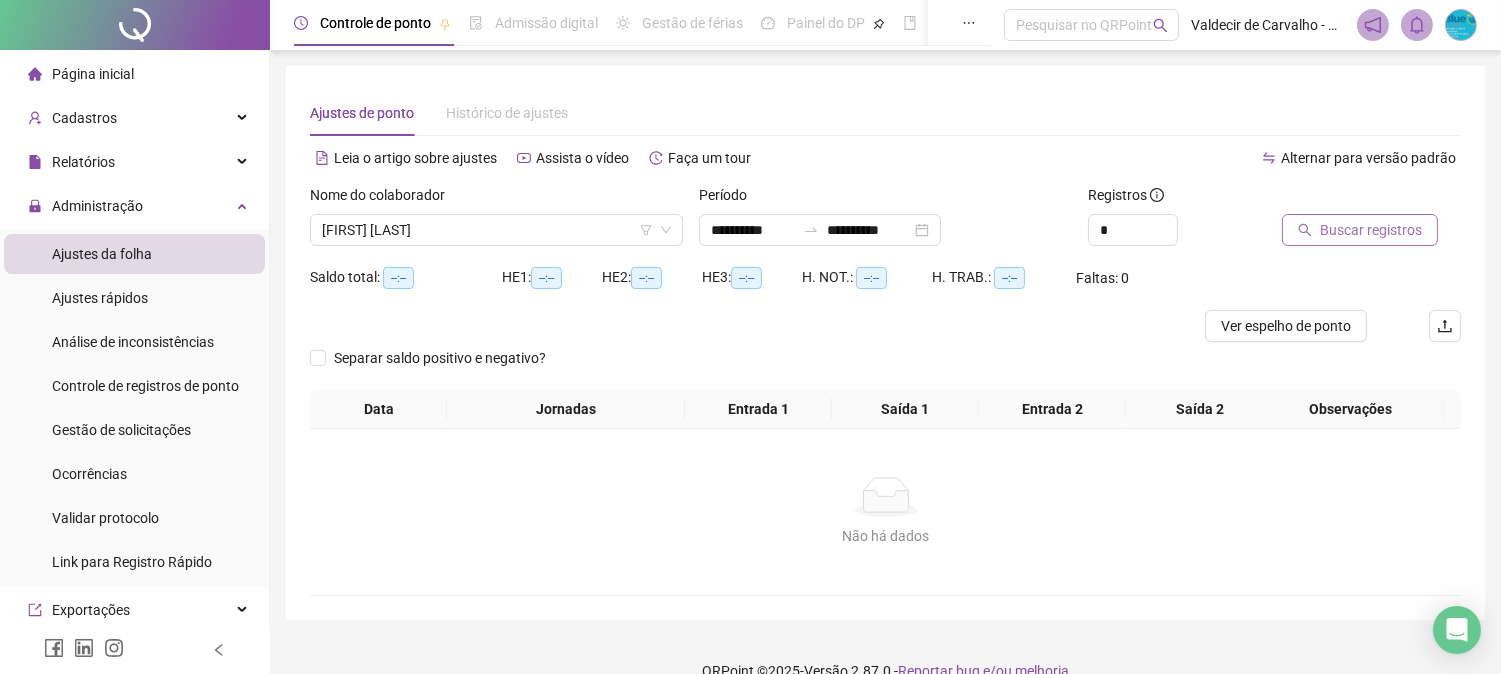 click on "Buscar registros" at bounding box center (1371, 230) 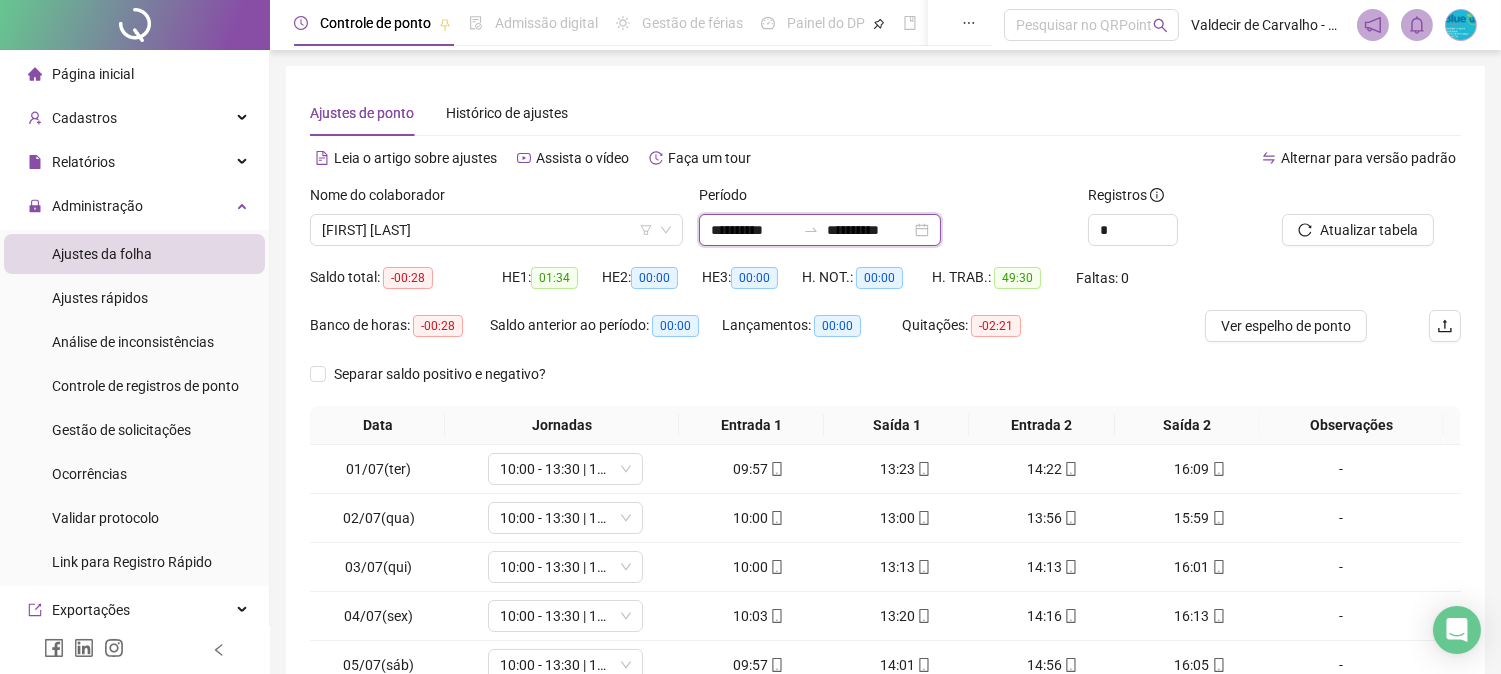 click on "**********" at bounding box center (869, 230) 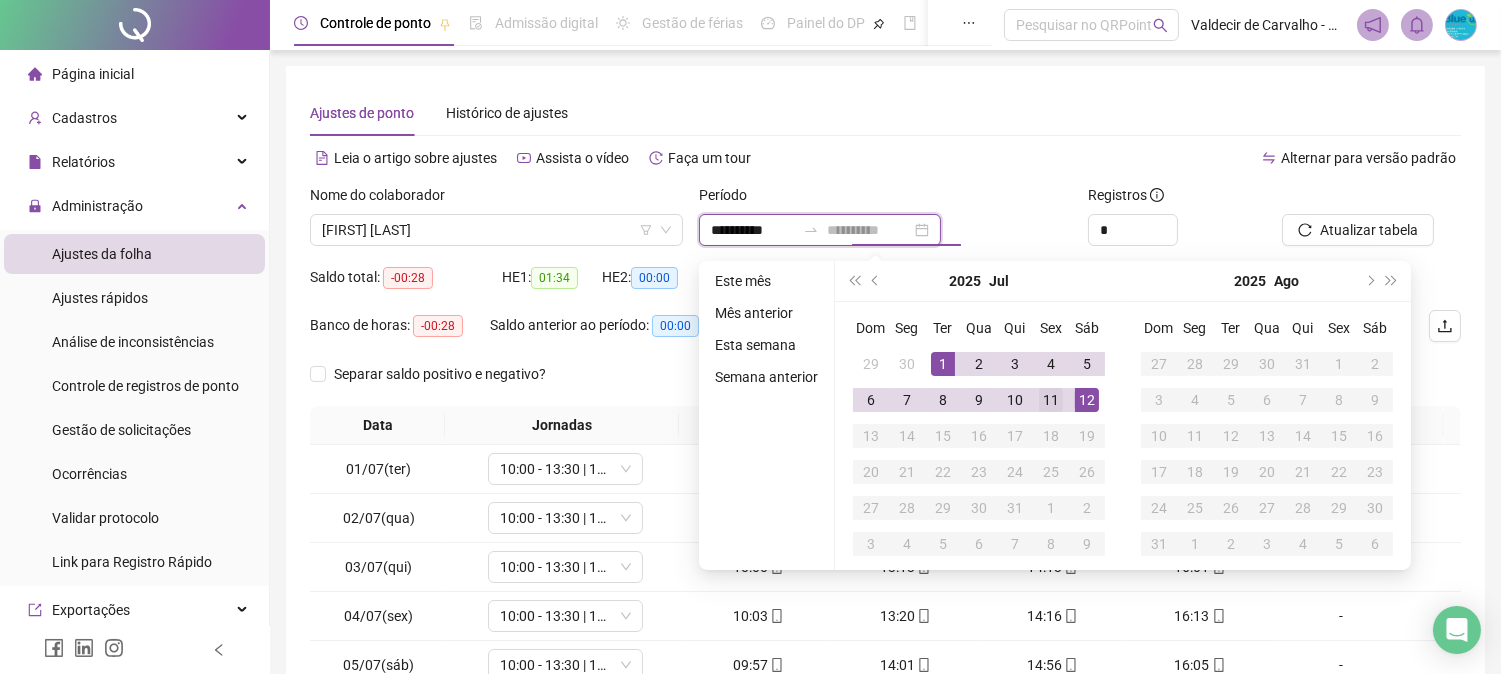 type on "**********" 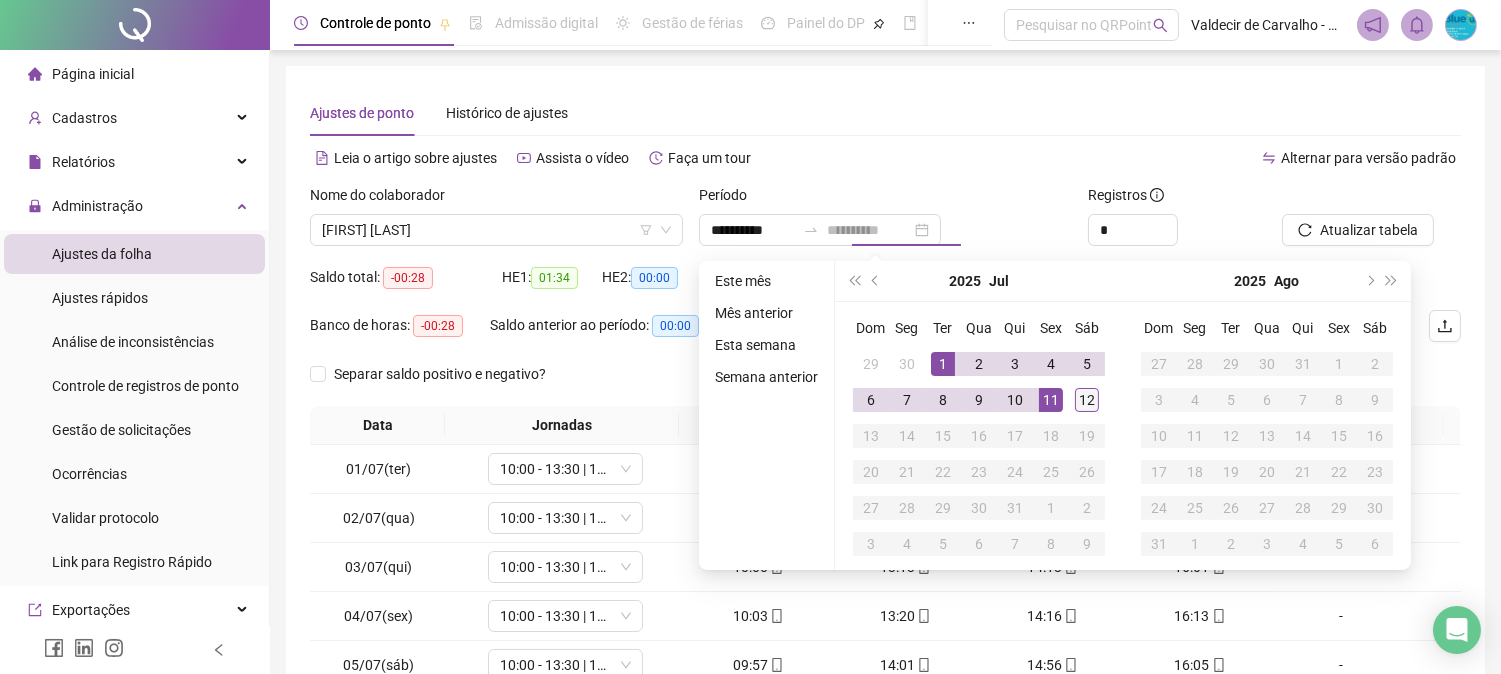 drag, startPoint x: 1040, startPoint y: 396, endPoint x: 1066, endPoint y: 400, distance: 26.305893 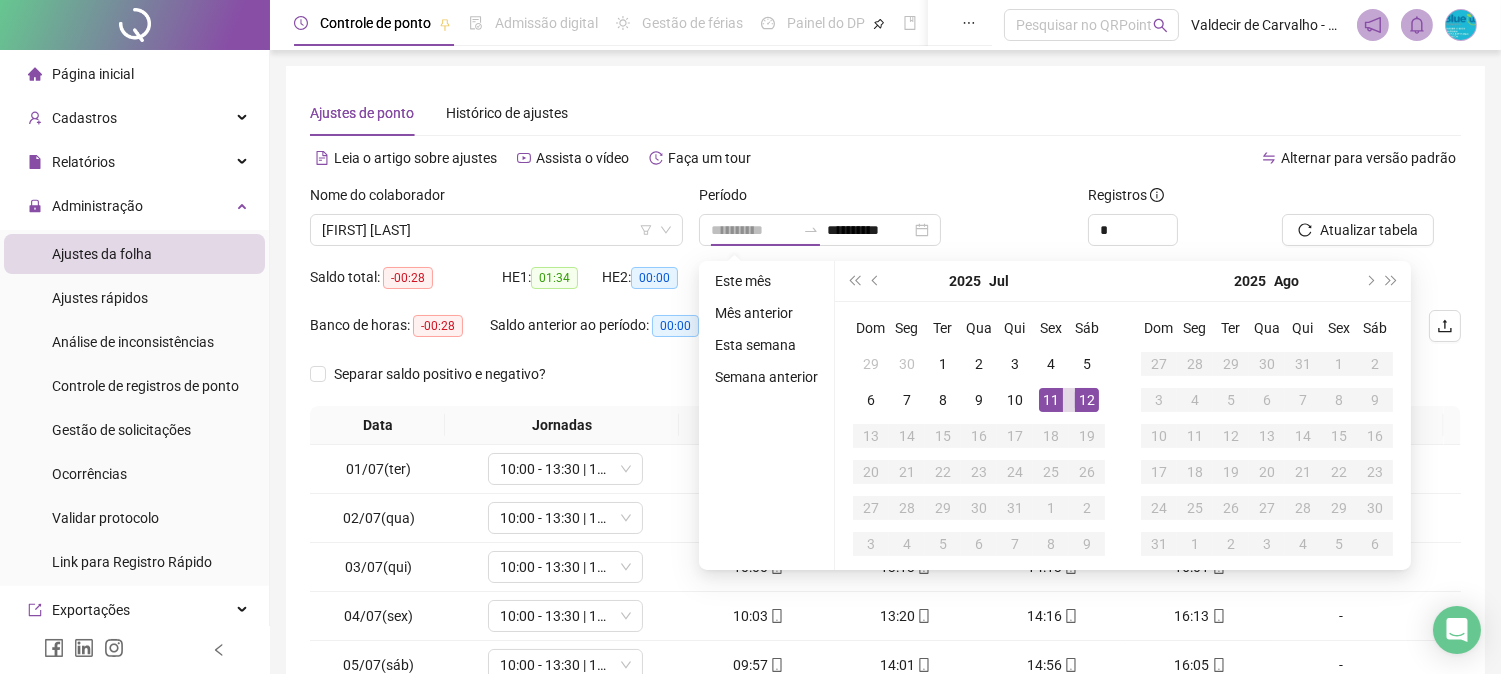 click on "12" at bounding box center (1087, 400) 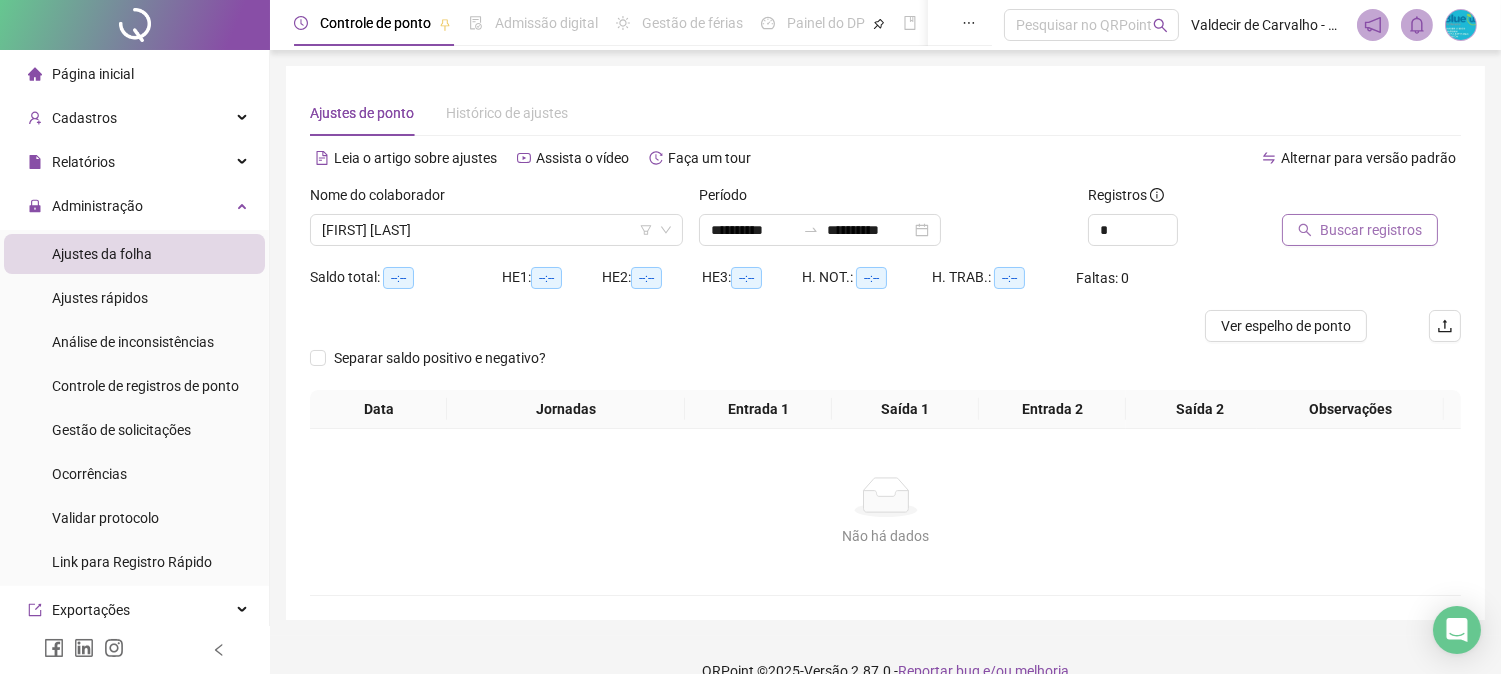 click on "Buscar registros" at bounding box center [1371, 230] 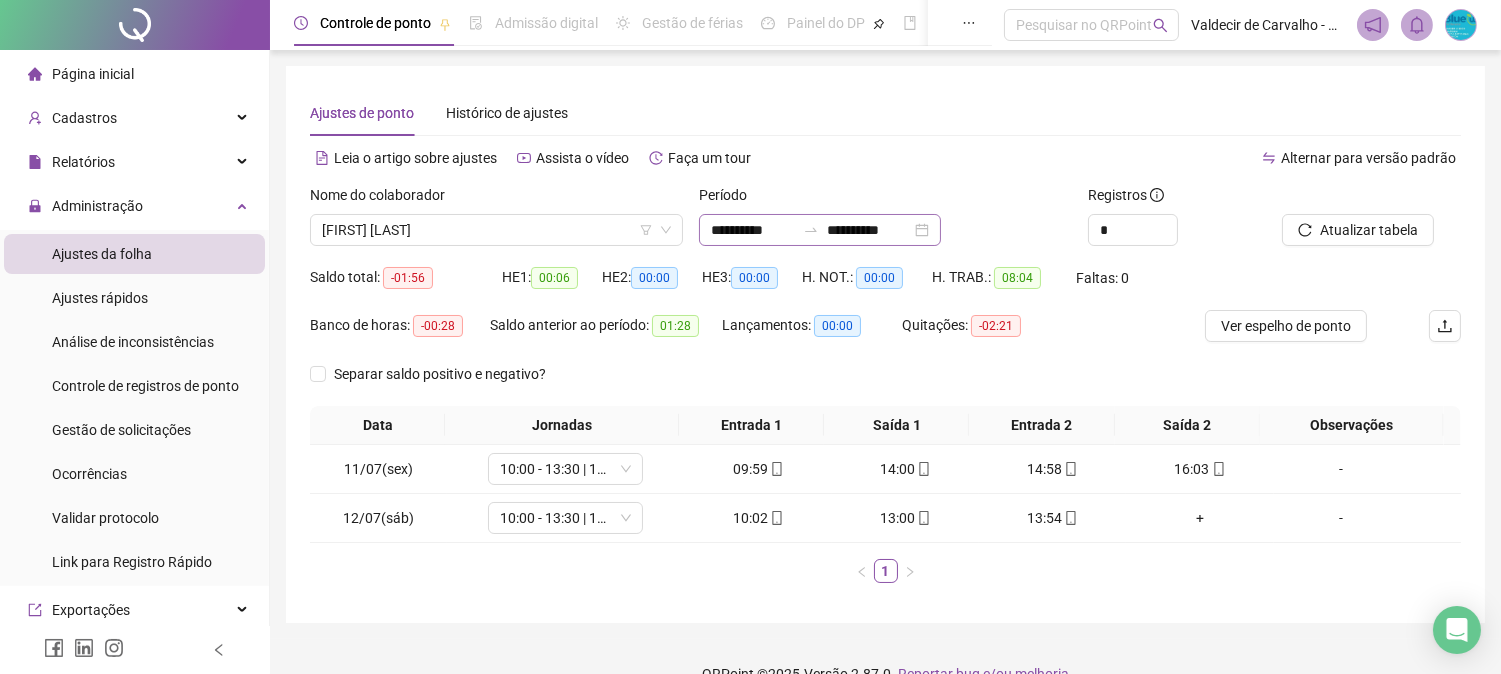 drag, startPoint x: 968, startPoint y: 235, endPoint x: 974, endPoint y: 283, distance: 48.373547 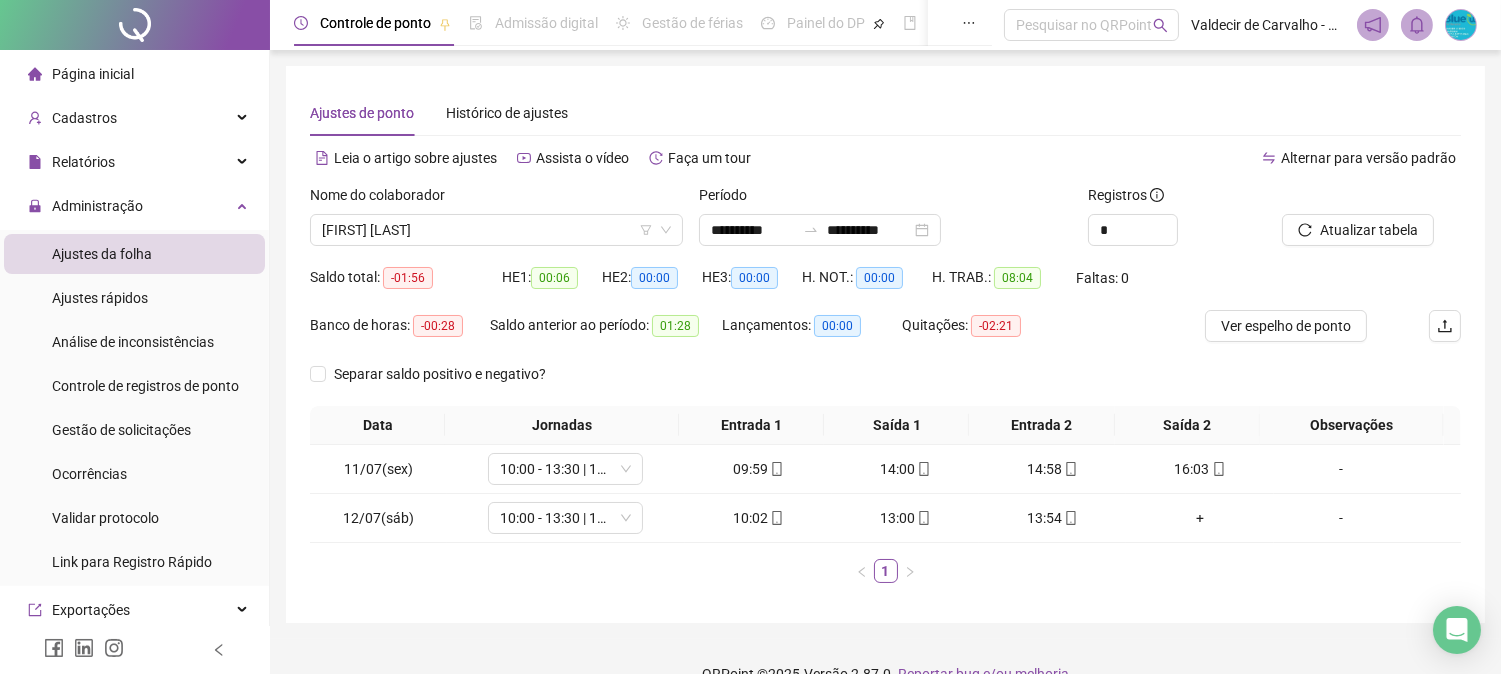 click on "**********" at bounding box center [820, 230] 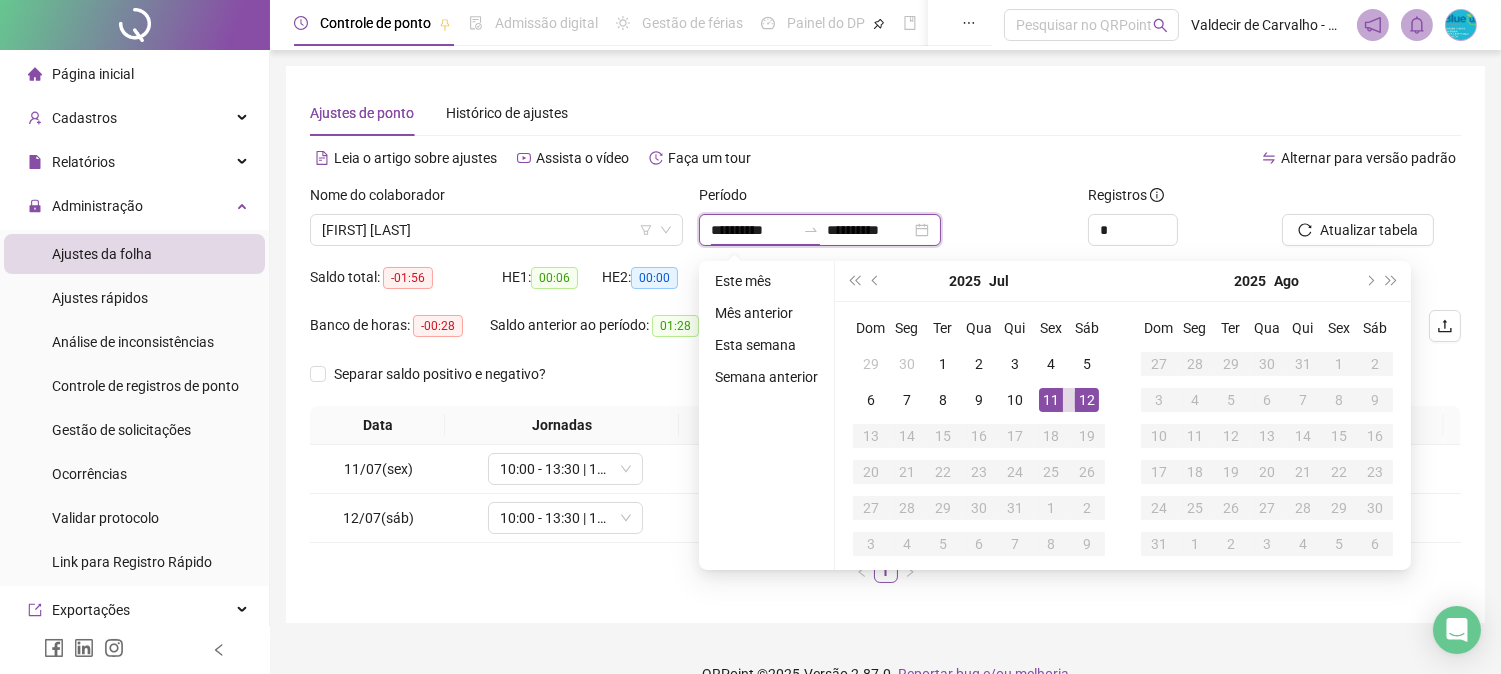 type on "**********" 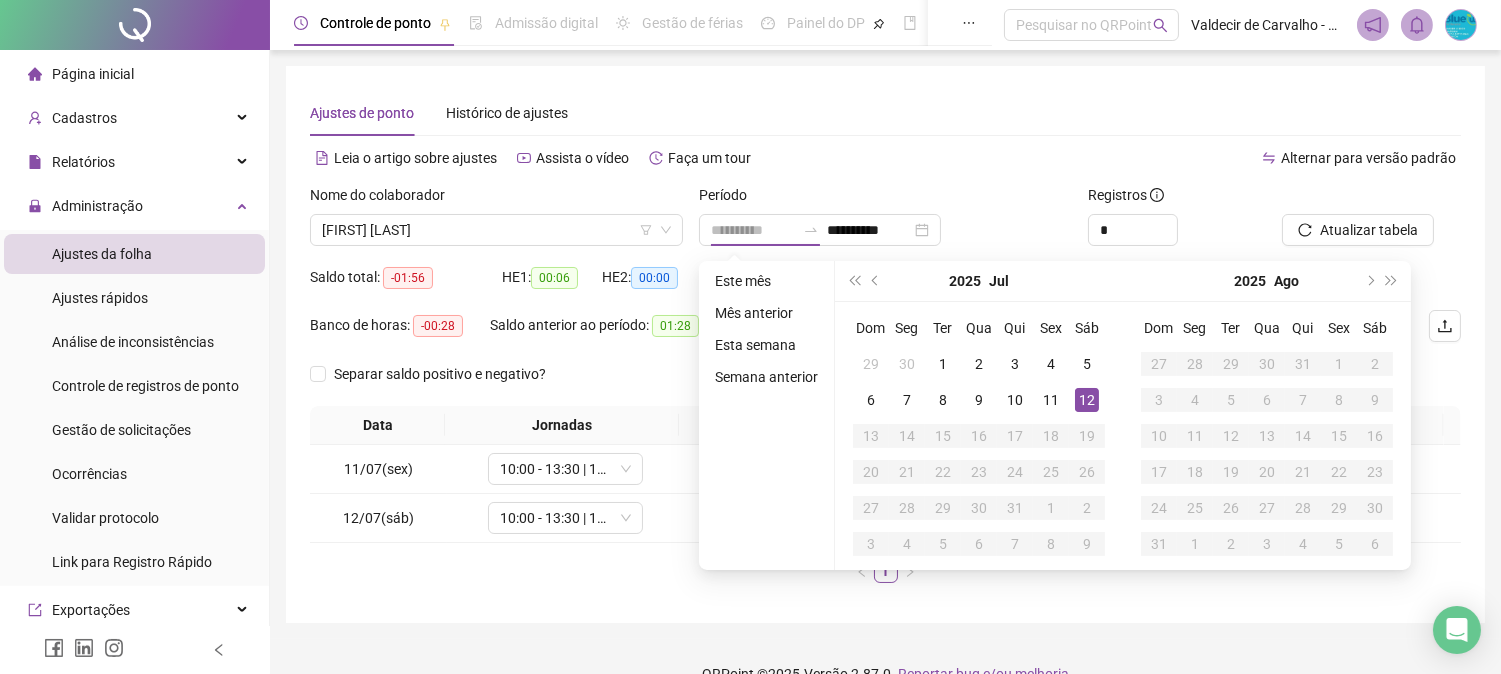 click on "12" at bounding box center [1087, 400] 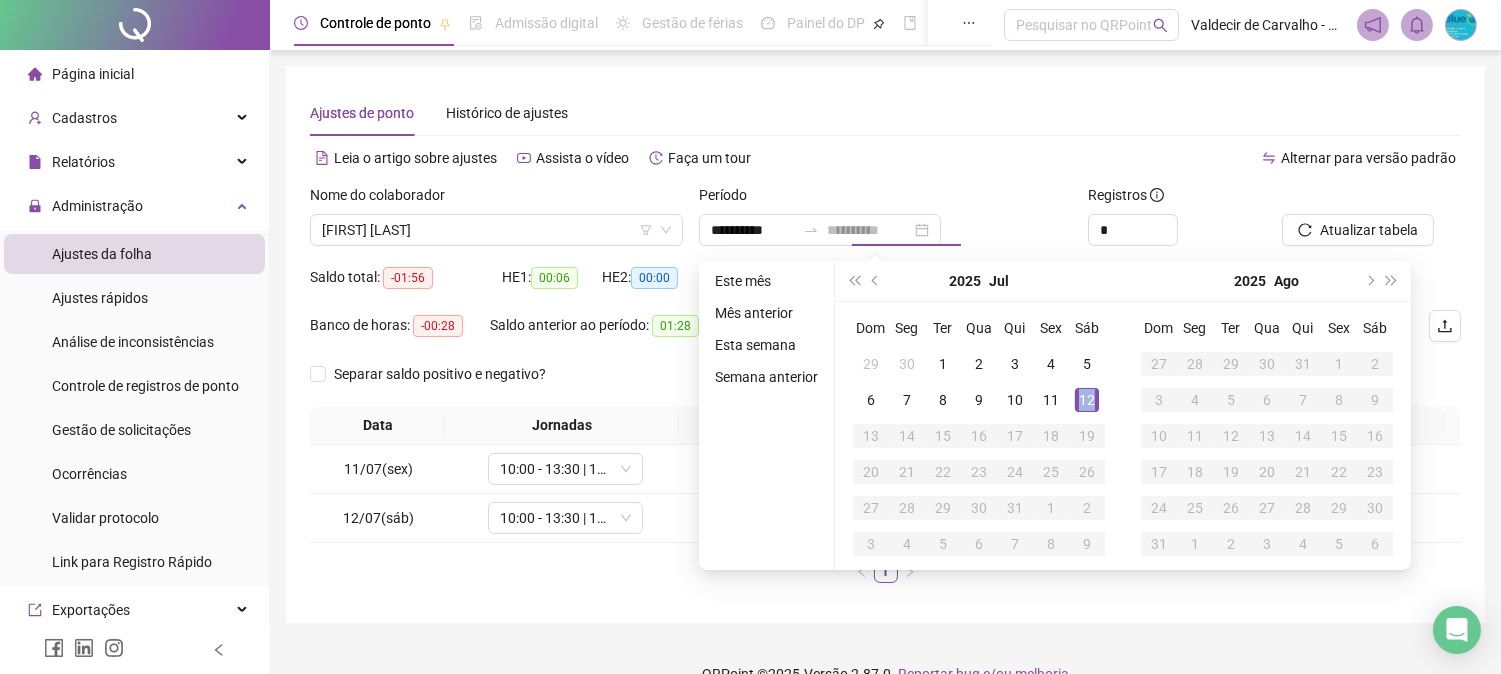click on "12" at bounding box center (1087, 400) 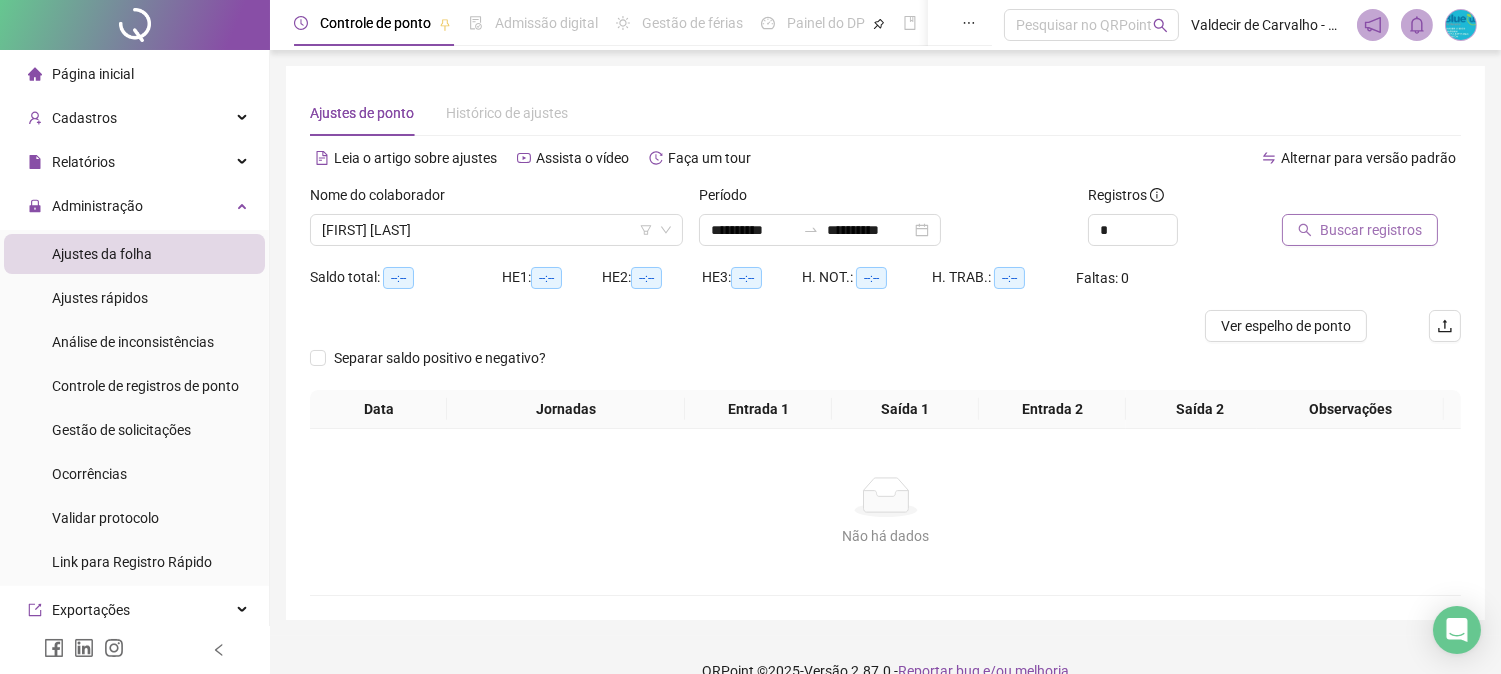 click on "Buscar registros" at bounding box center (1371, 230) 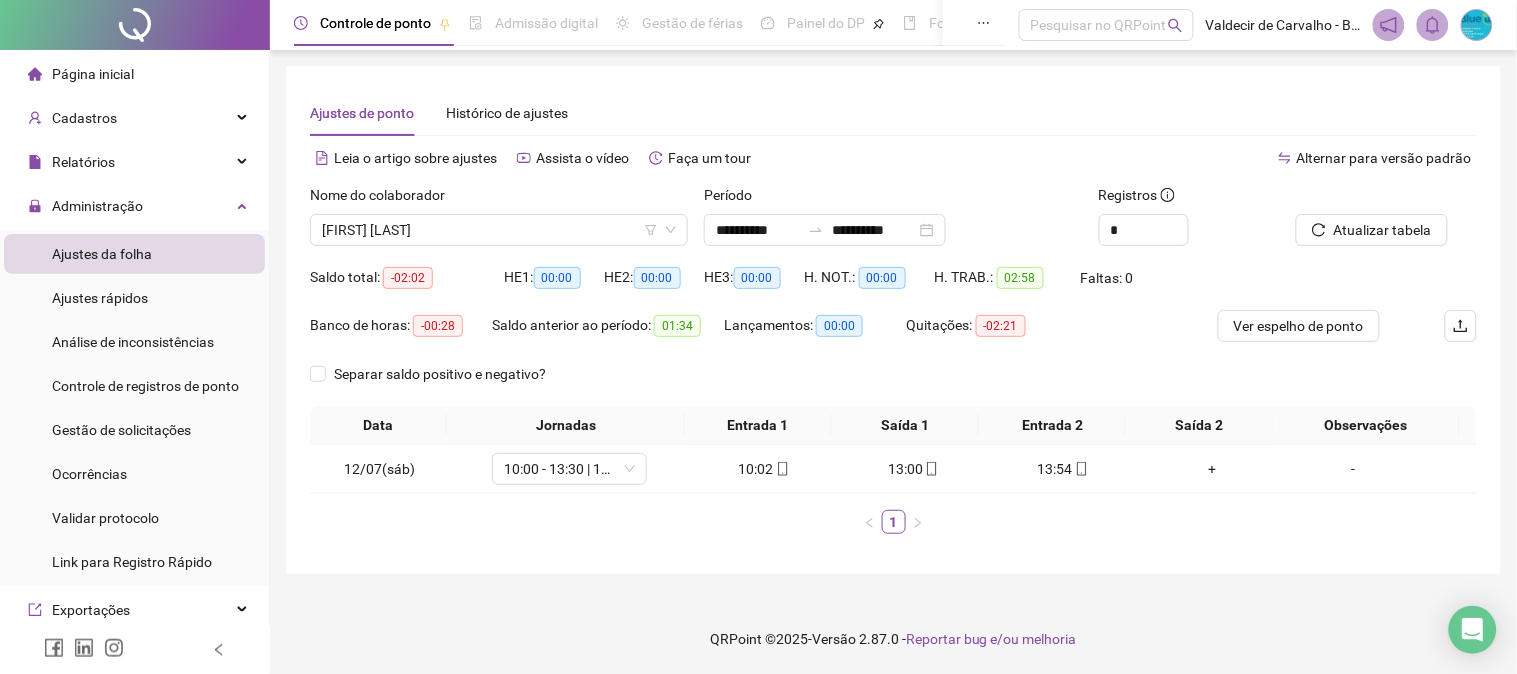 click on "Alternar para versão padrão" at bounding box center [1186, 168] 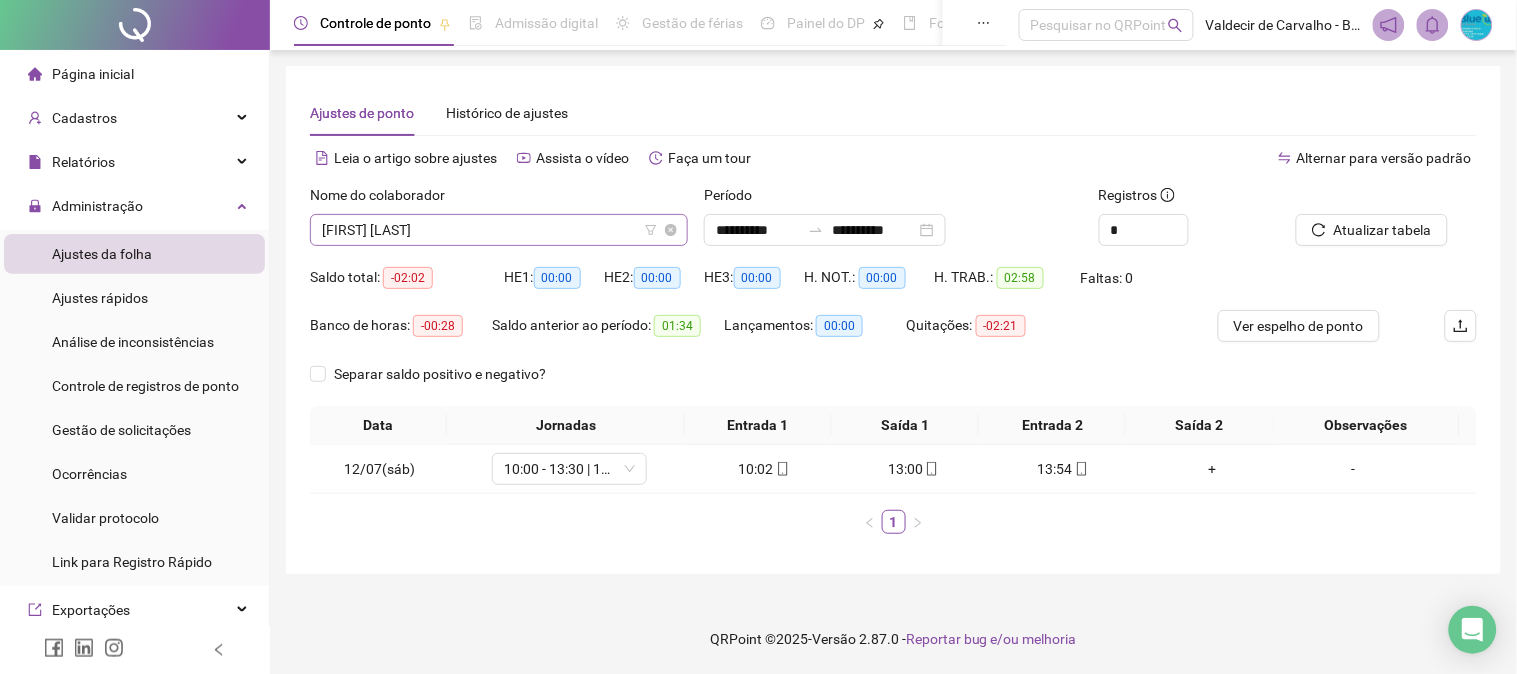 click on "[FIRST] [LAST] [LAST]" at bounding box center [499, 230] 